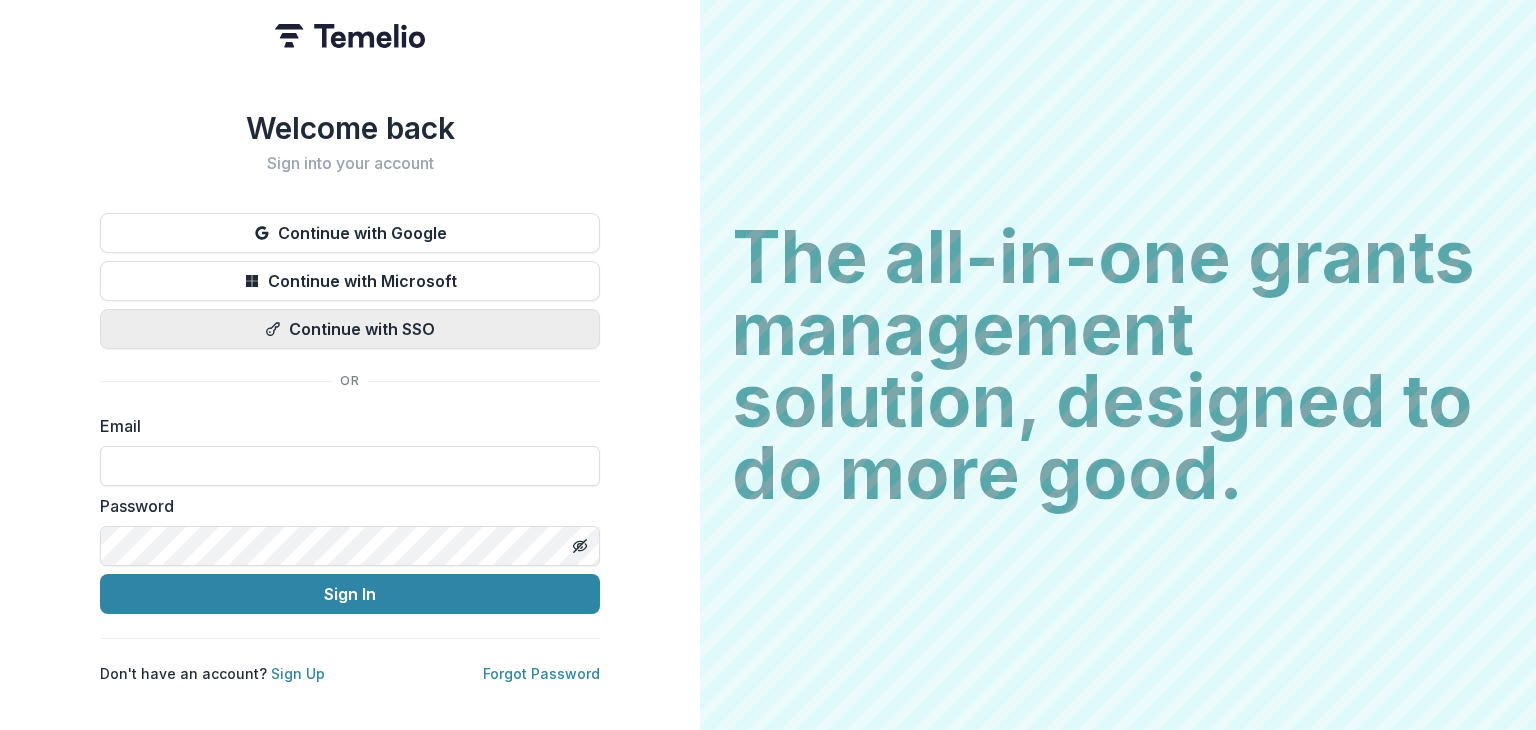 scroll, scrollTop: 0, scrollLeft: 0, axis: both 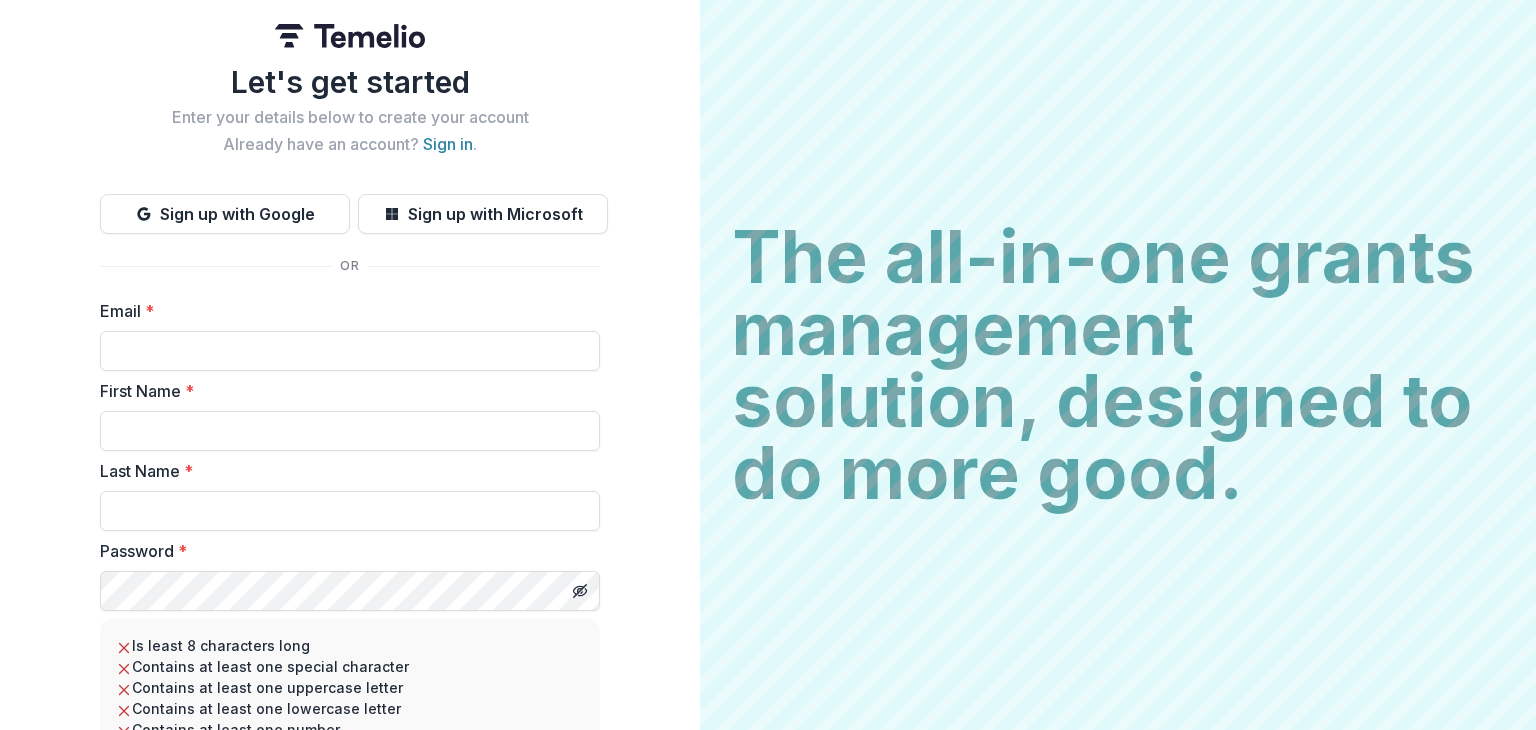 click on "Email *" at bounding box center (350, 335) 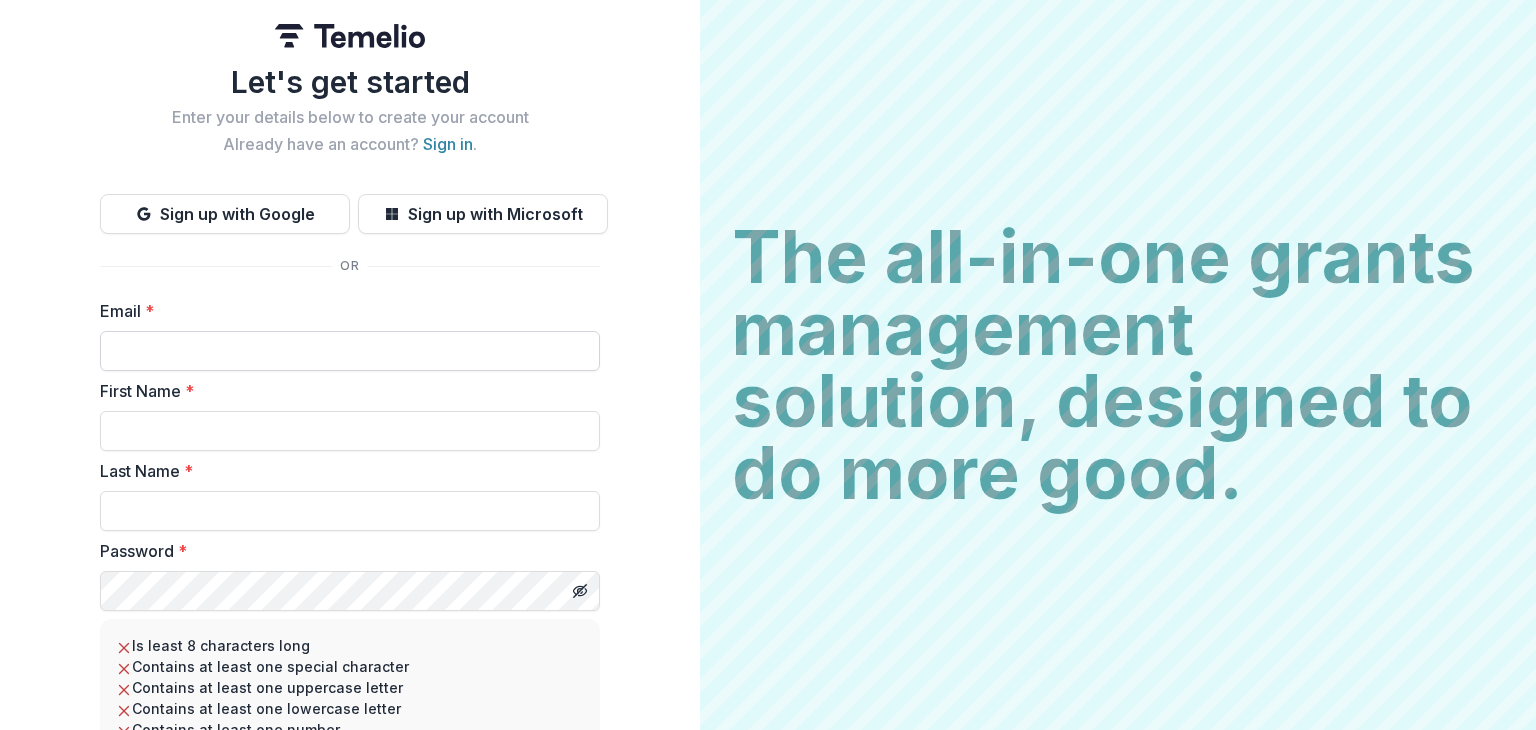 click on "Email *" at bounding box center [350, 351] 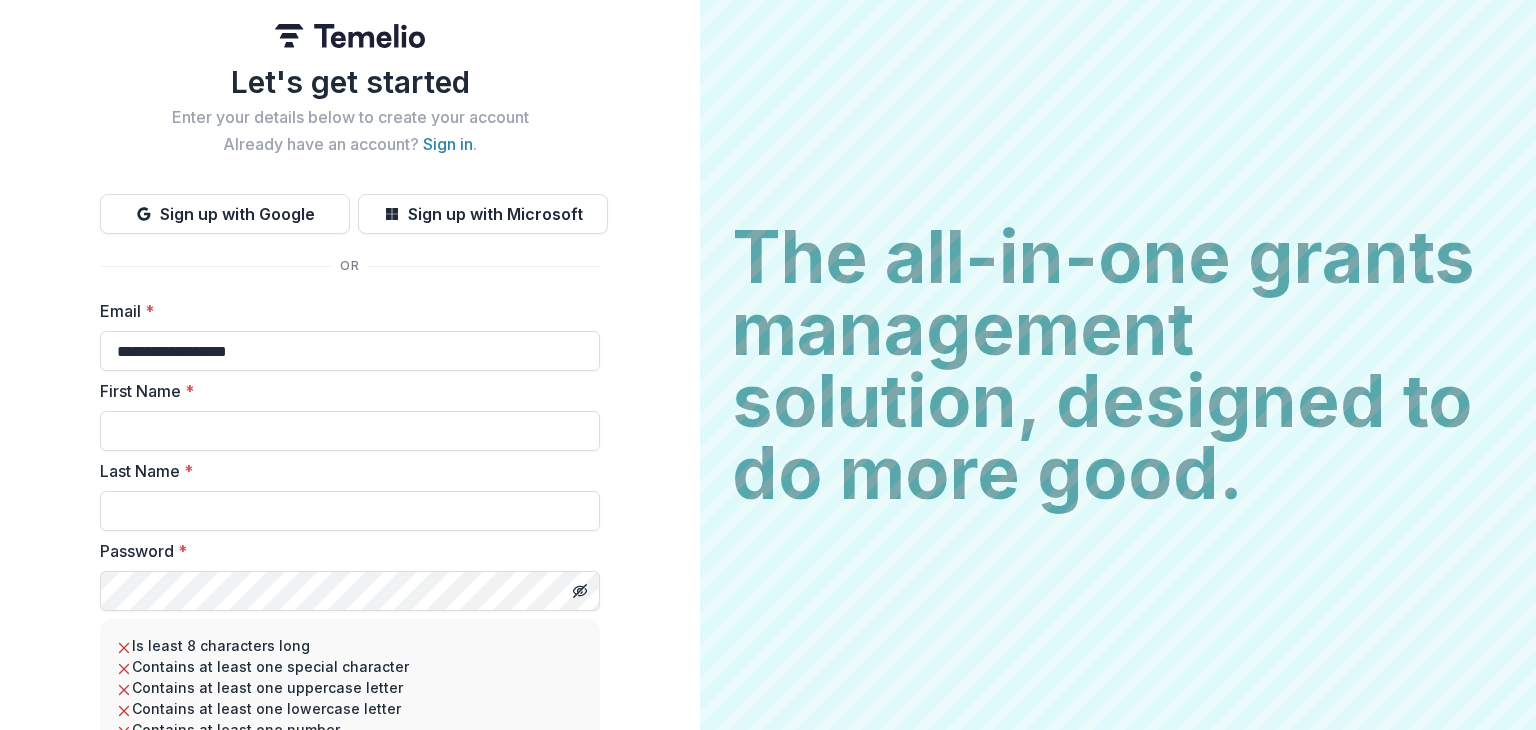 type on "**********" 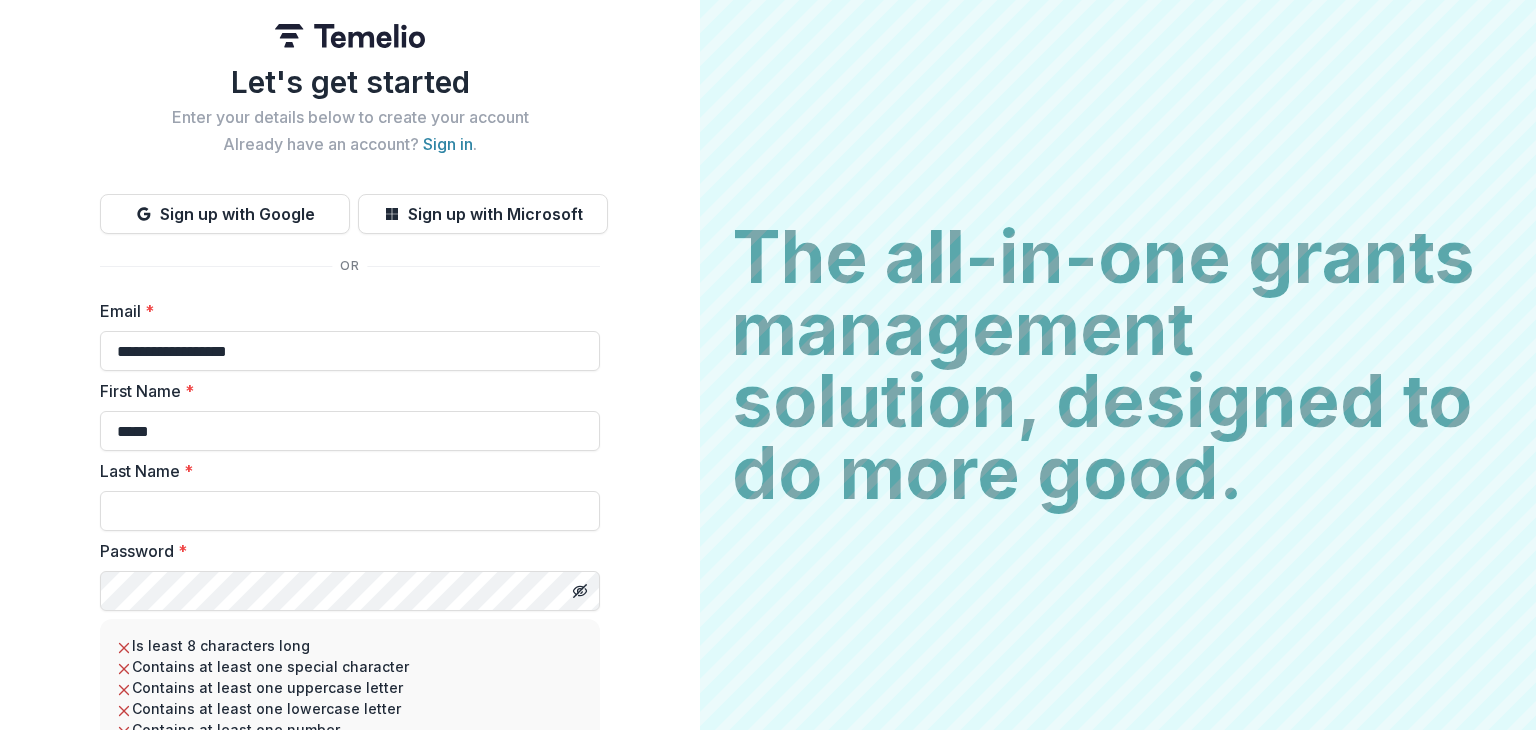 type on "*****" 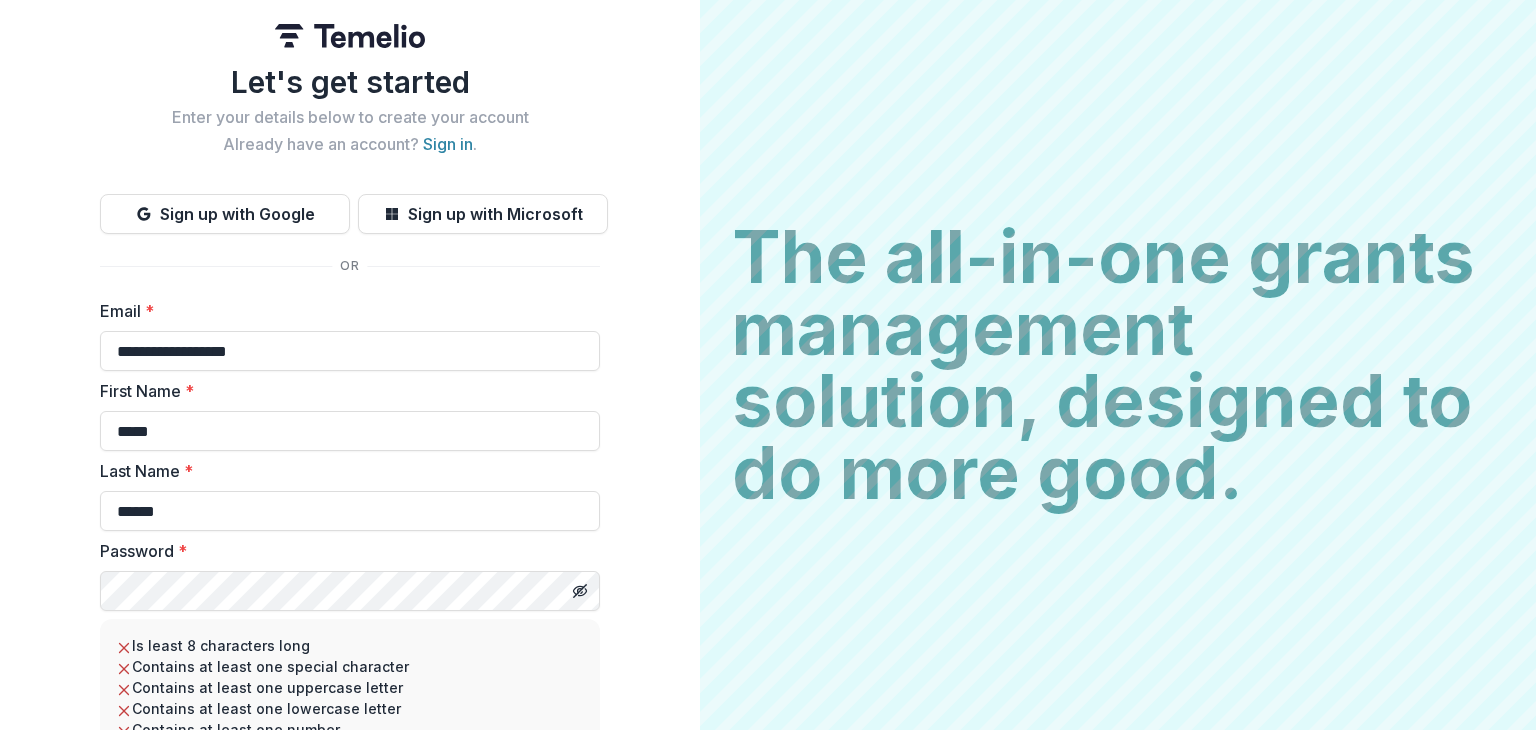 type on "******" 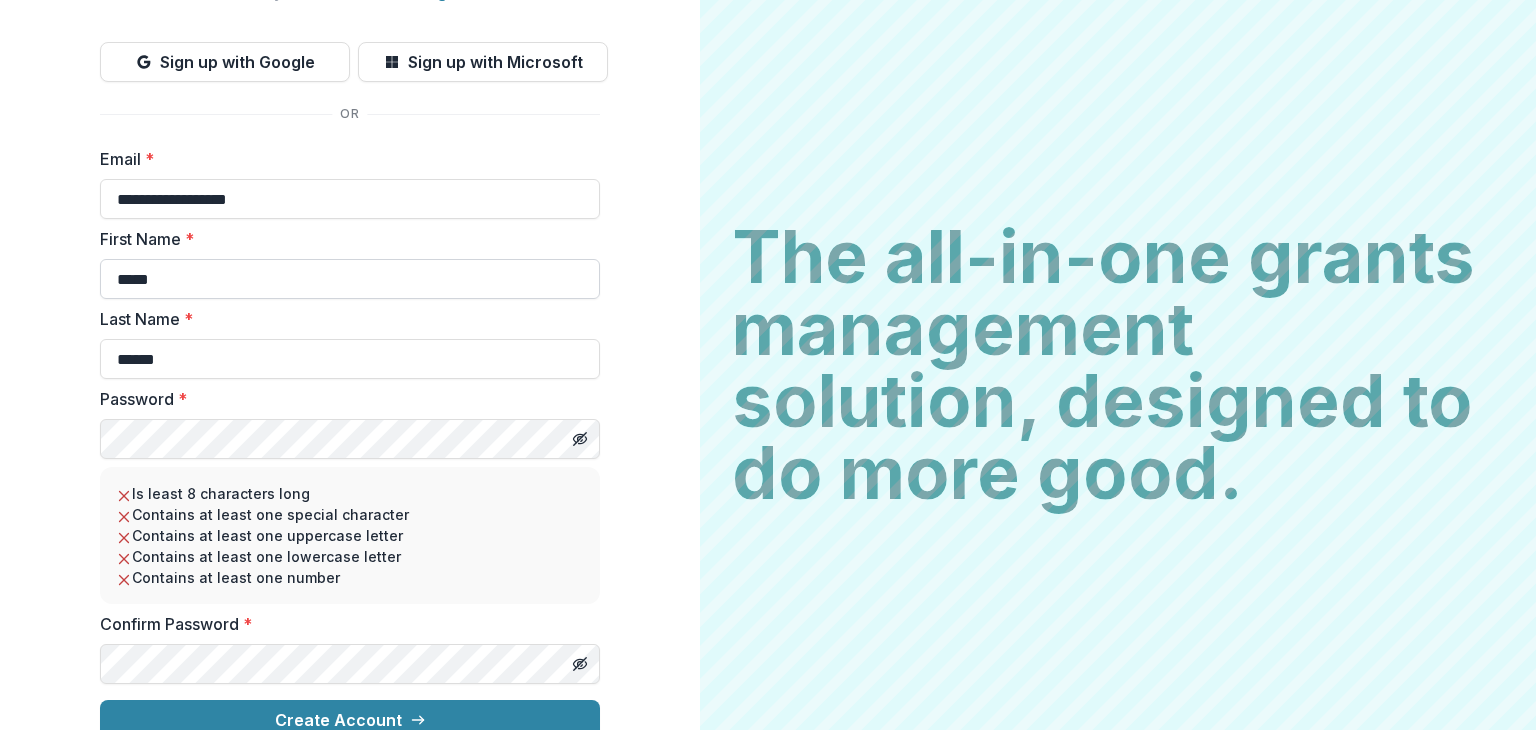 scroll, scrollTop: 178, scrollLeft: 0, axis: vertical 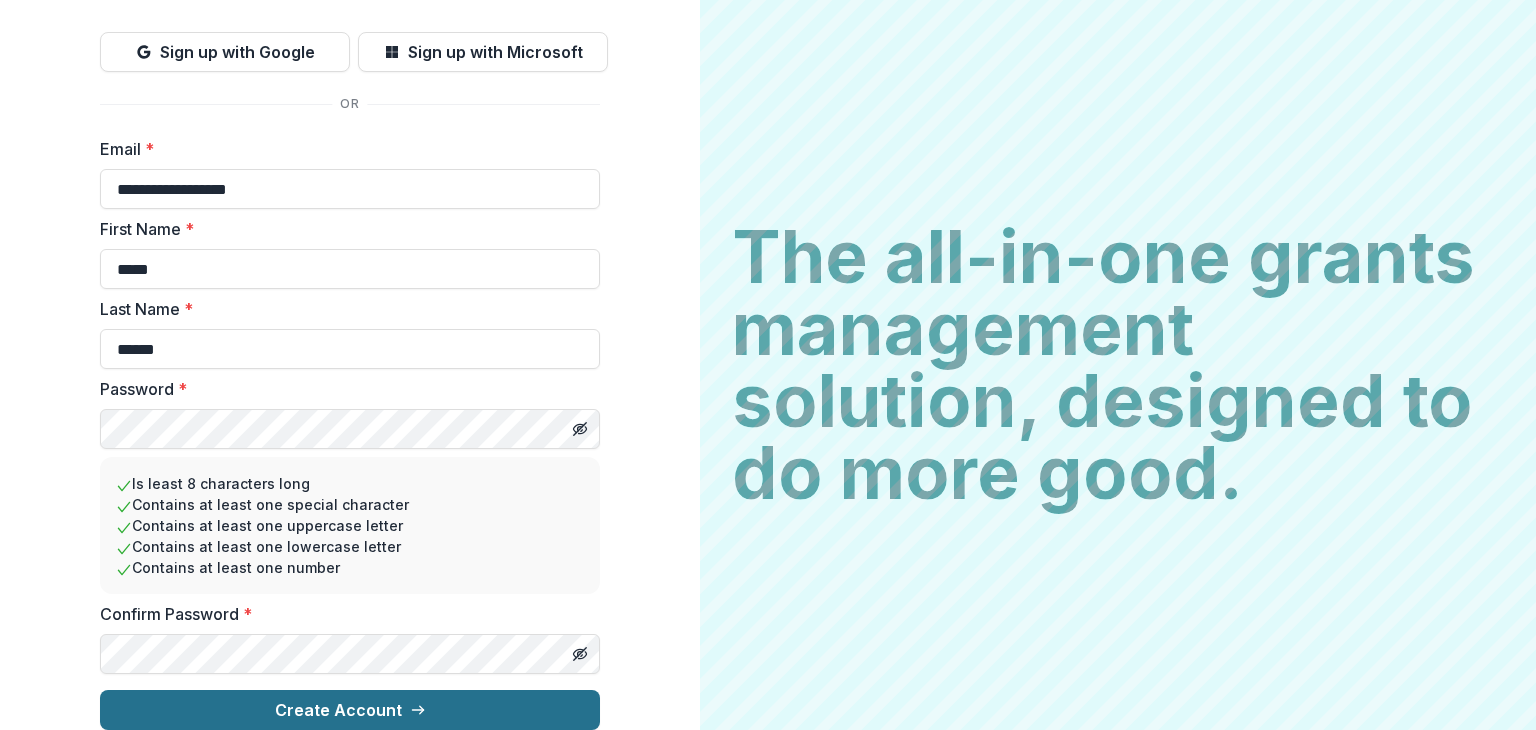 click on "Create Account" at bounding box center [350, 710] 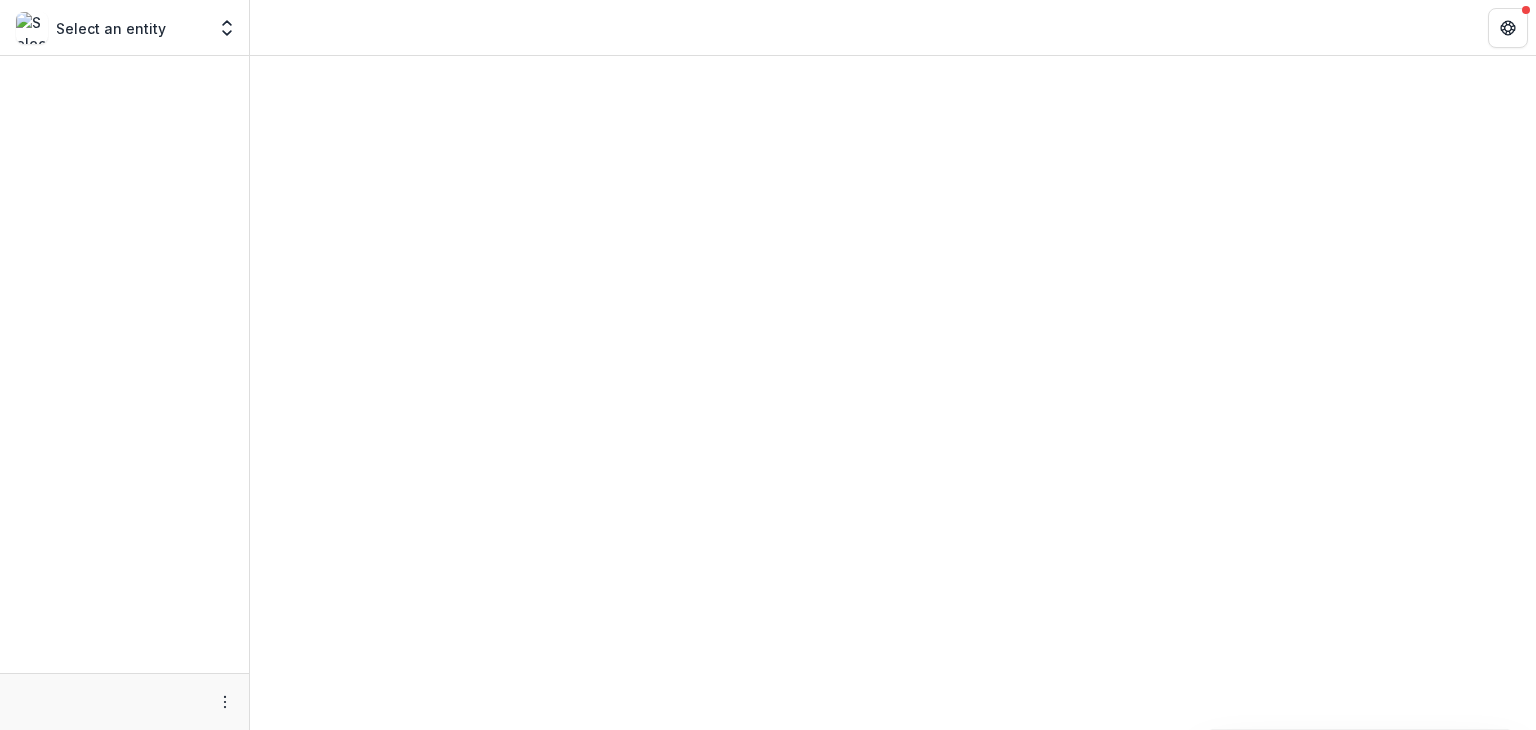 scroll, scrollTop: 0, scrollLeft: 0, axis: both 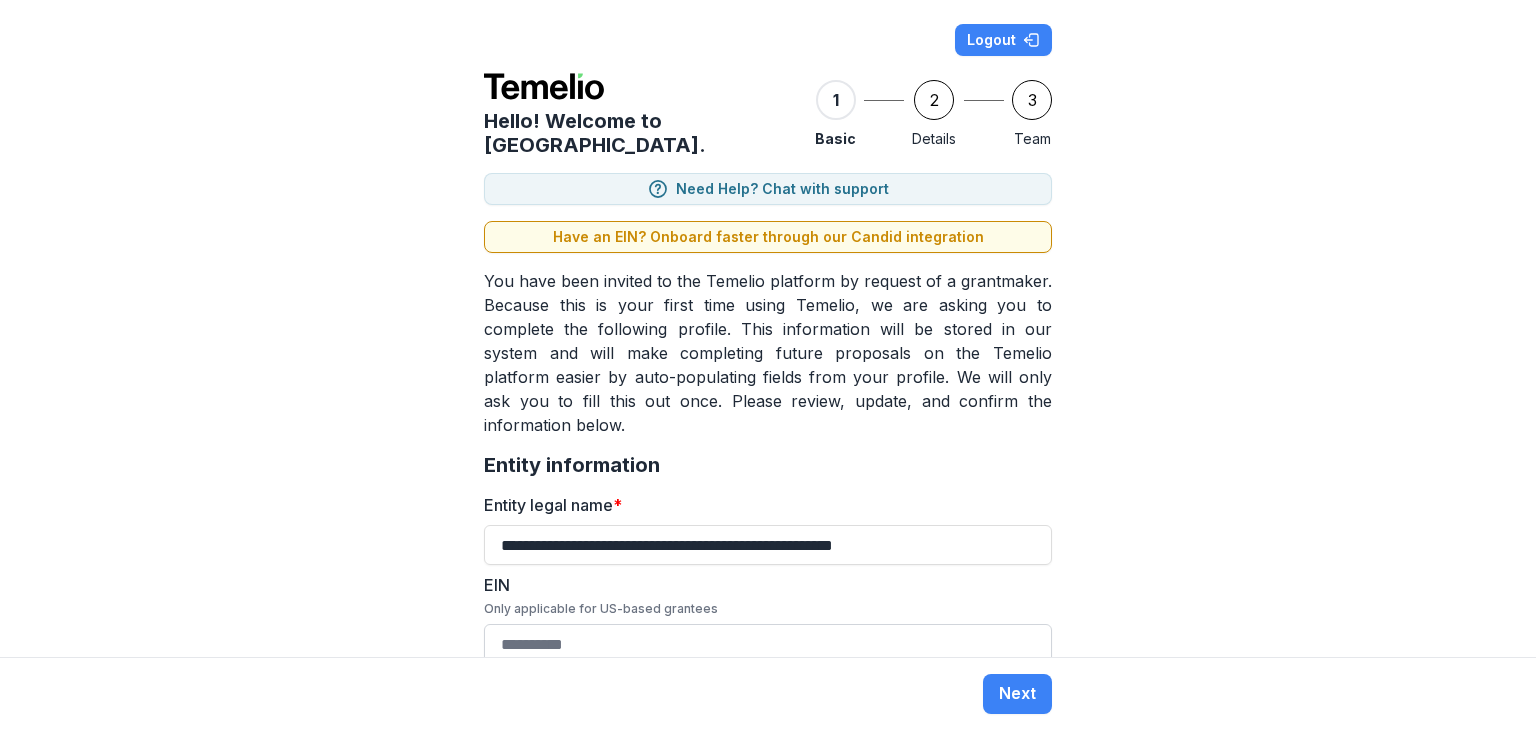 click on "EIN Only applicable for US-based grantees" at bounding box center (768, 644) 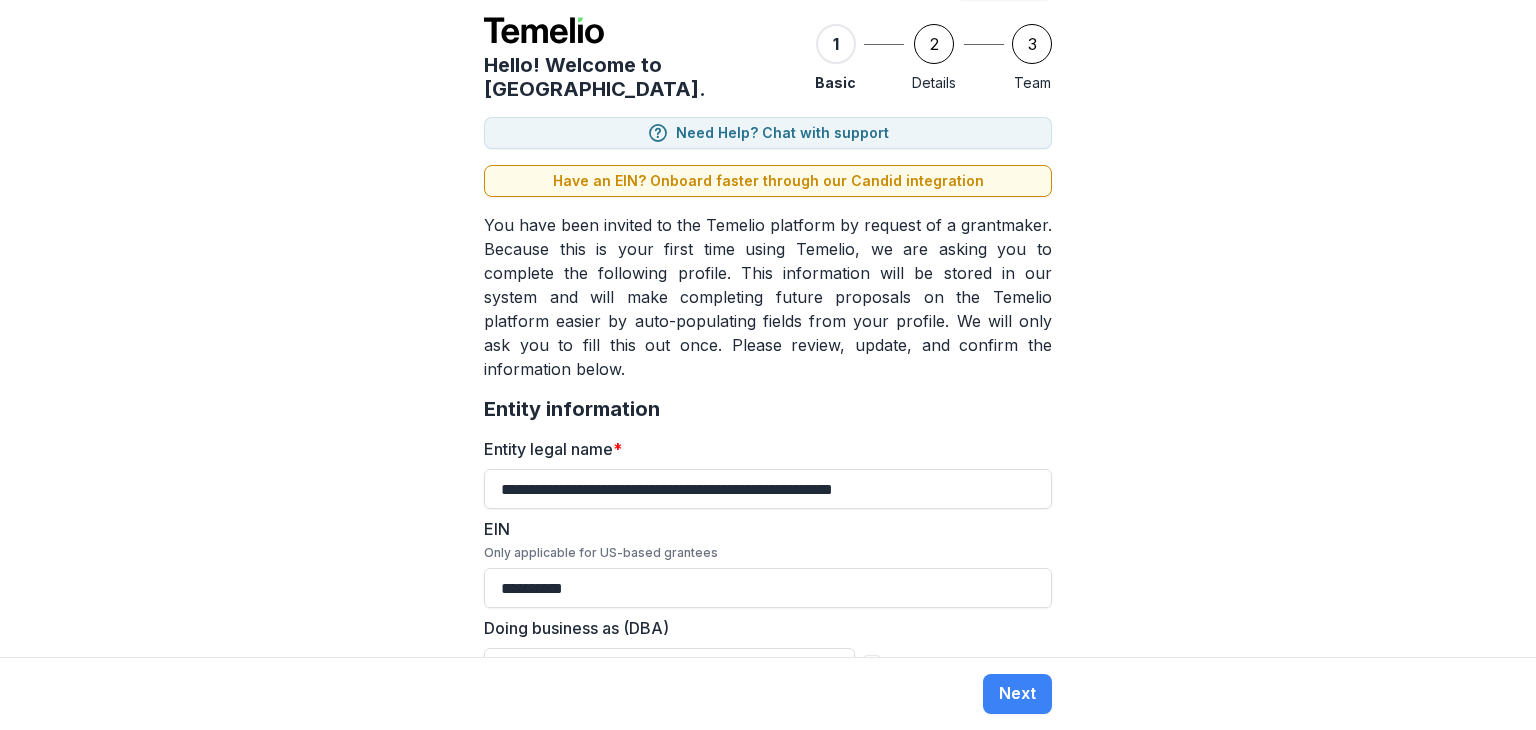 scroll, scrollTop: 400, scrollLeft: 0, axis: vertical 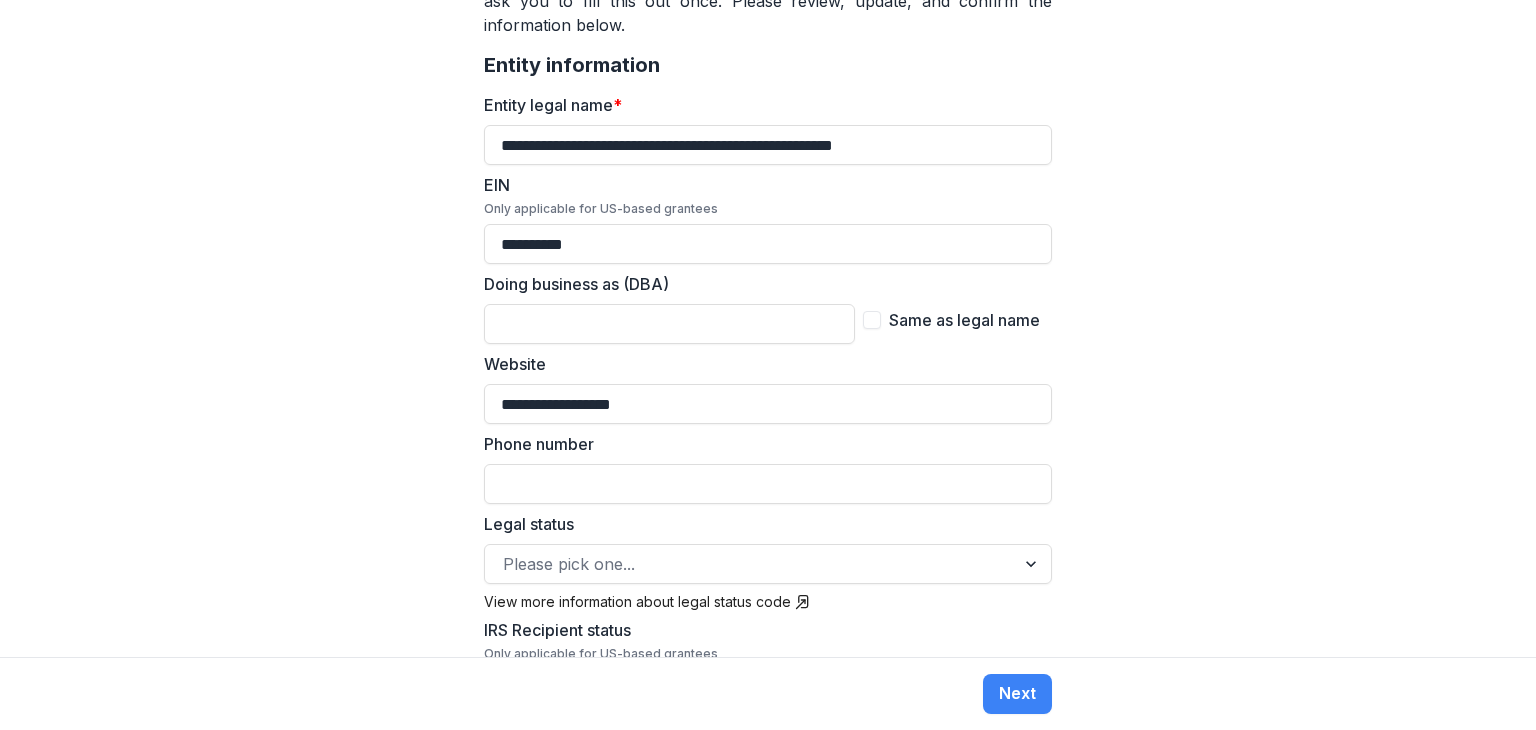 type on "**********" 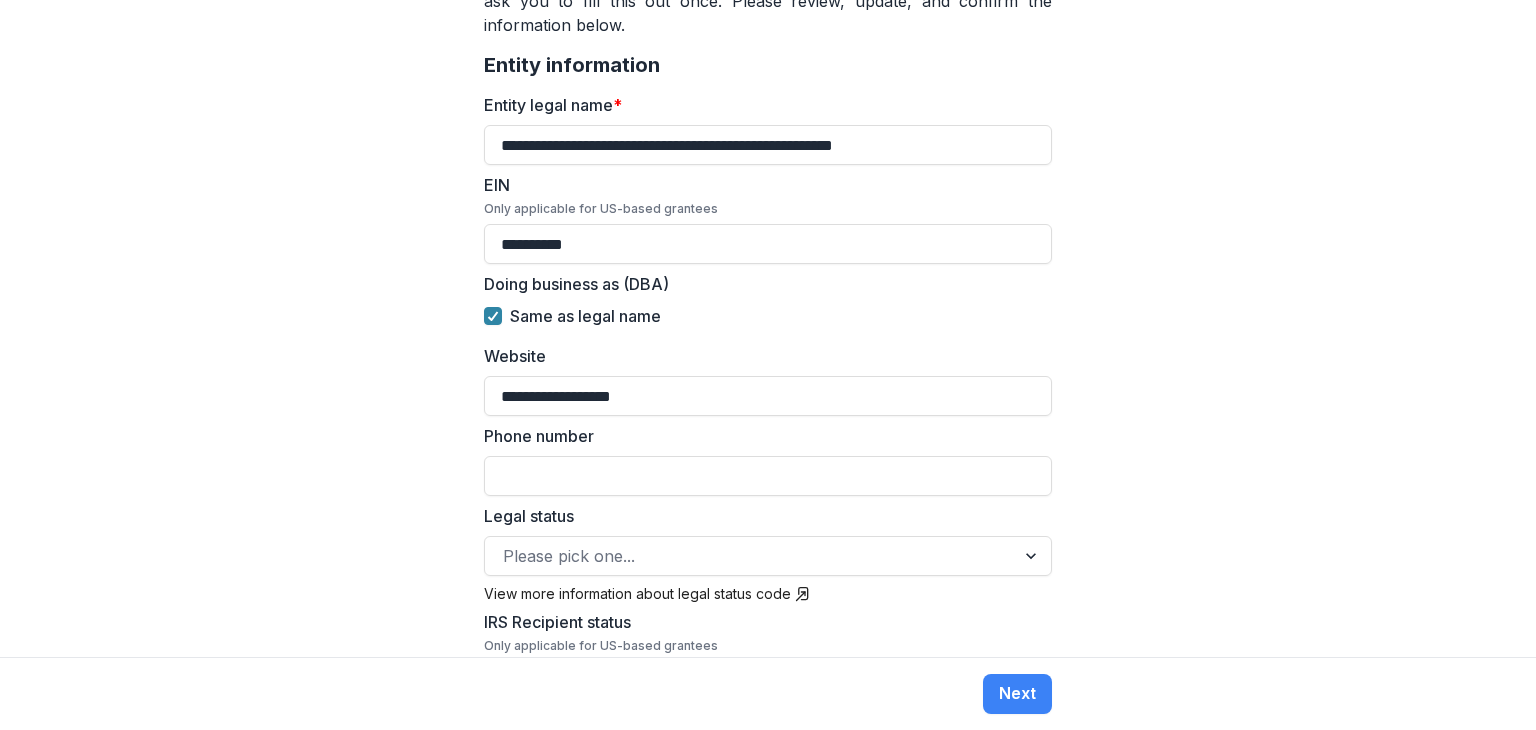 drag, startPoint x: 772, startPoint y: 361, endPoint x: 348, endPoint y: 345, distance: 424.3018 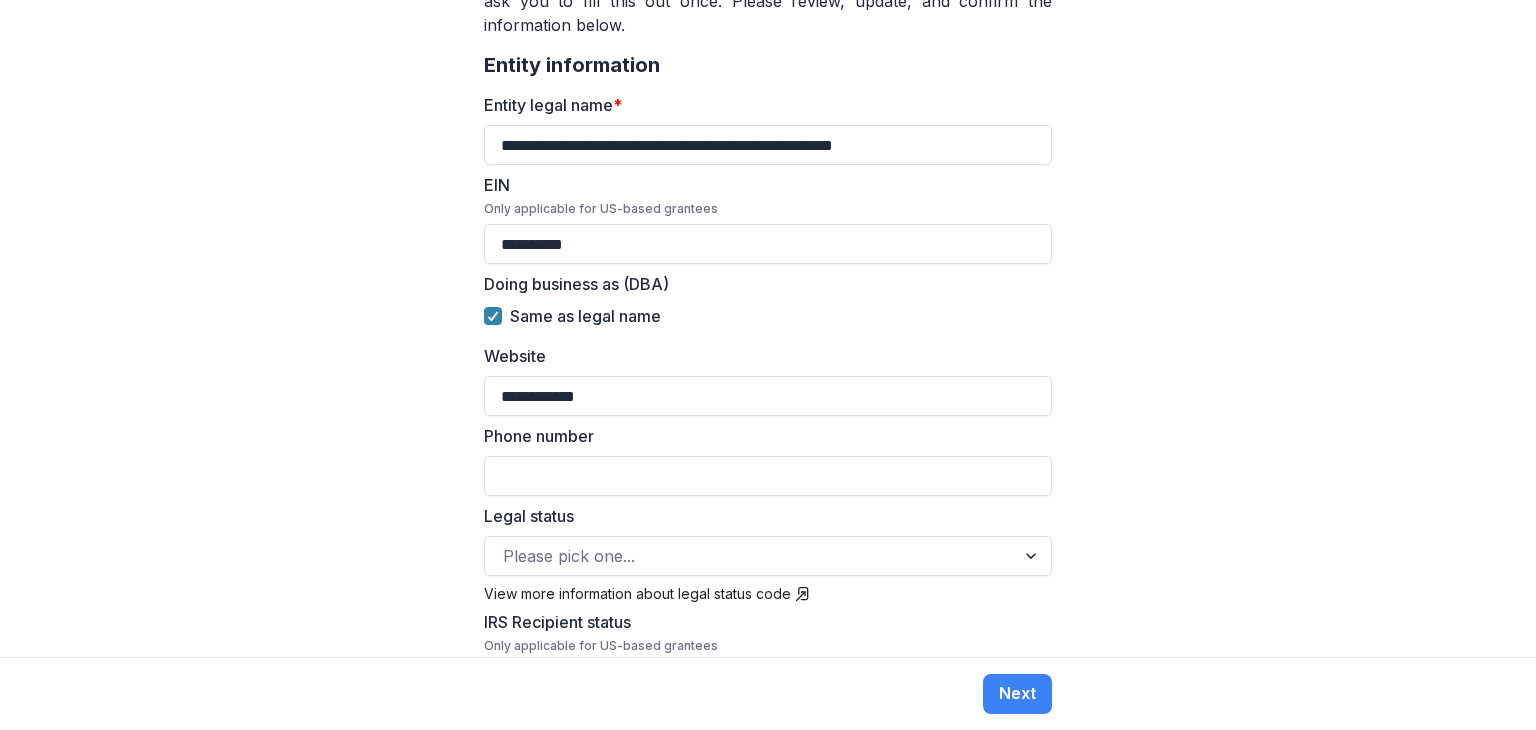 type on "**********" 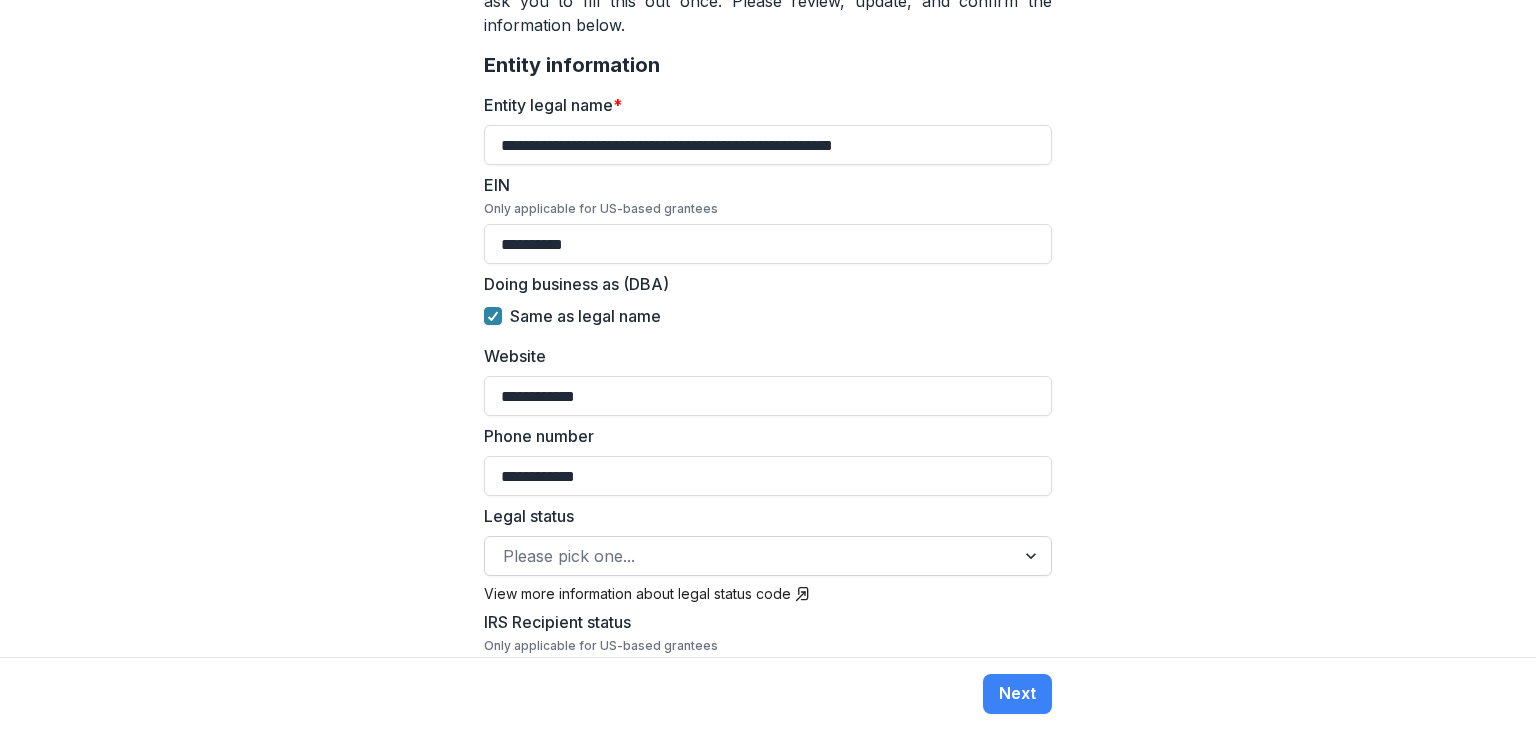 type on "**********" 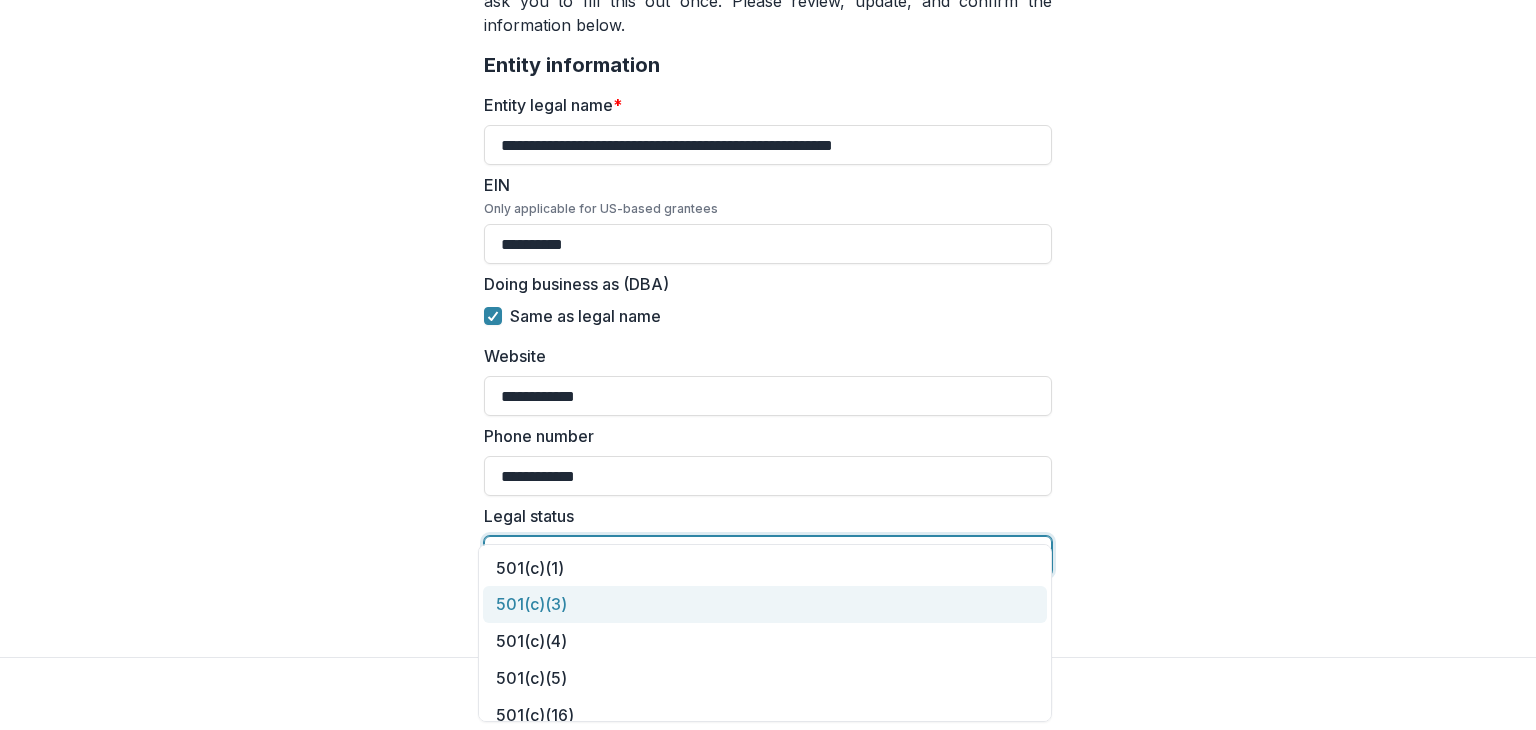 click on "501(c)(3)" at bounding box center (765, 604) 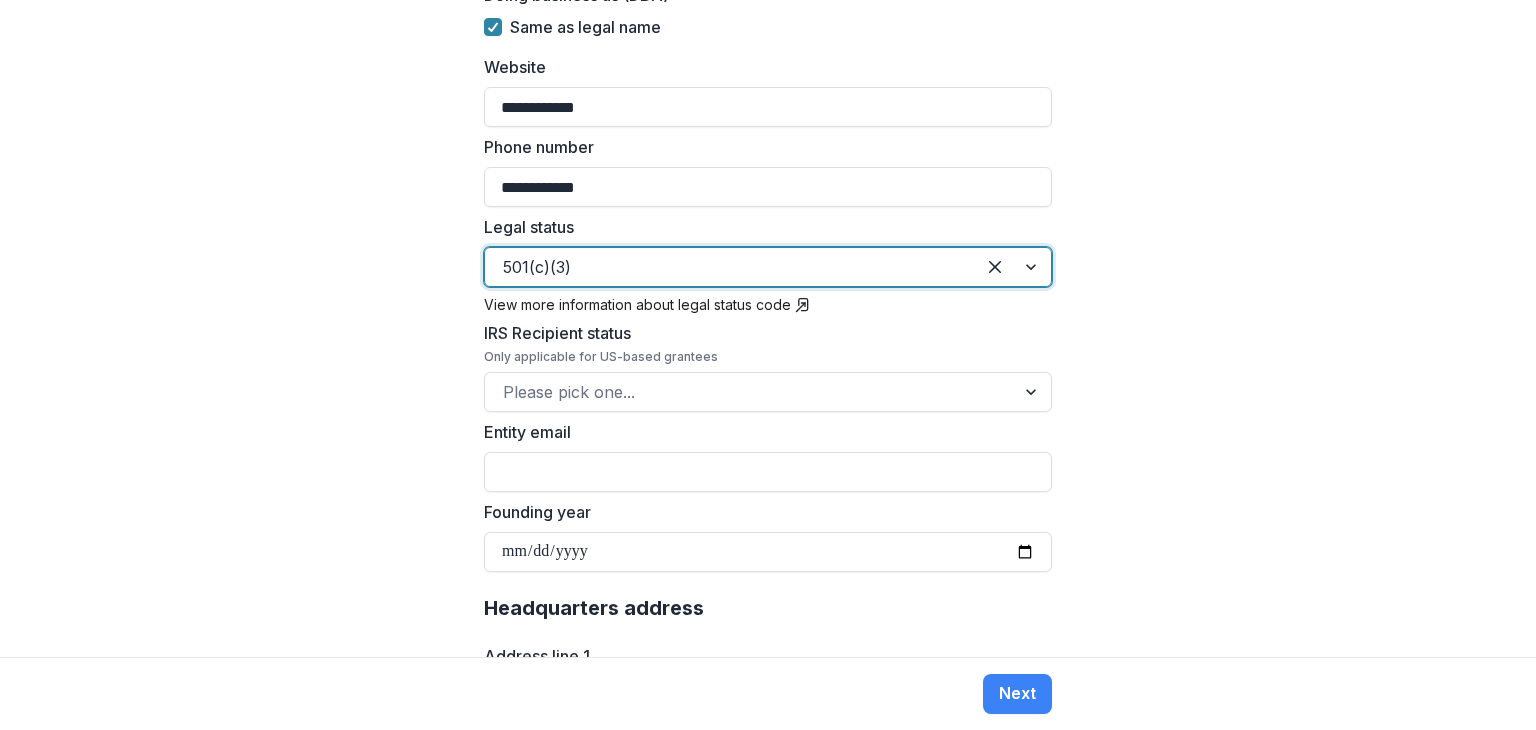 scroll, scrollTop: 700, scrollLeft: 0, axis: vertical 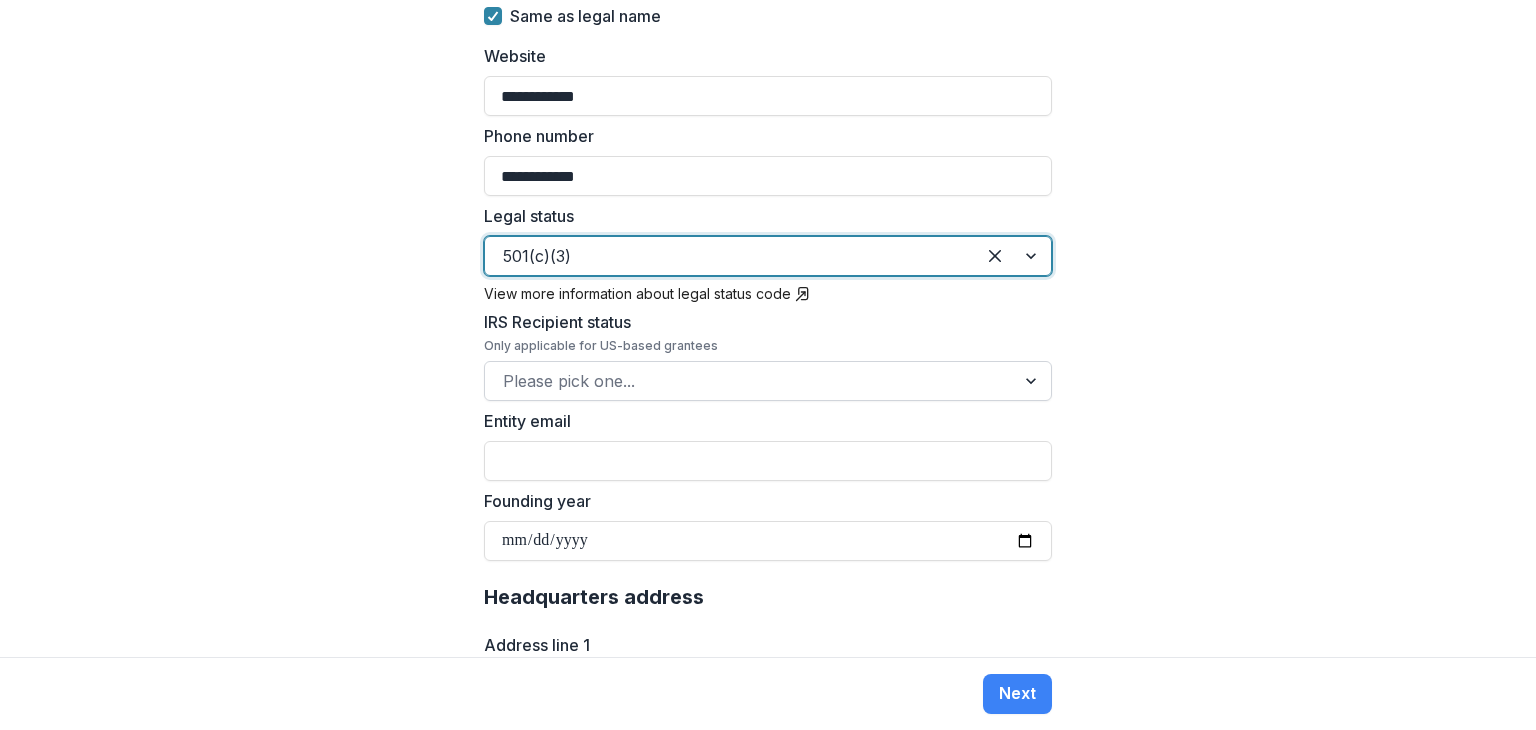 click at bounding box center (750, 381) 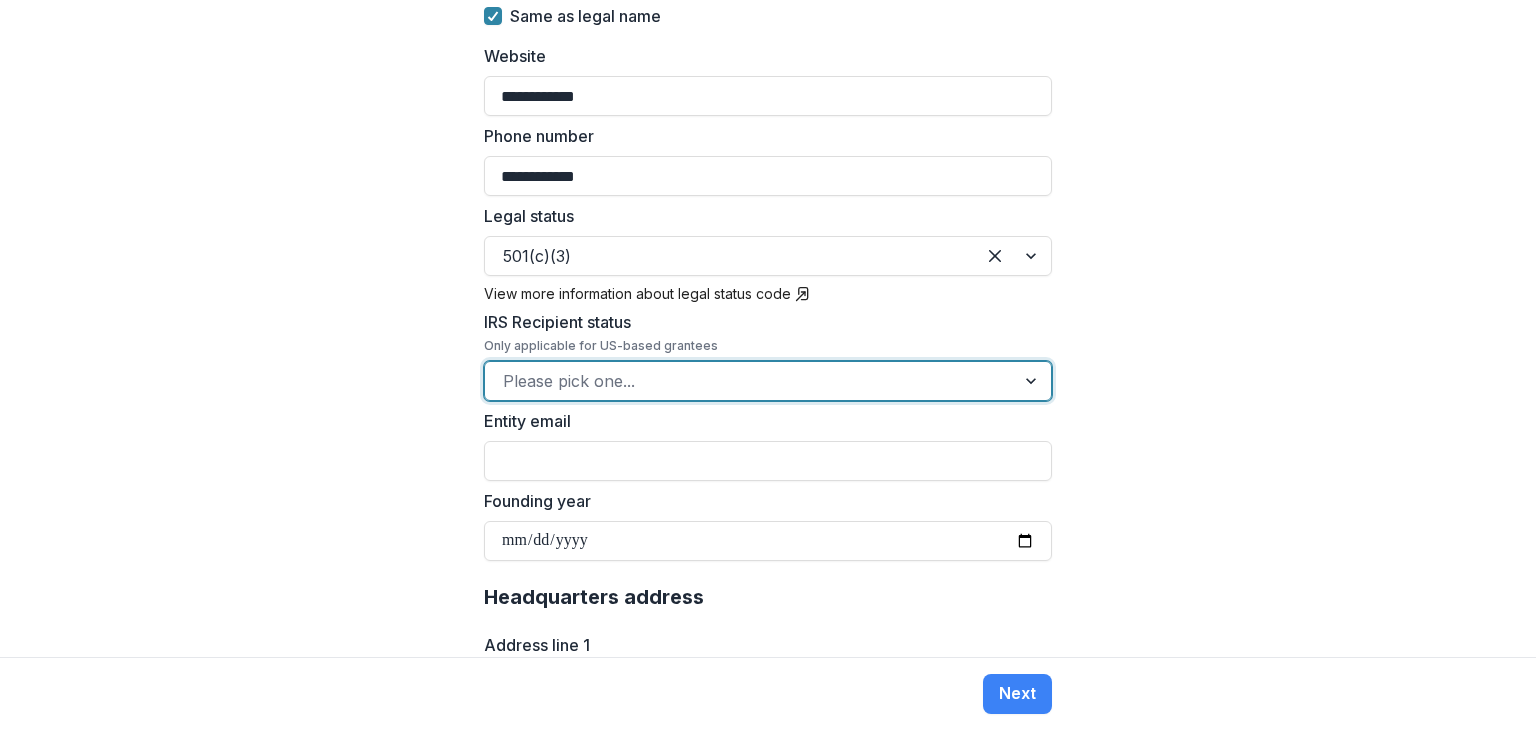 click at bounding box center (750, 381) 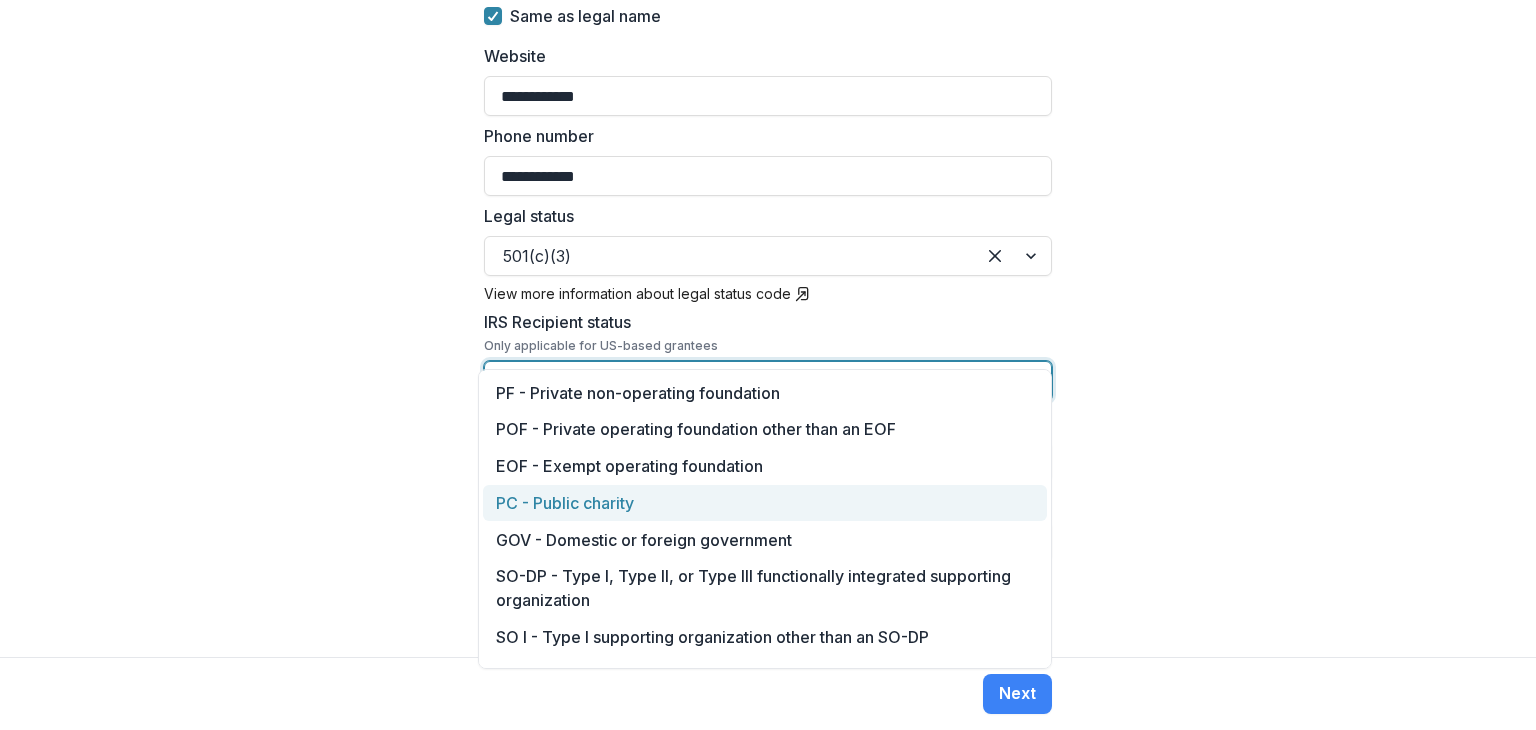 click on "PC - Public charity" at bounding box center (765, 503) 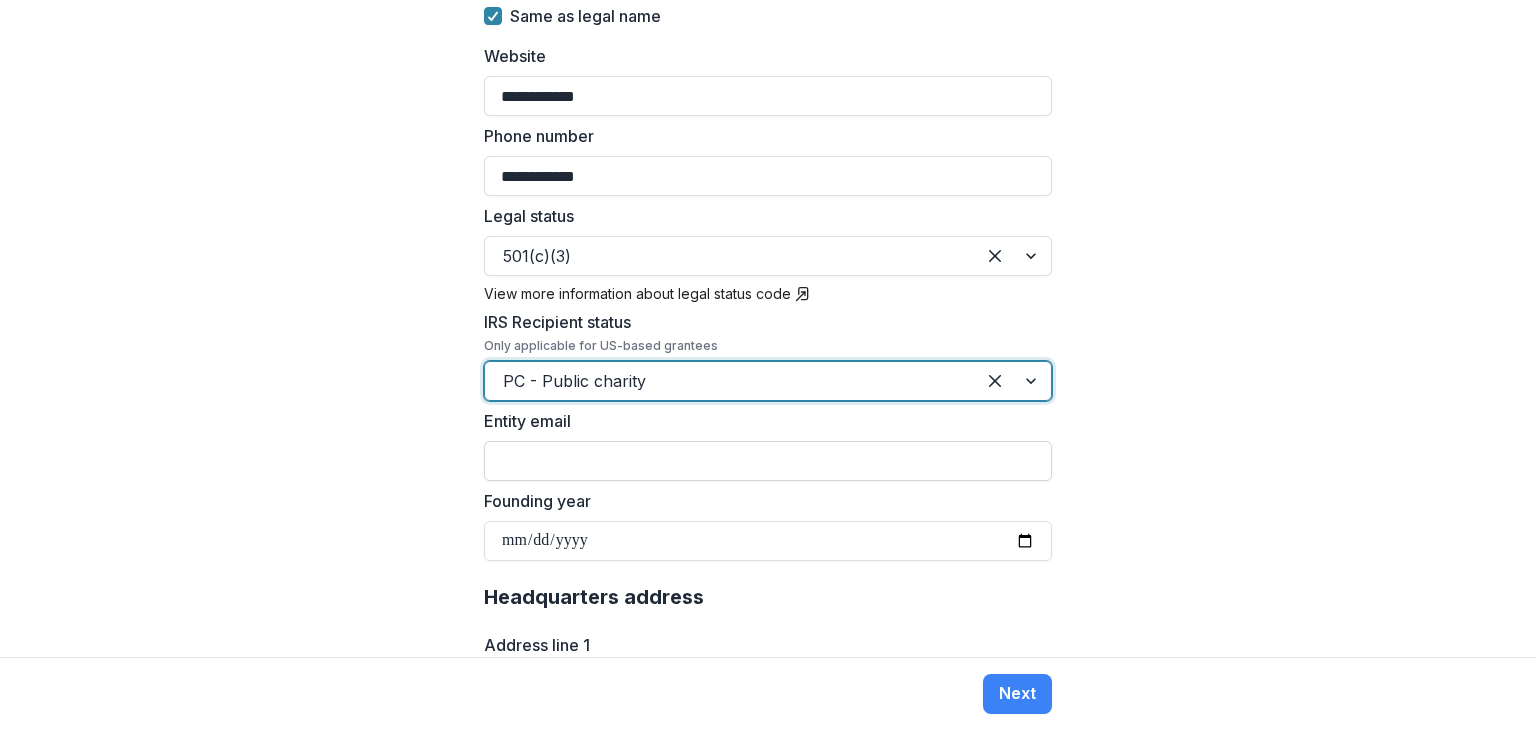 click on "Entity email" at bounding box center [768, 461] 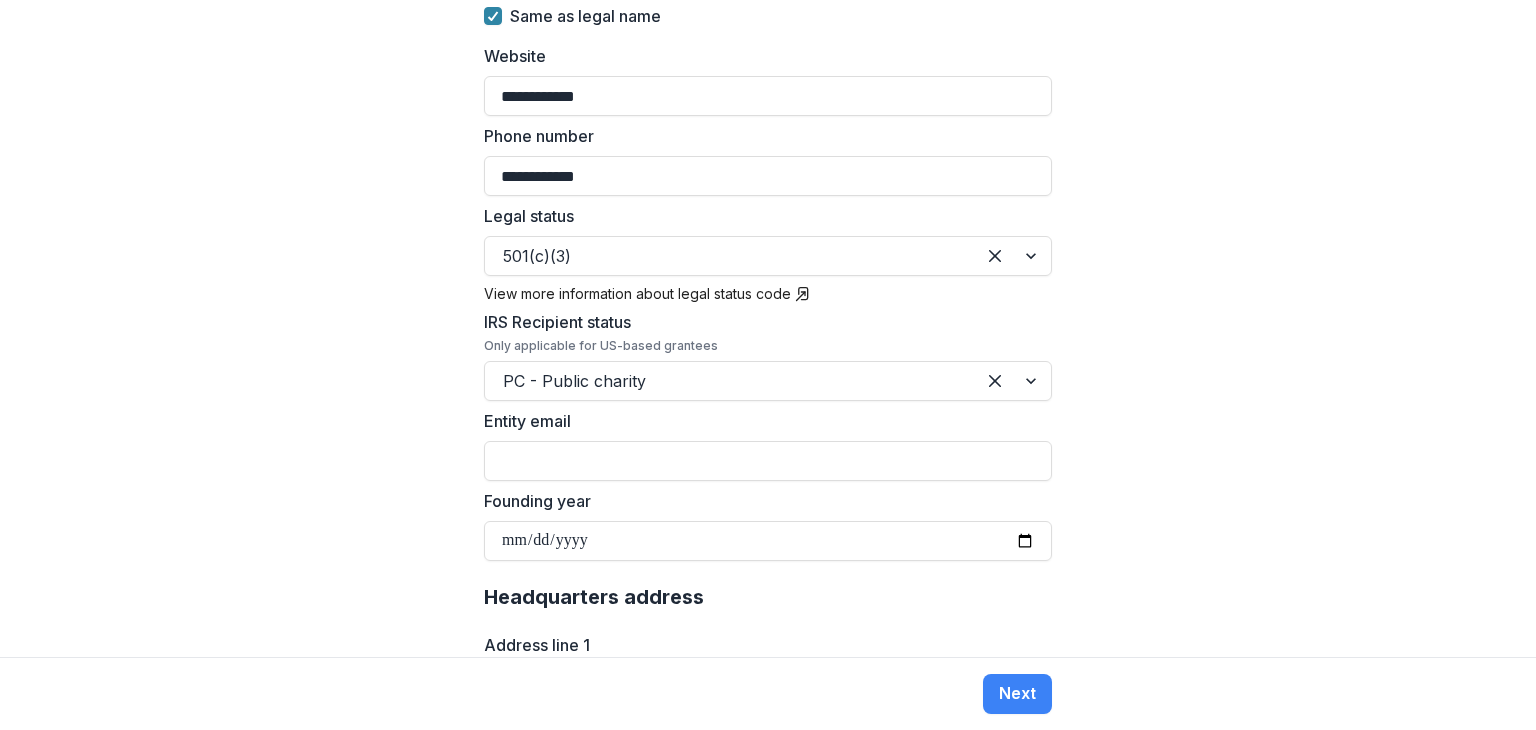 type on "**********" 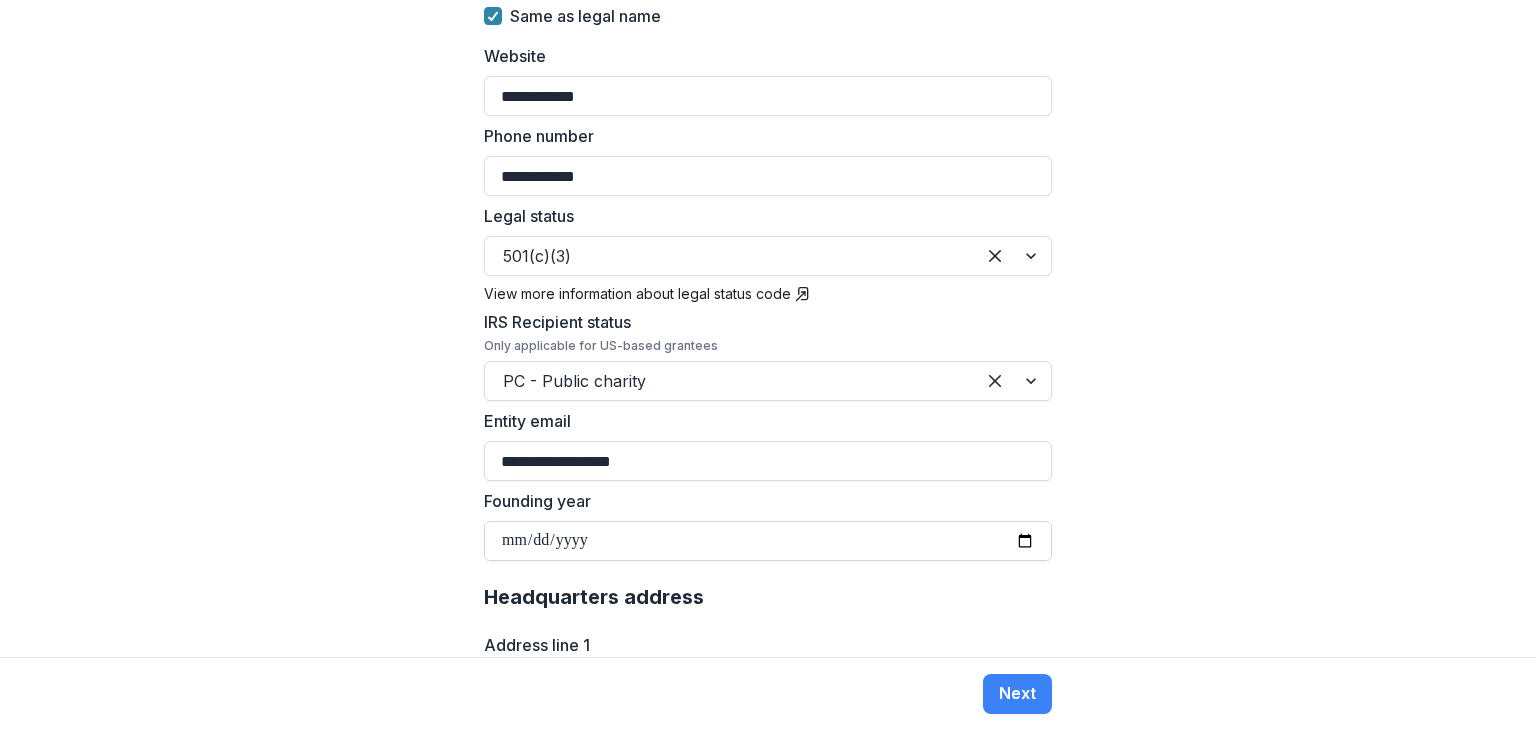 click on "Founding year" at bounding box center [768, 541] 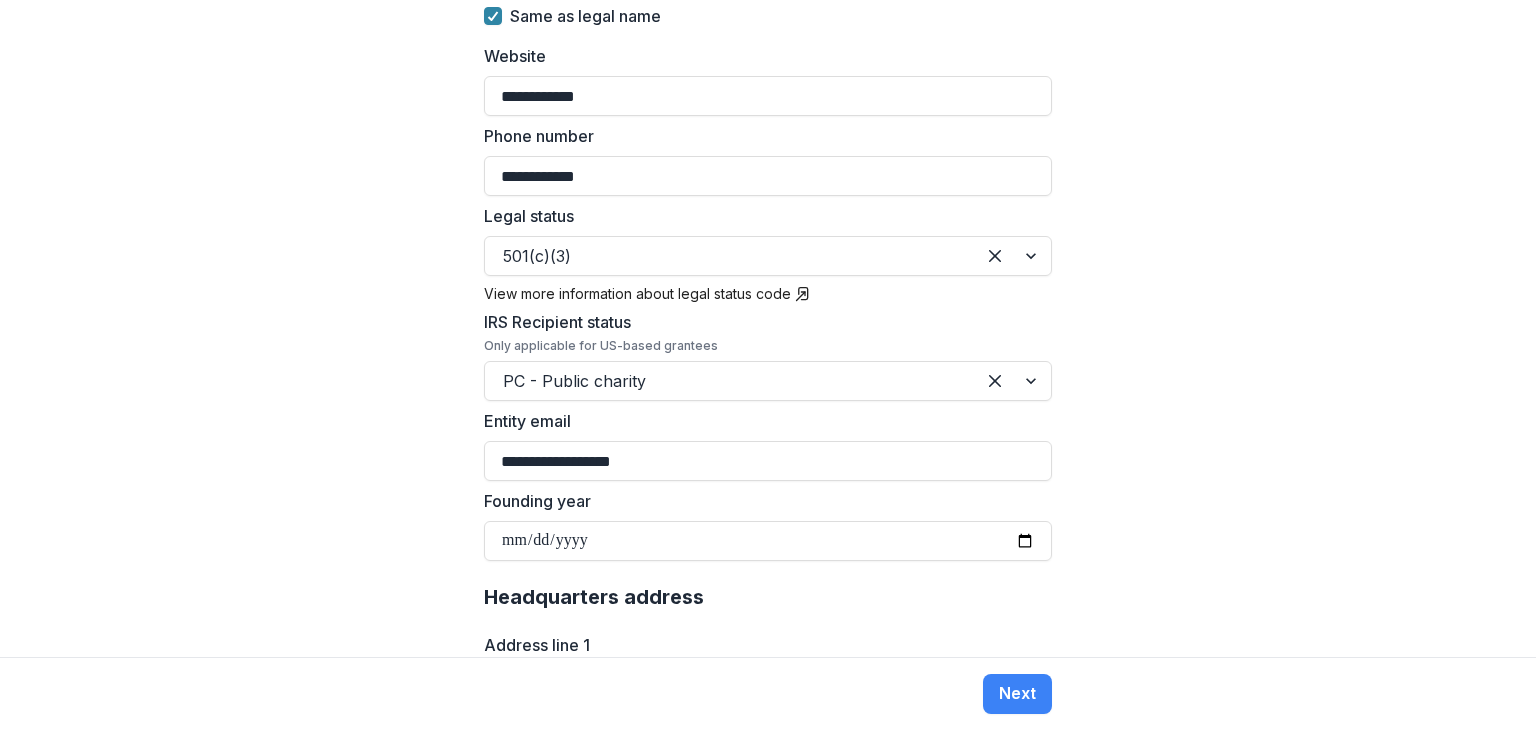 click on "**********" at bounding box center [768, 328] 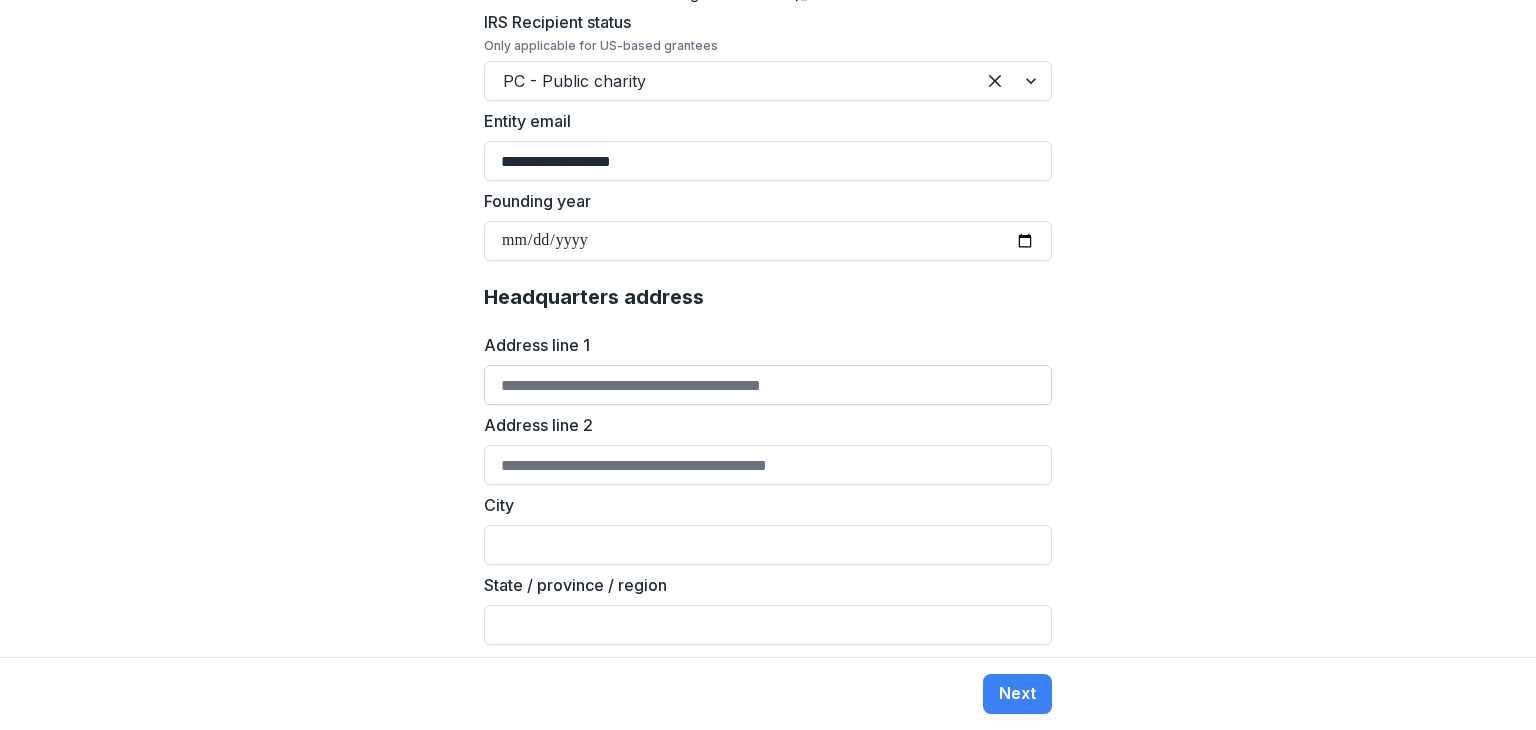 click on "Address line 1" at bounding box center [768, 385] 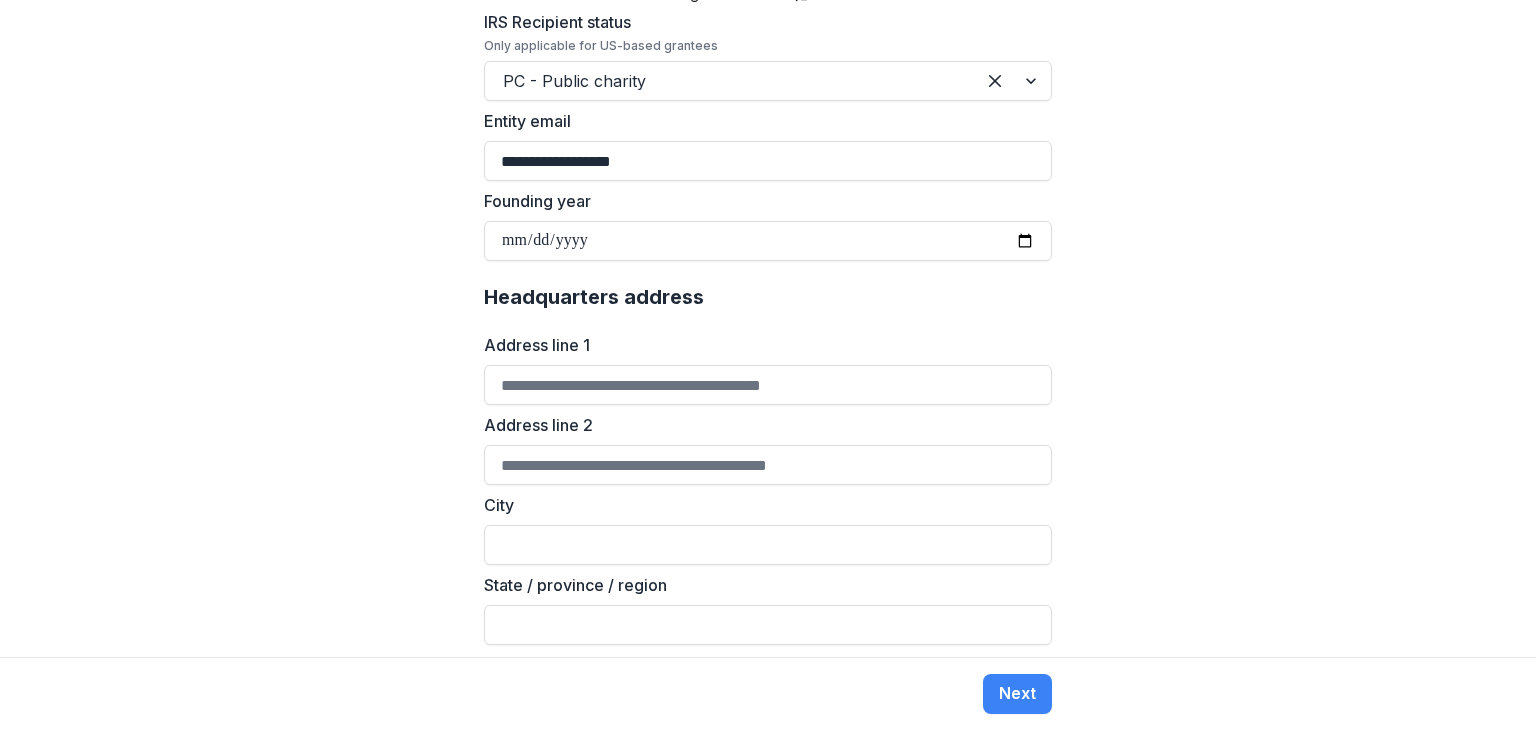 click on "**********" at bounding box center (768, 328) 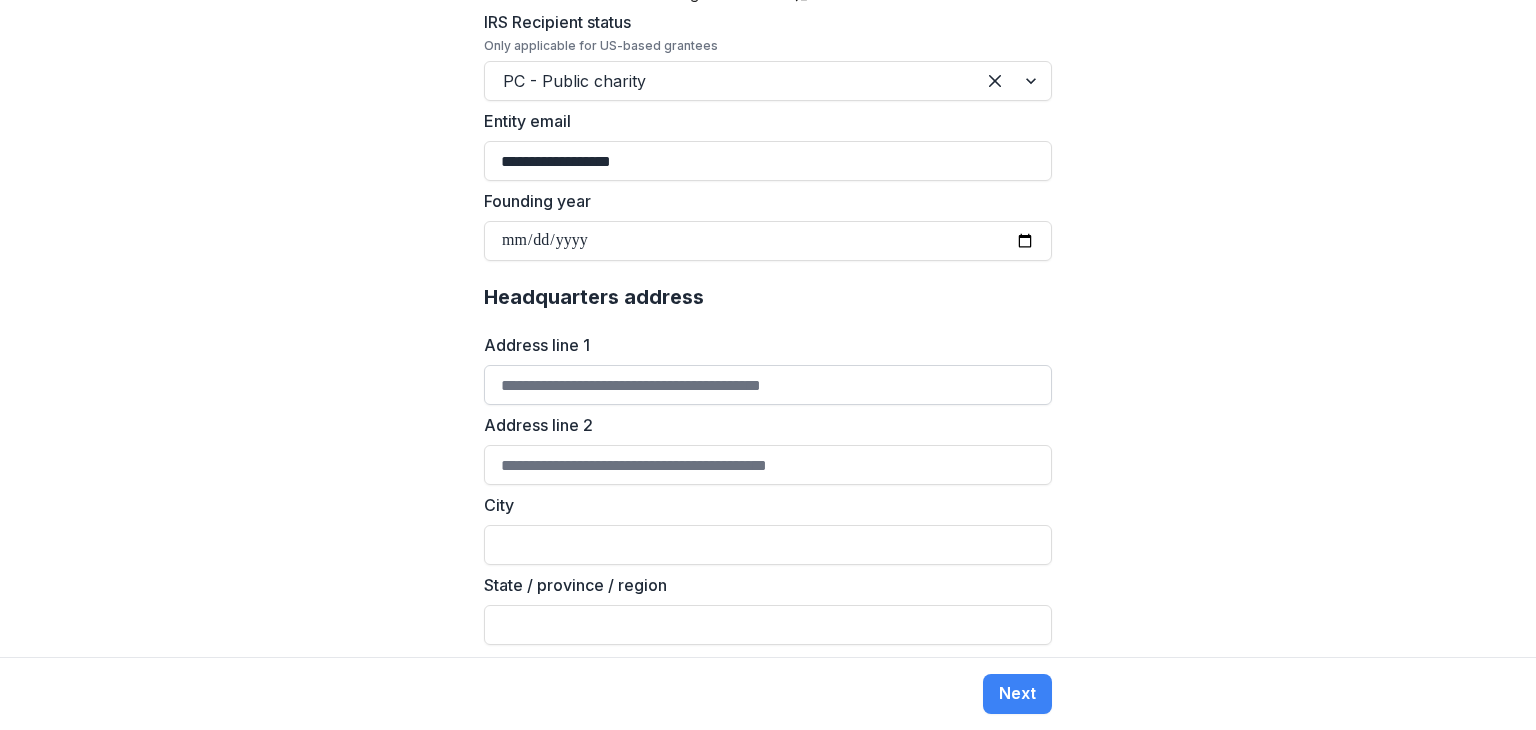 click on "Address line 1" at bounding box center (768, 385) 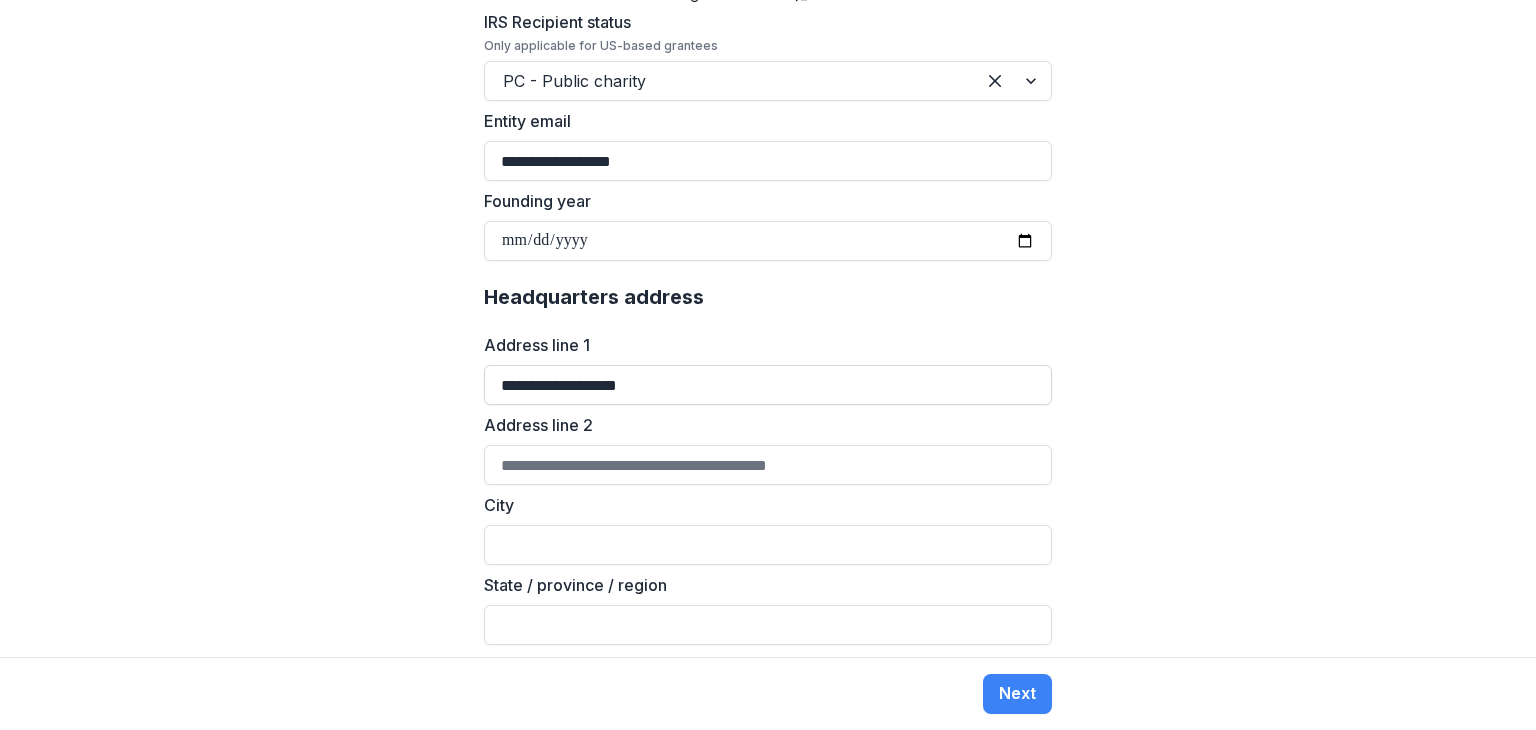 type on "**********" 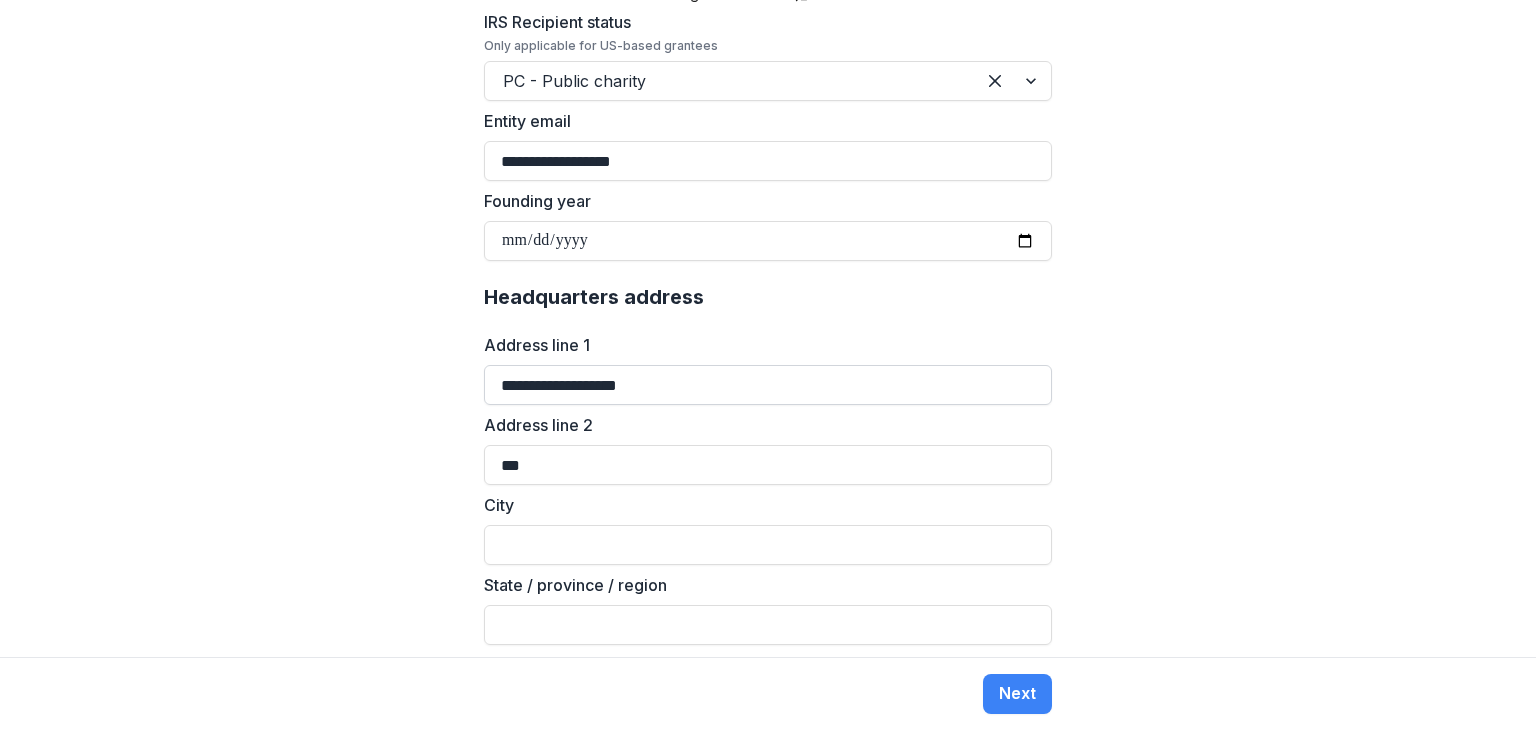 type on "***" 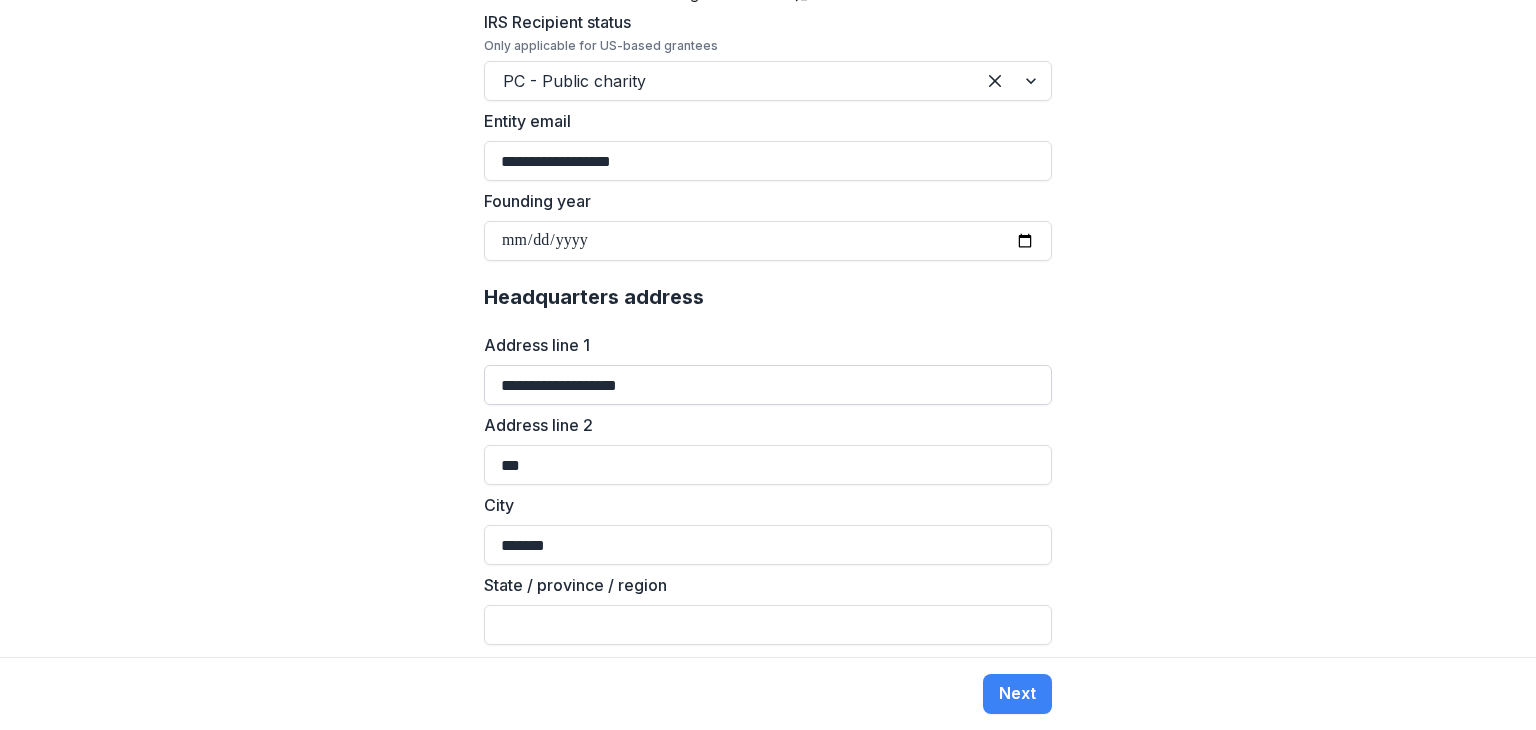 type on "*******" 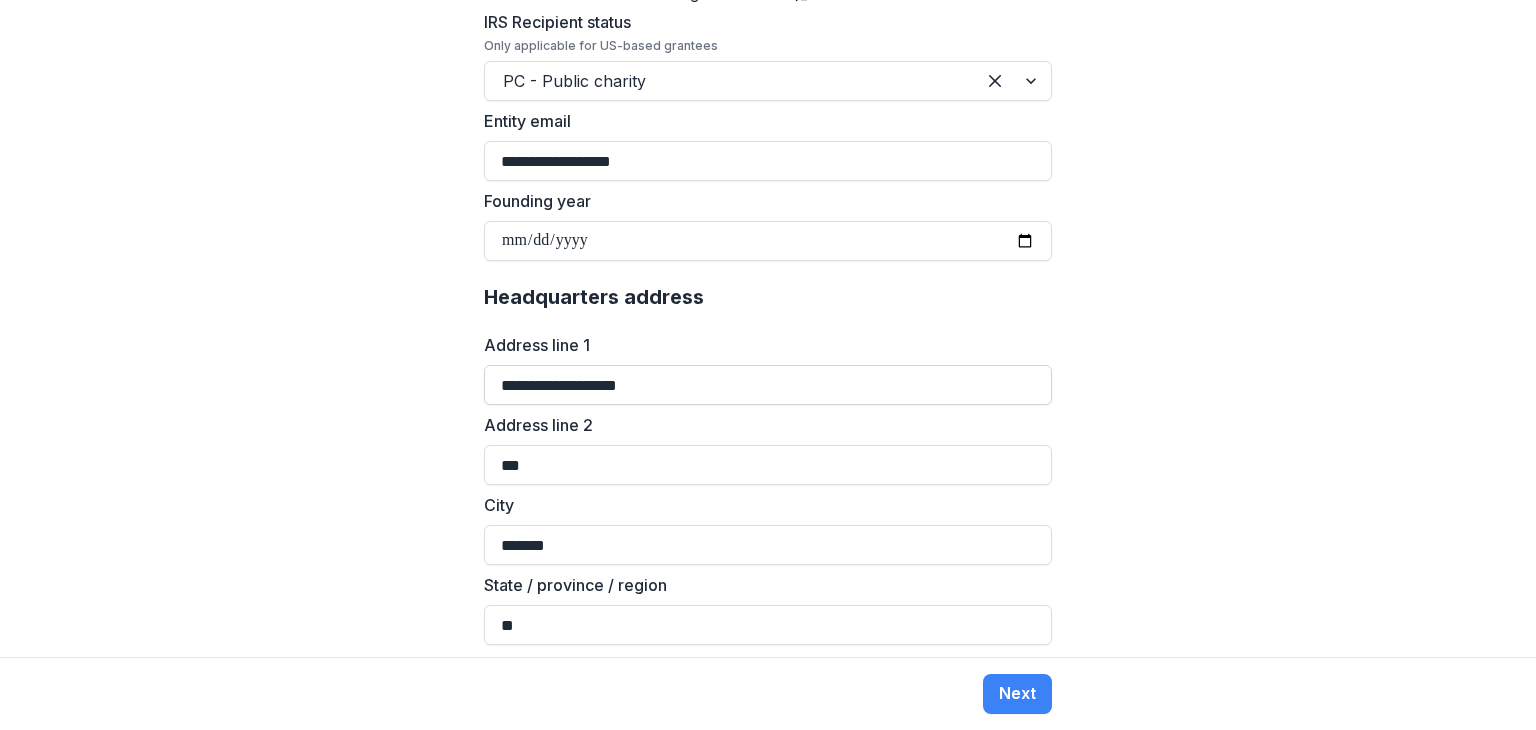 type on "**" 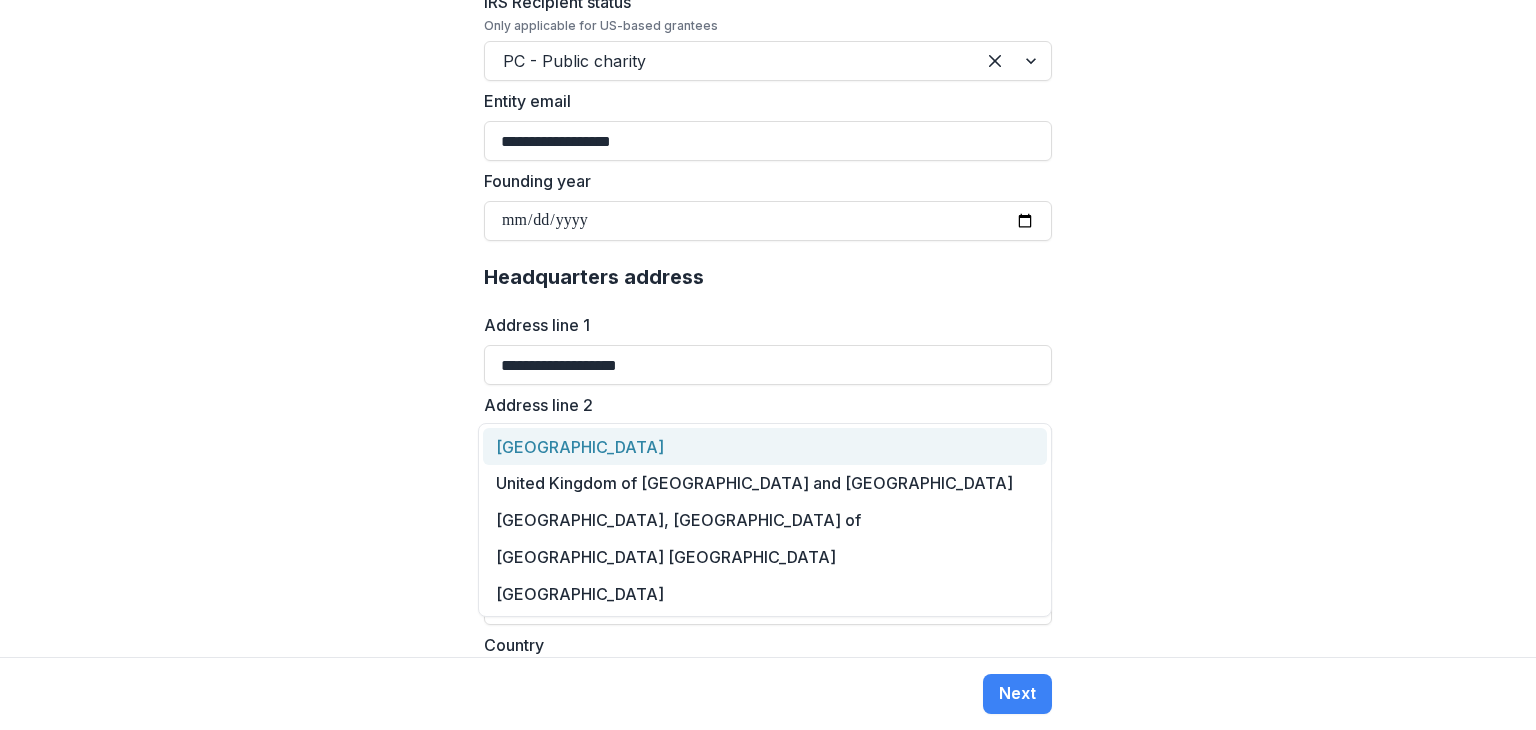 type on "******" 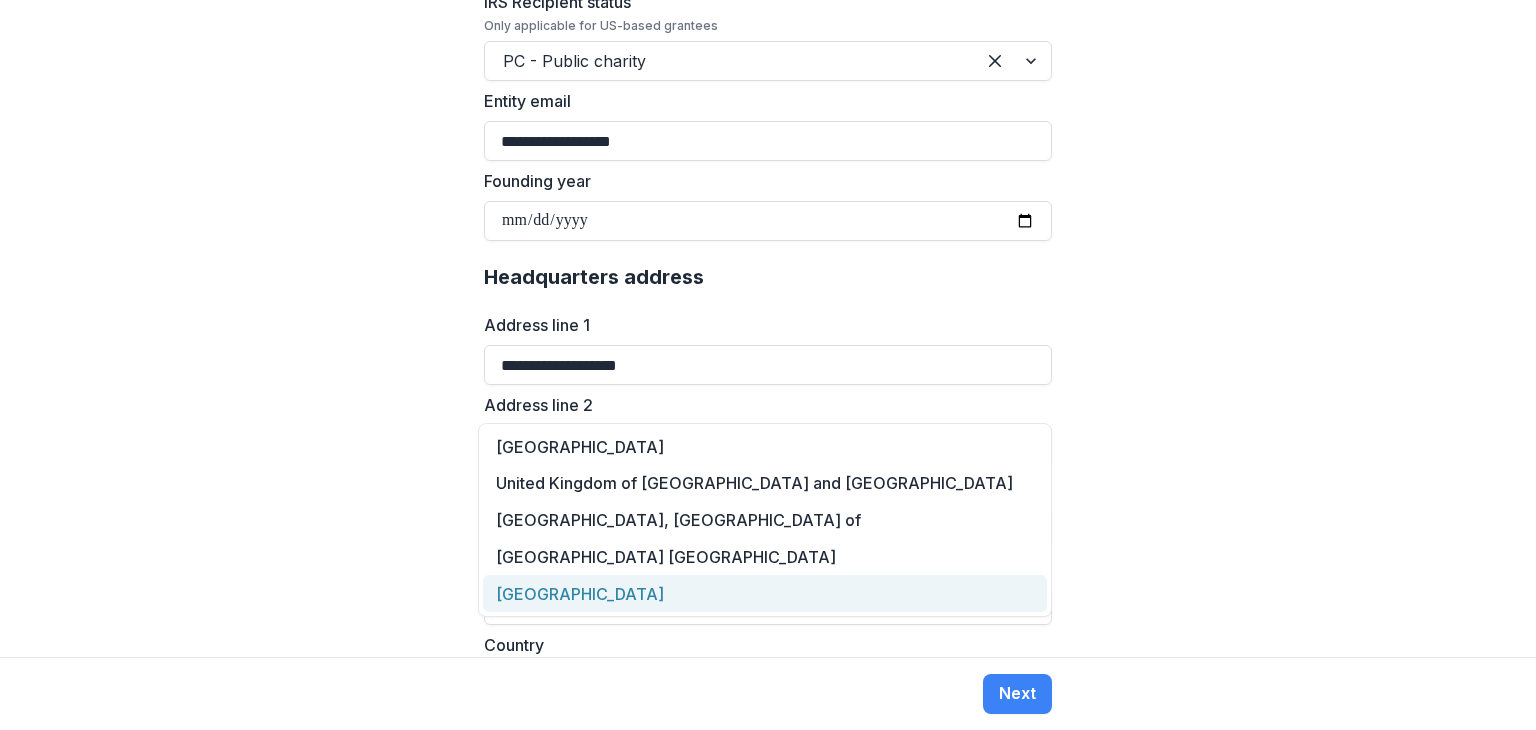 click on "[GEOGRAPHIC_DATA]" at bounding box center (765, 593) 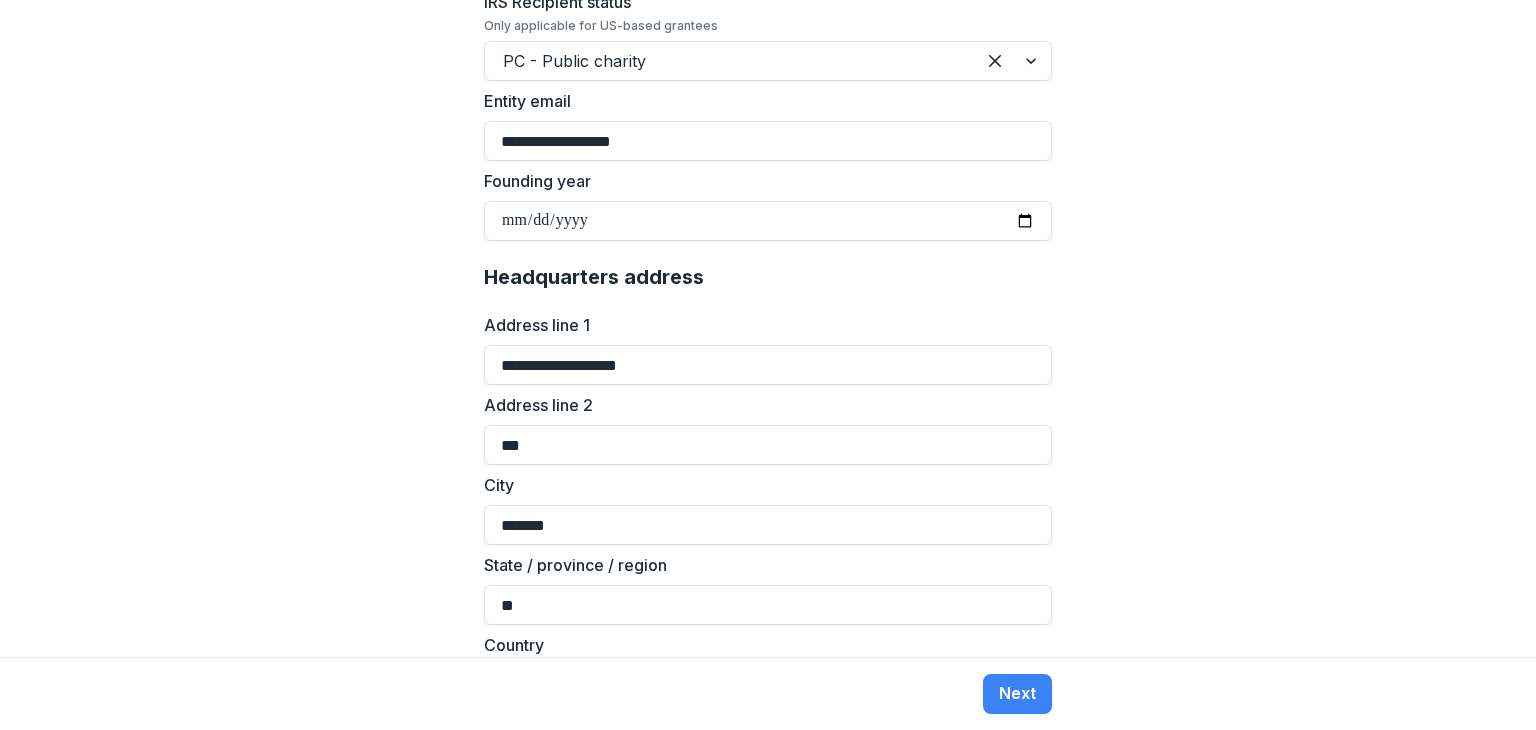 scroll, scrollTop: 1320, scrollLeft: 0, axis: vertical 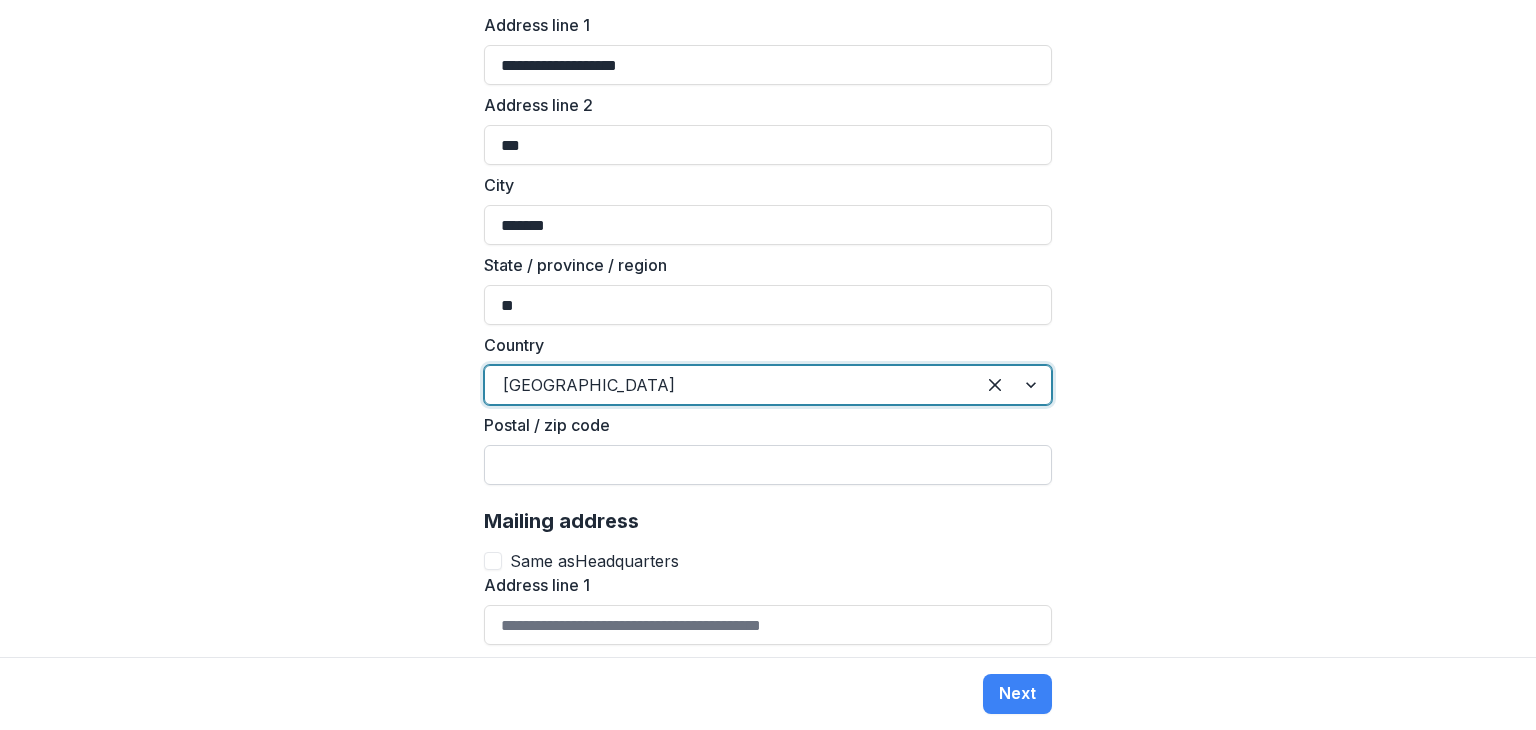 click on "Postal / zip code" at bounding box center (768, 465) 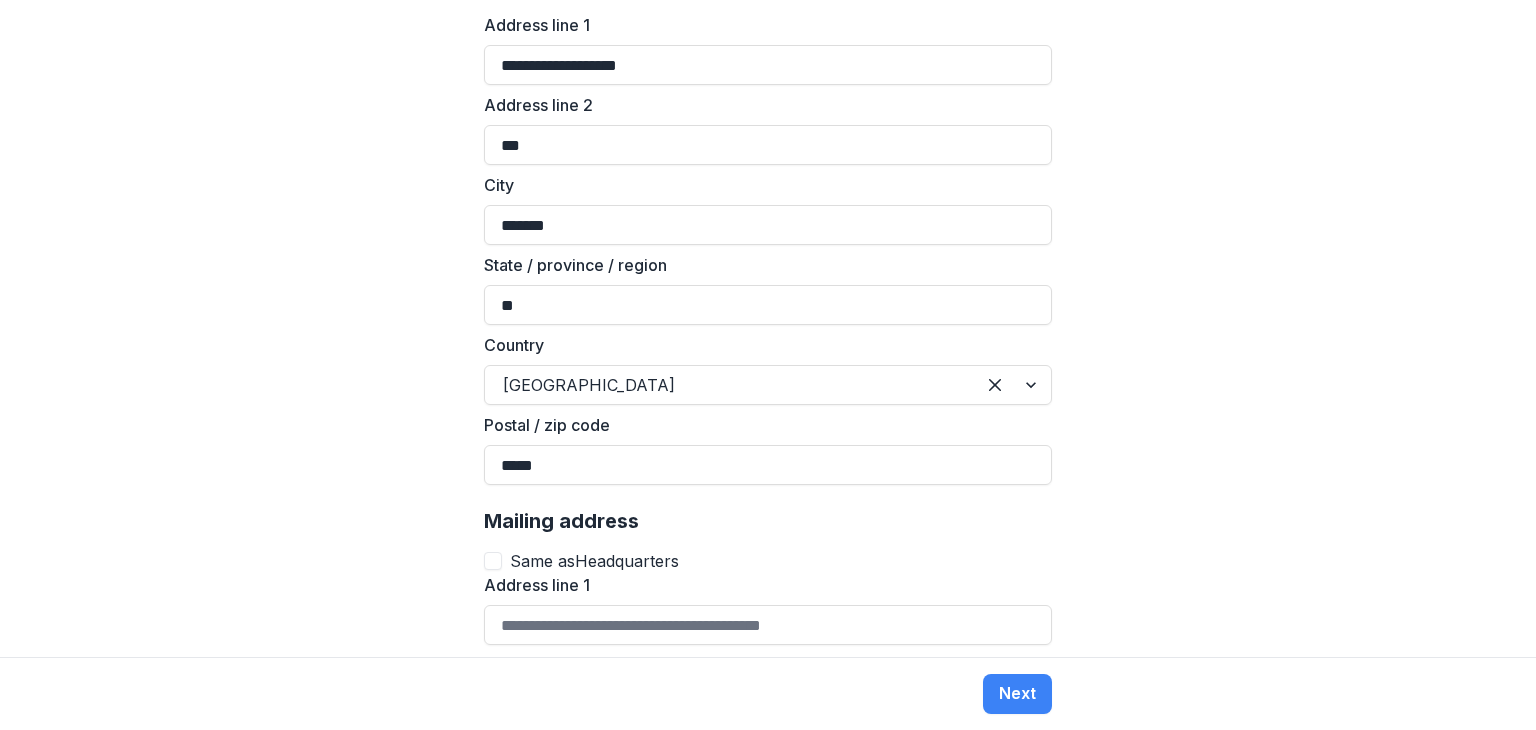 type on "*****" 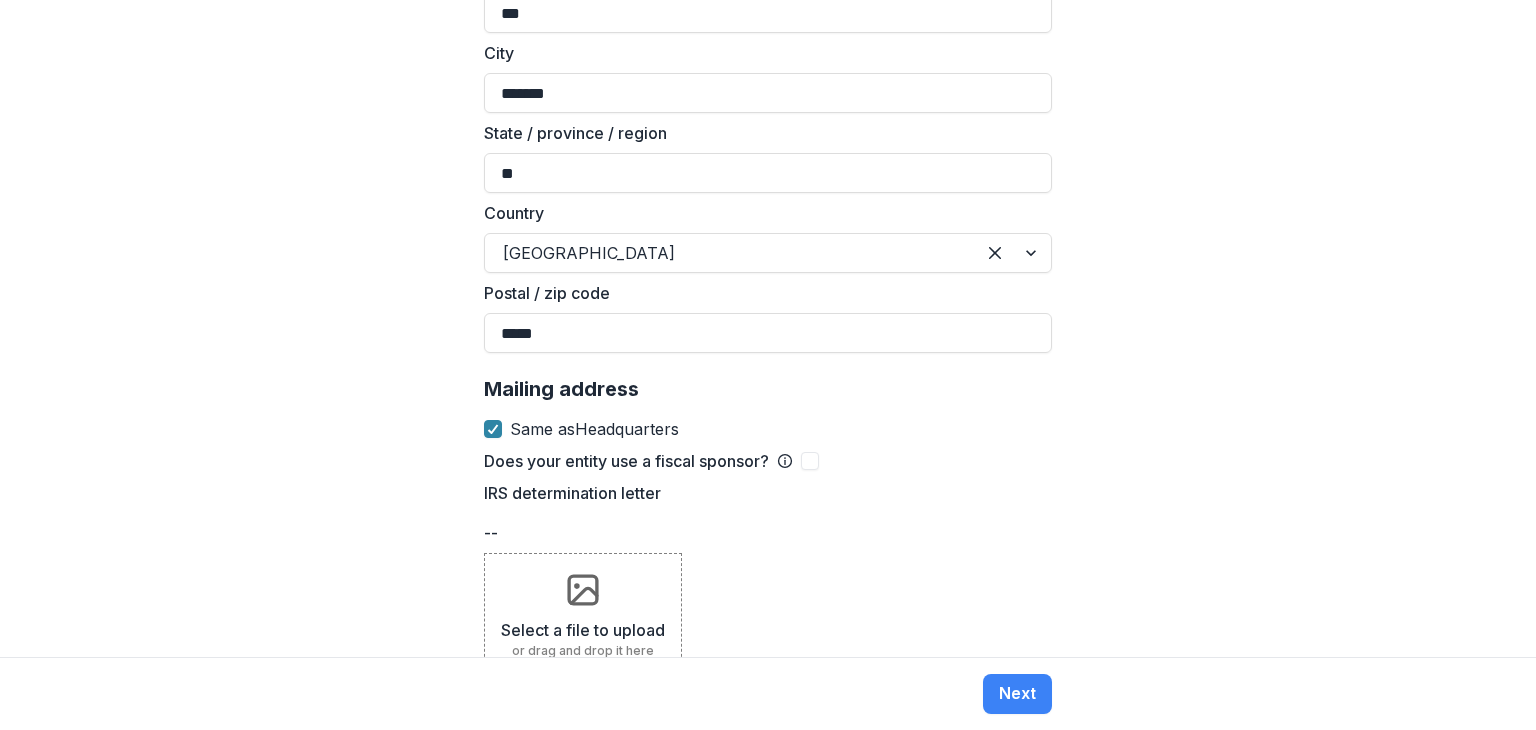 scroll, scrollTop: 1456, scrollLeft: 0, axis: vertical 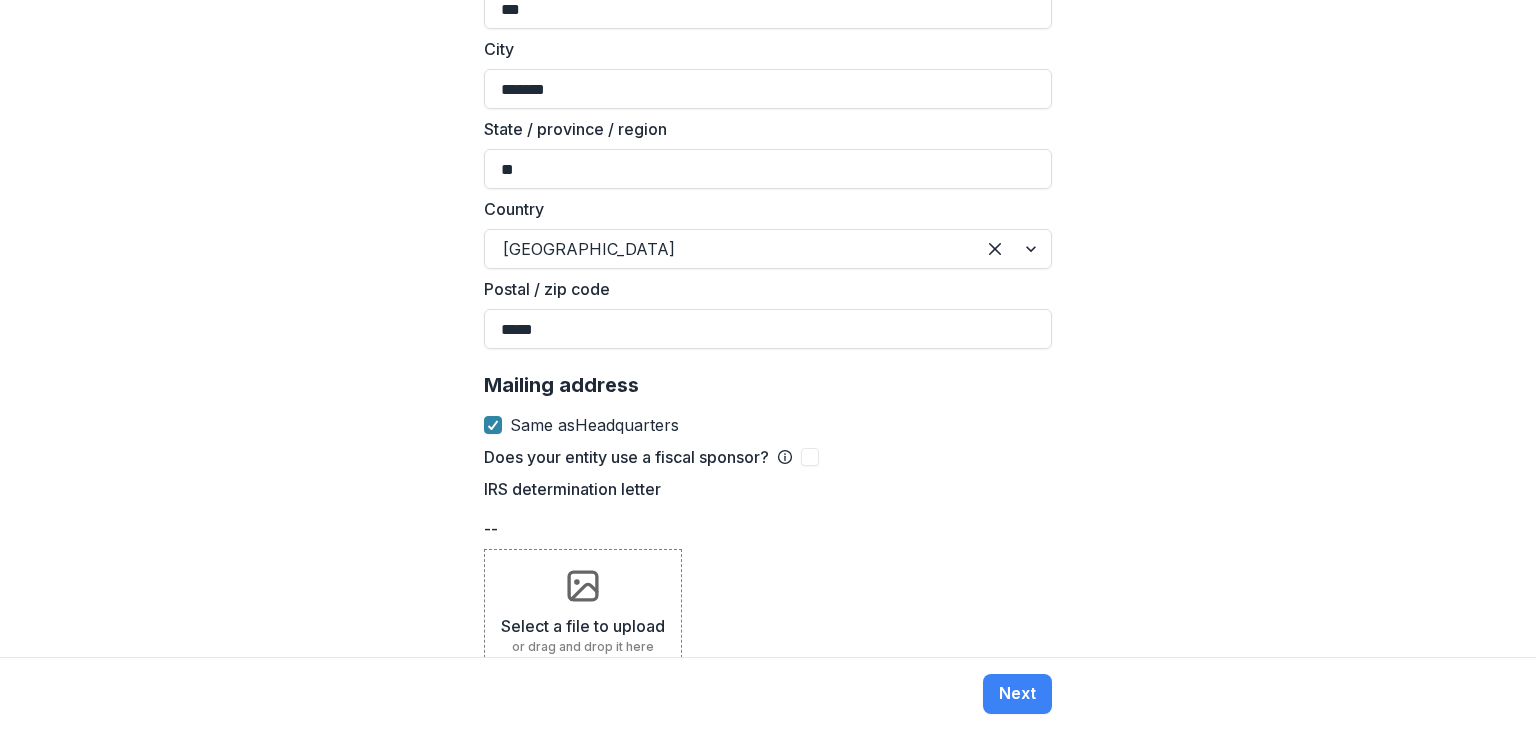 click at bounding box center [810, 457] 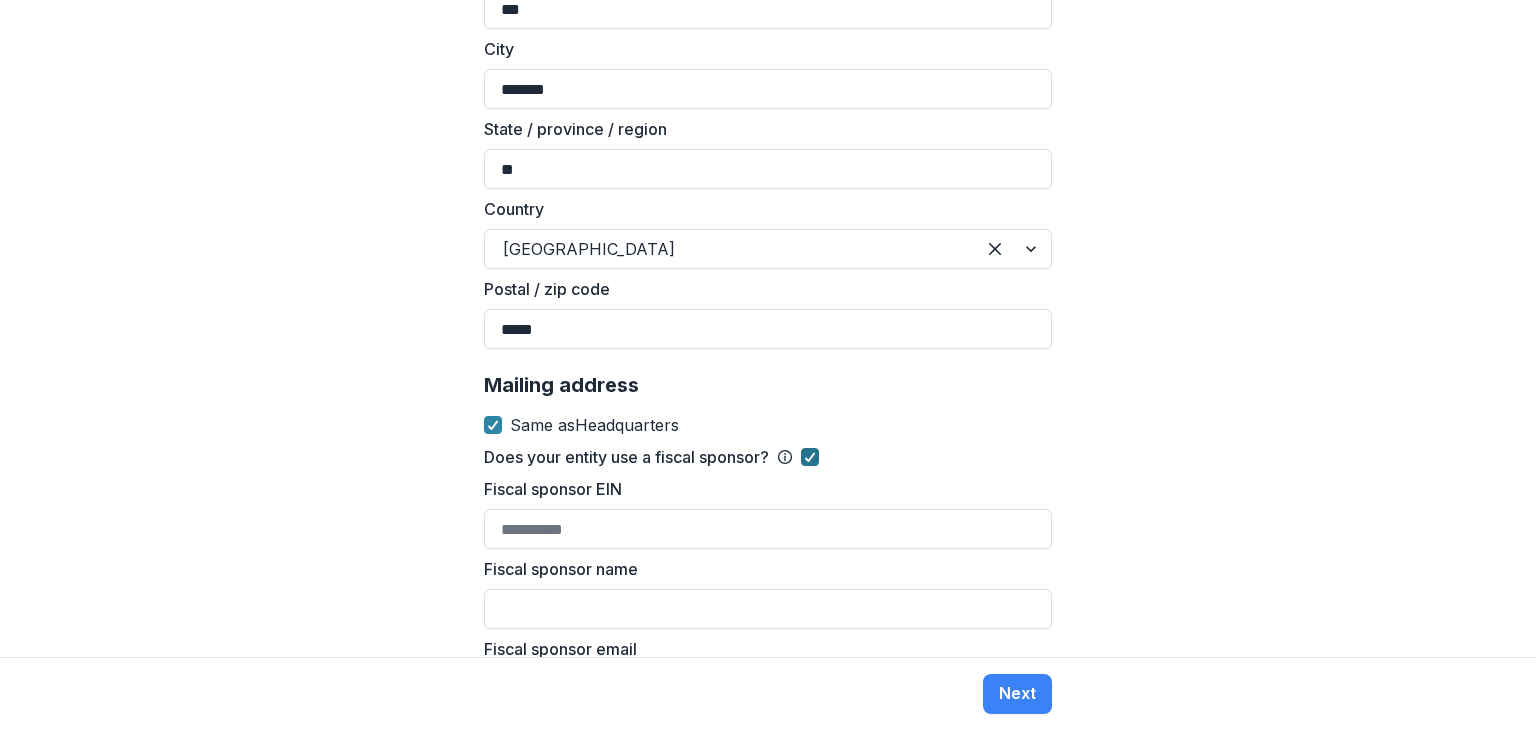 click 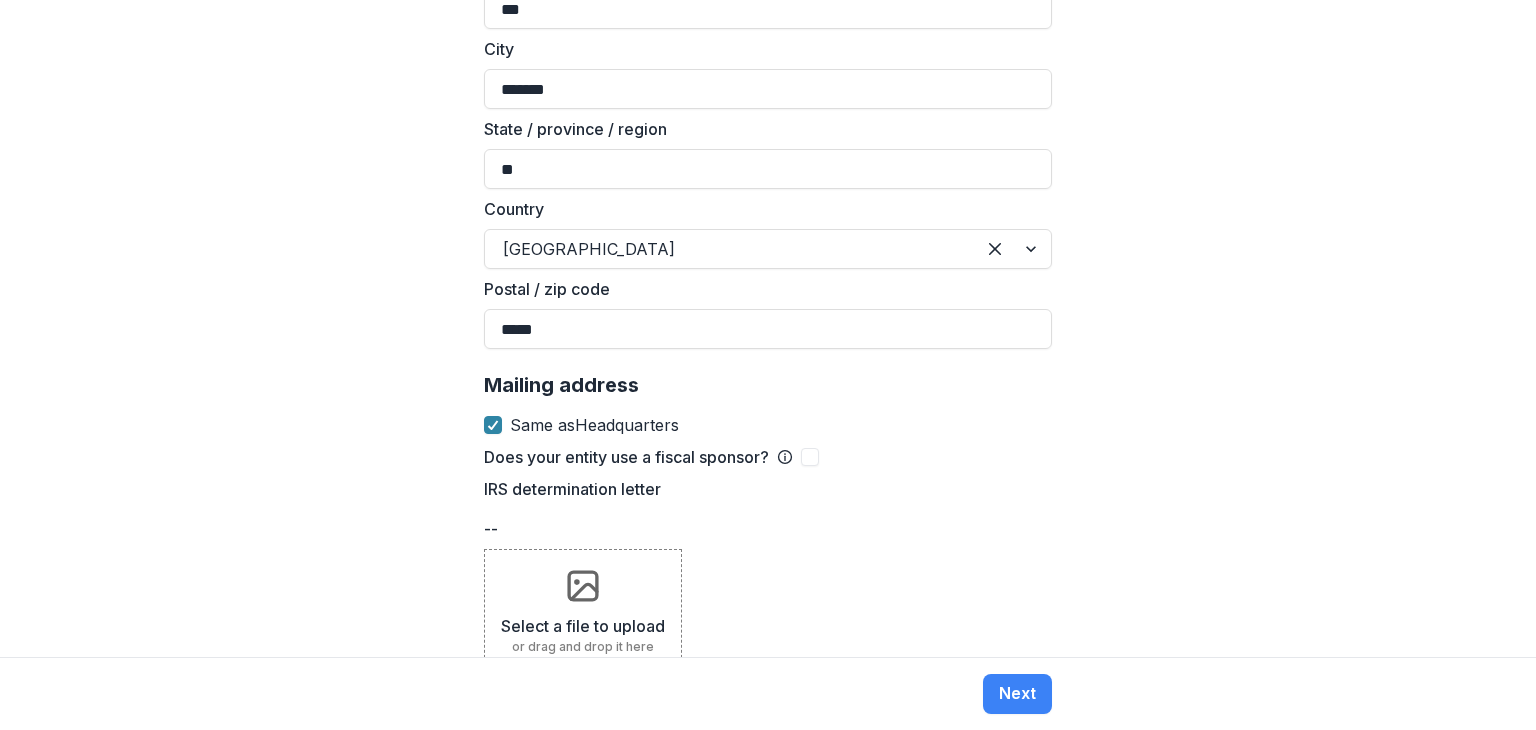 click on "Select a file to upload" at bounding box center [583, 626] 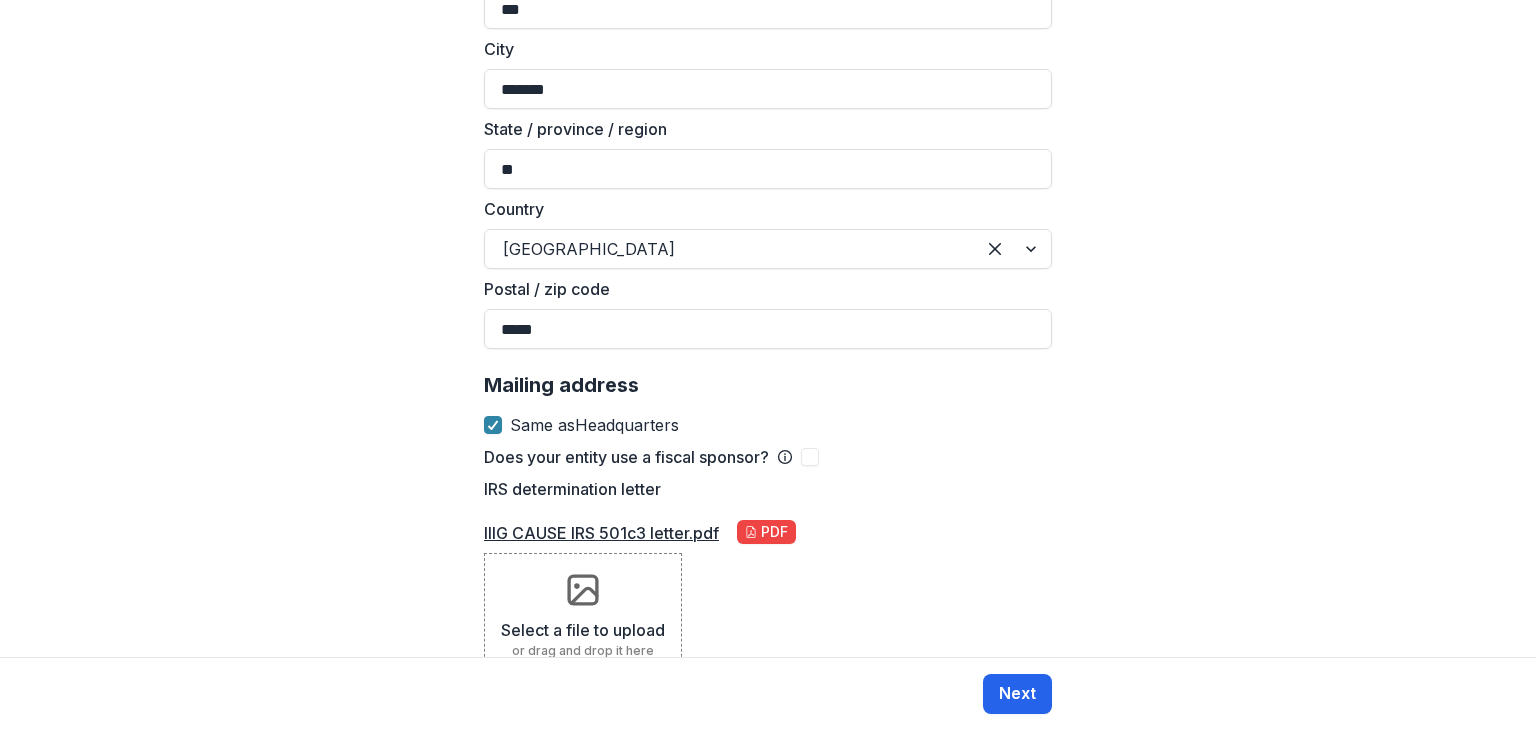 click on "Next" at bounding box center (1017, 694) 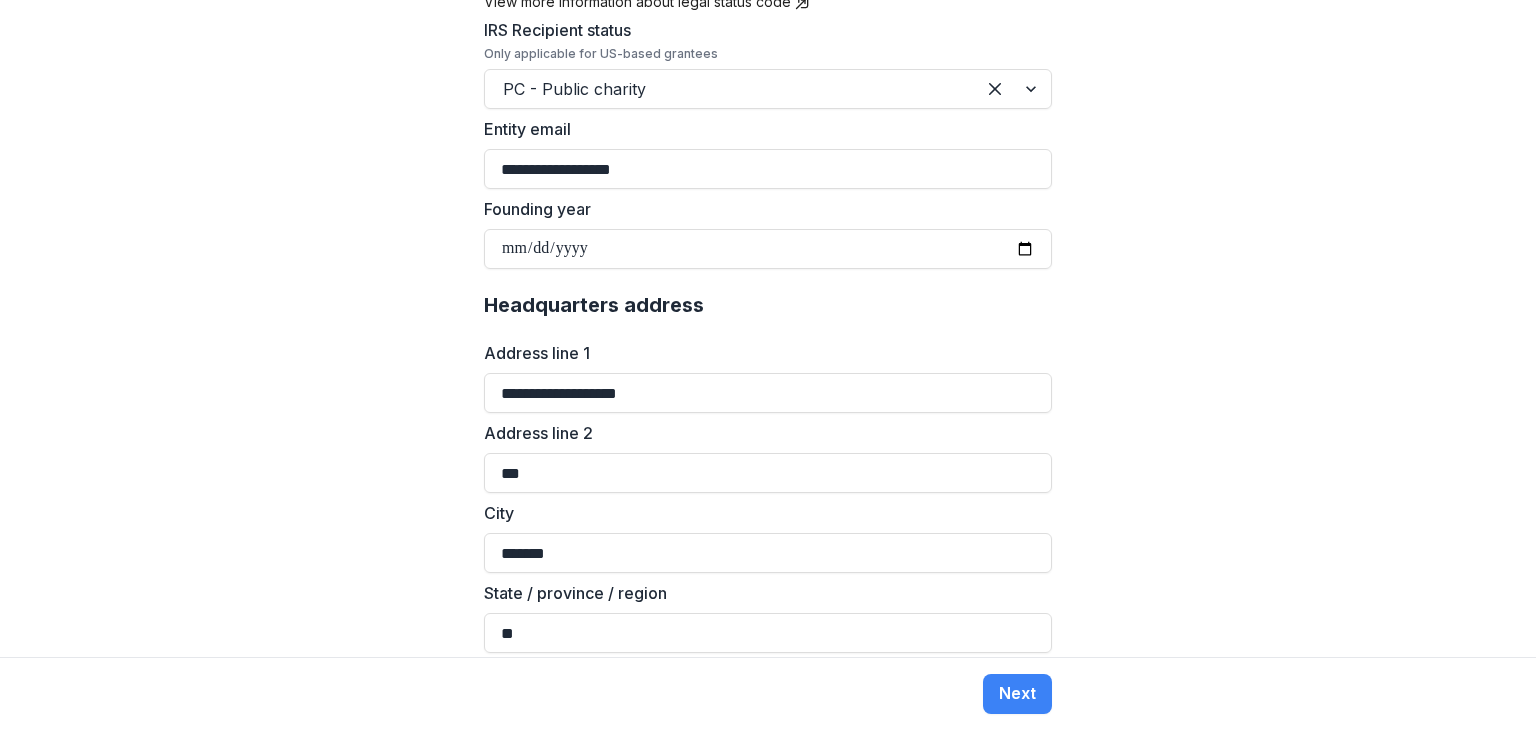scroll, scrollTop: 980, scrollLeft: 0, axis: vertical 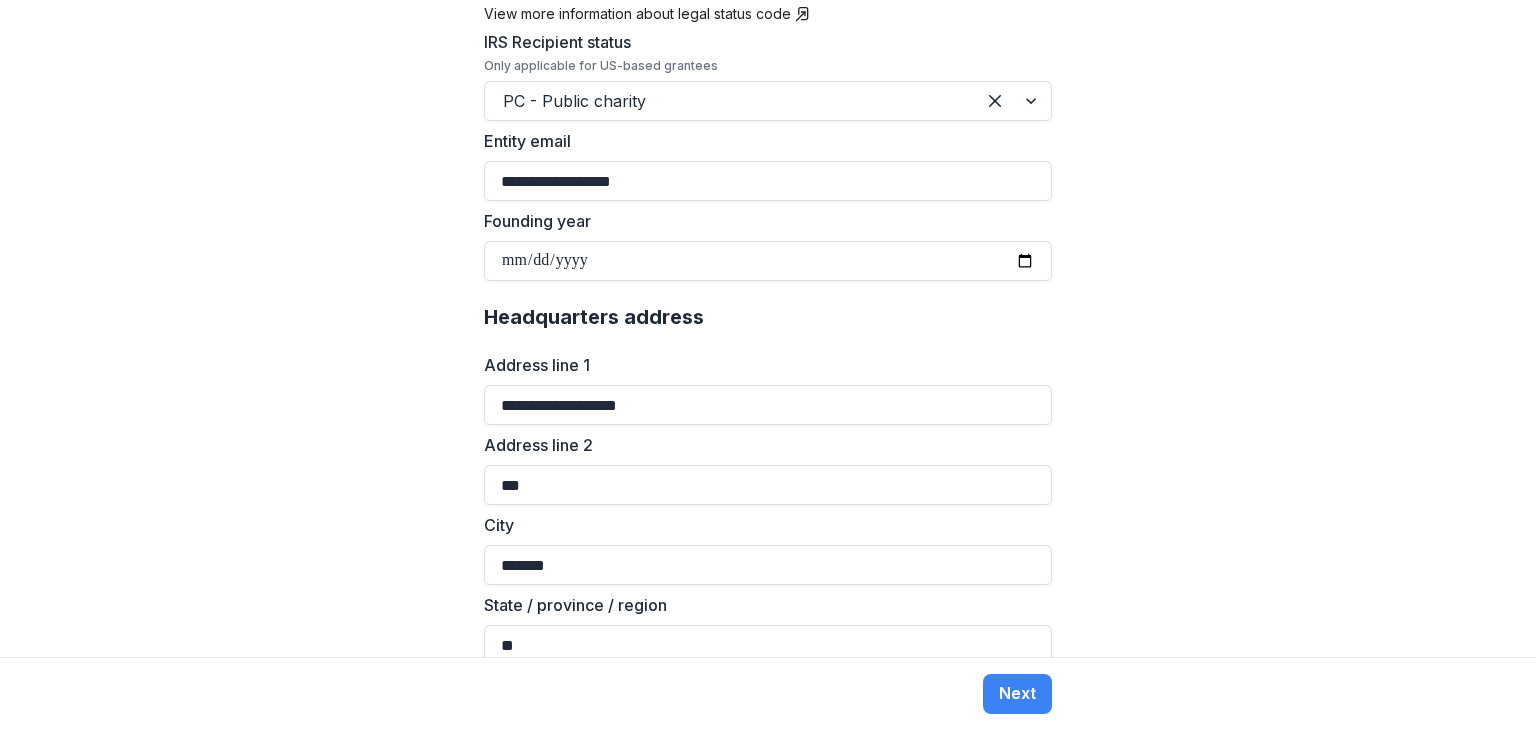 type on "**********" 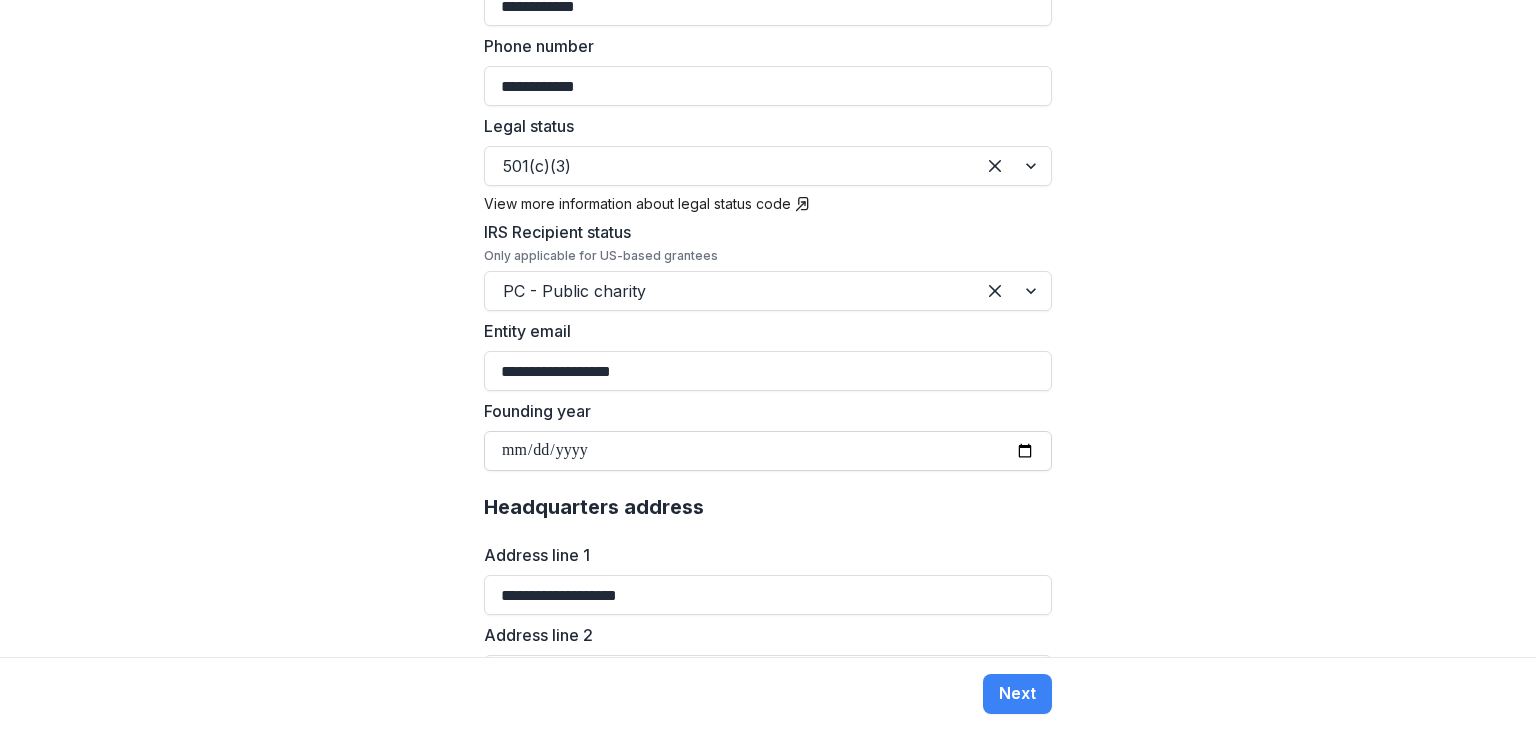 scroll, scrollTop: 480, scrollLeft: 0, axis: vertical 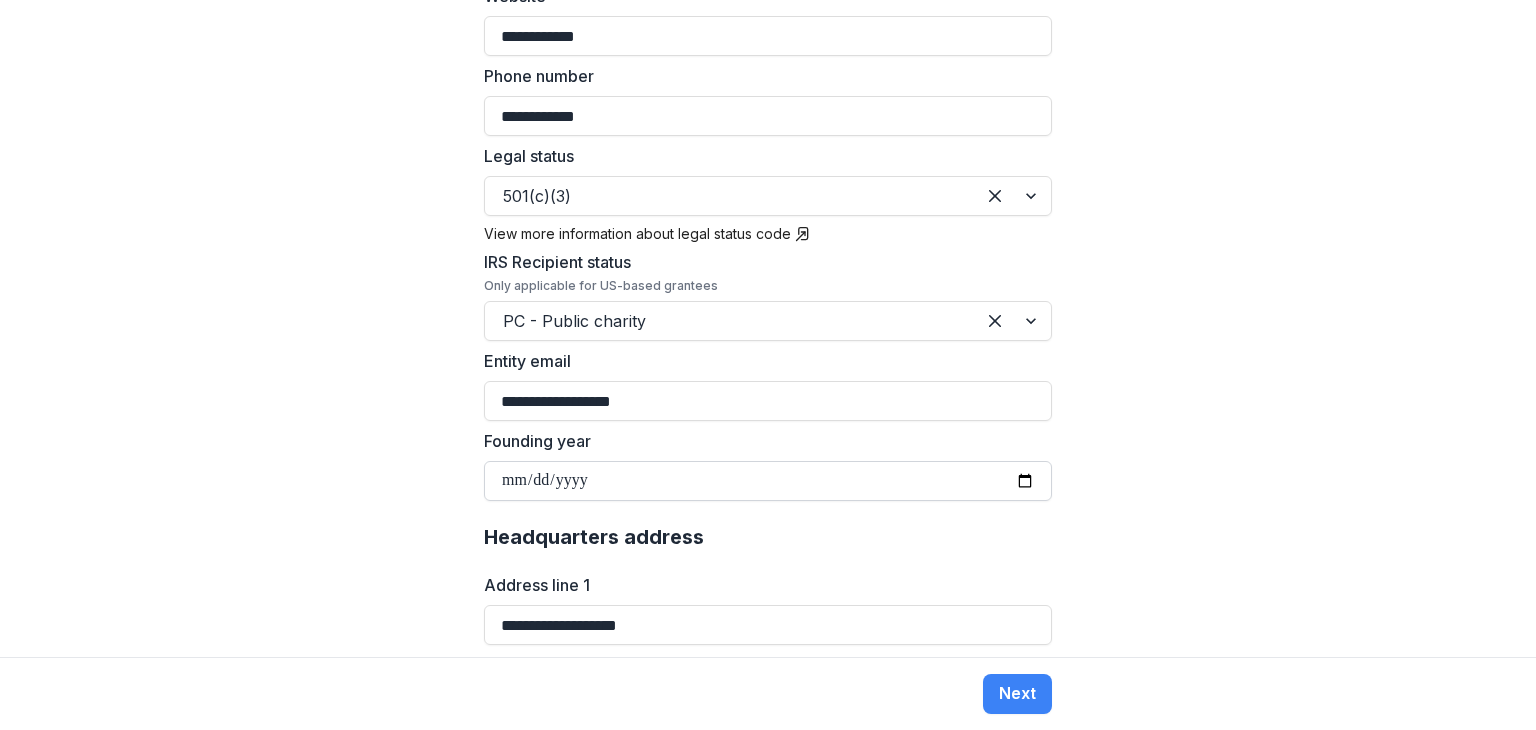 click on "**********" at bounding box center [768, 481] 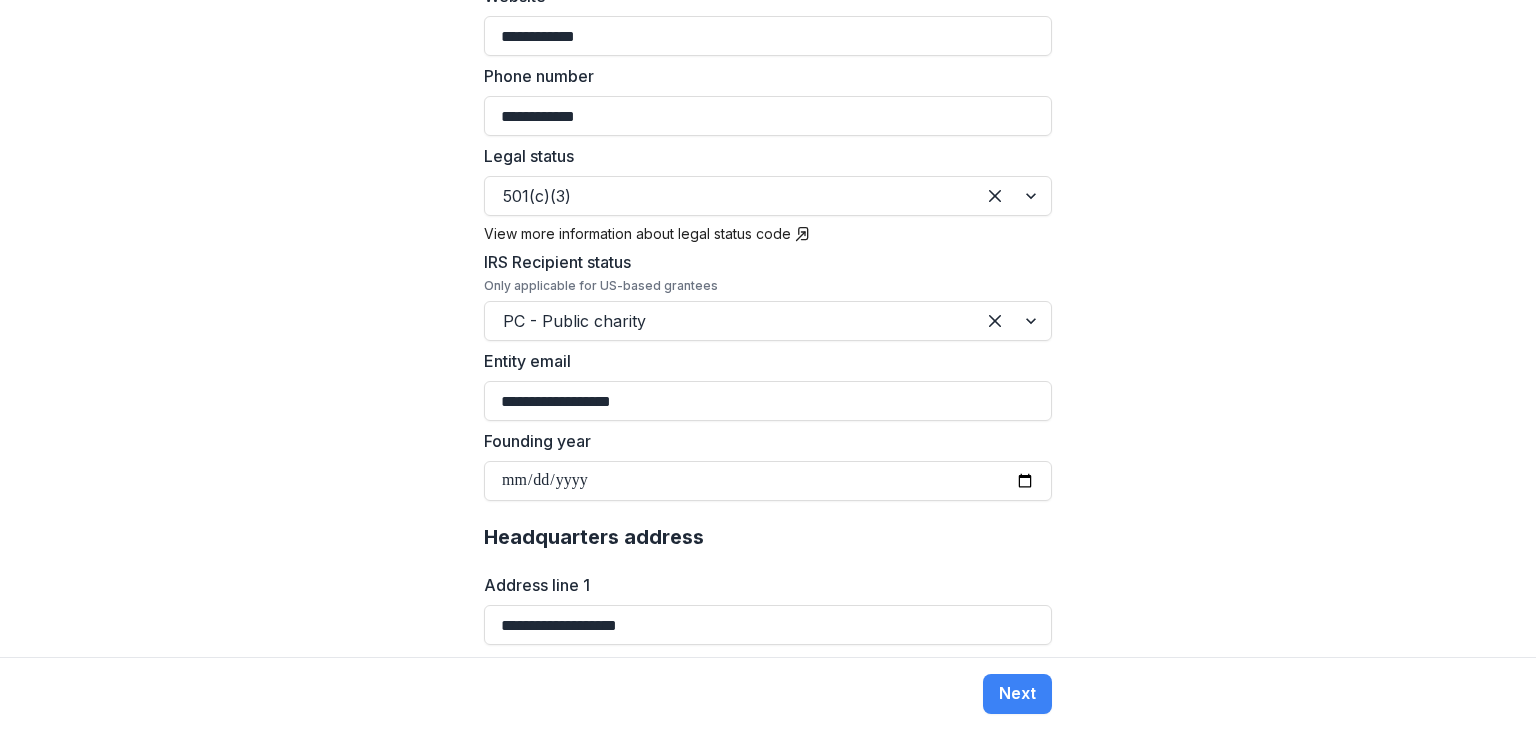 type on "**********" 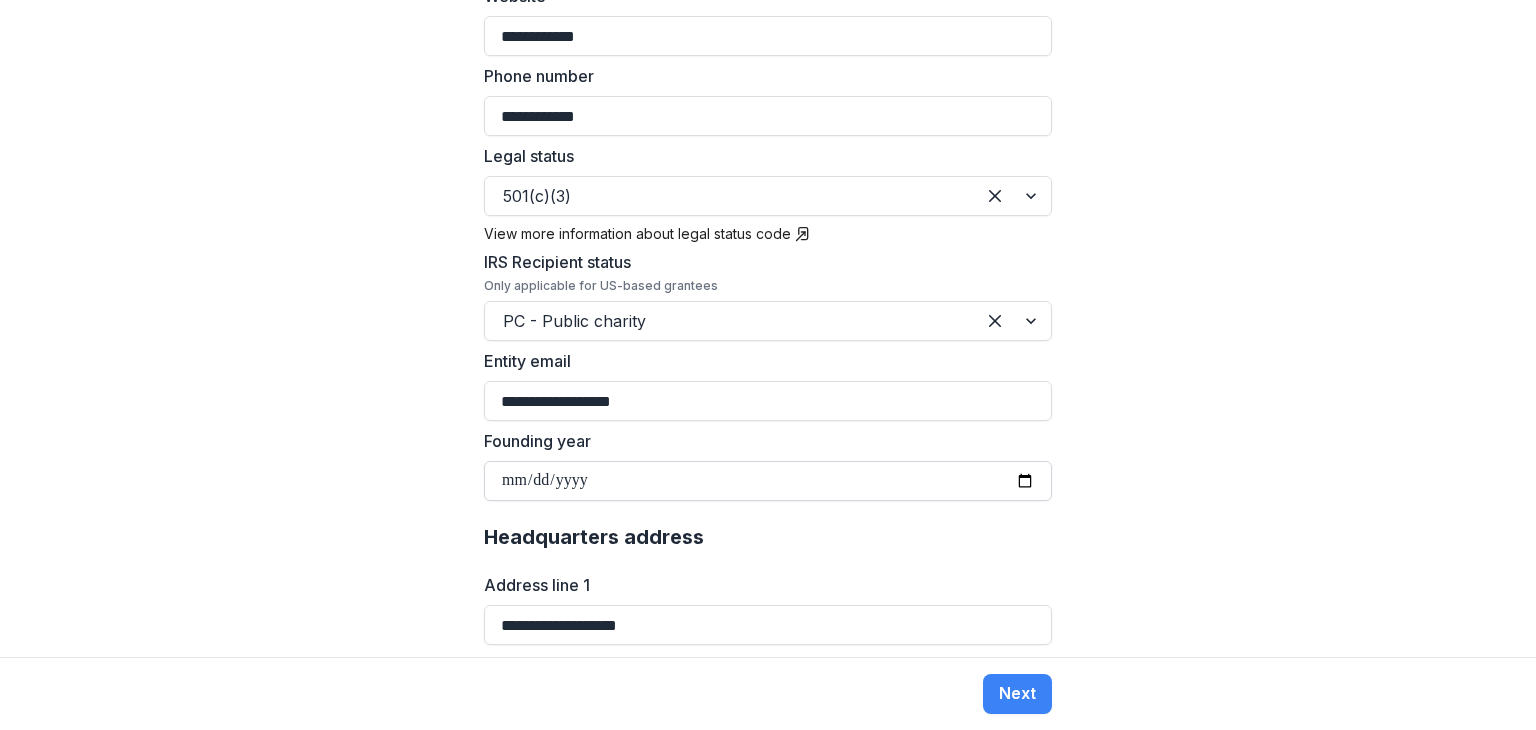 click on "**********" at bounding box center [768, 481] 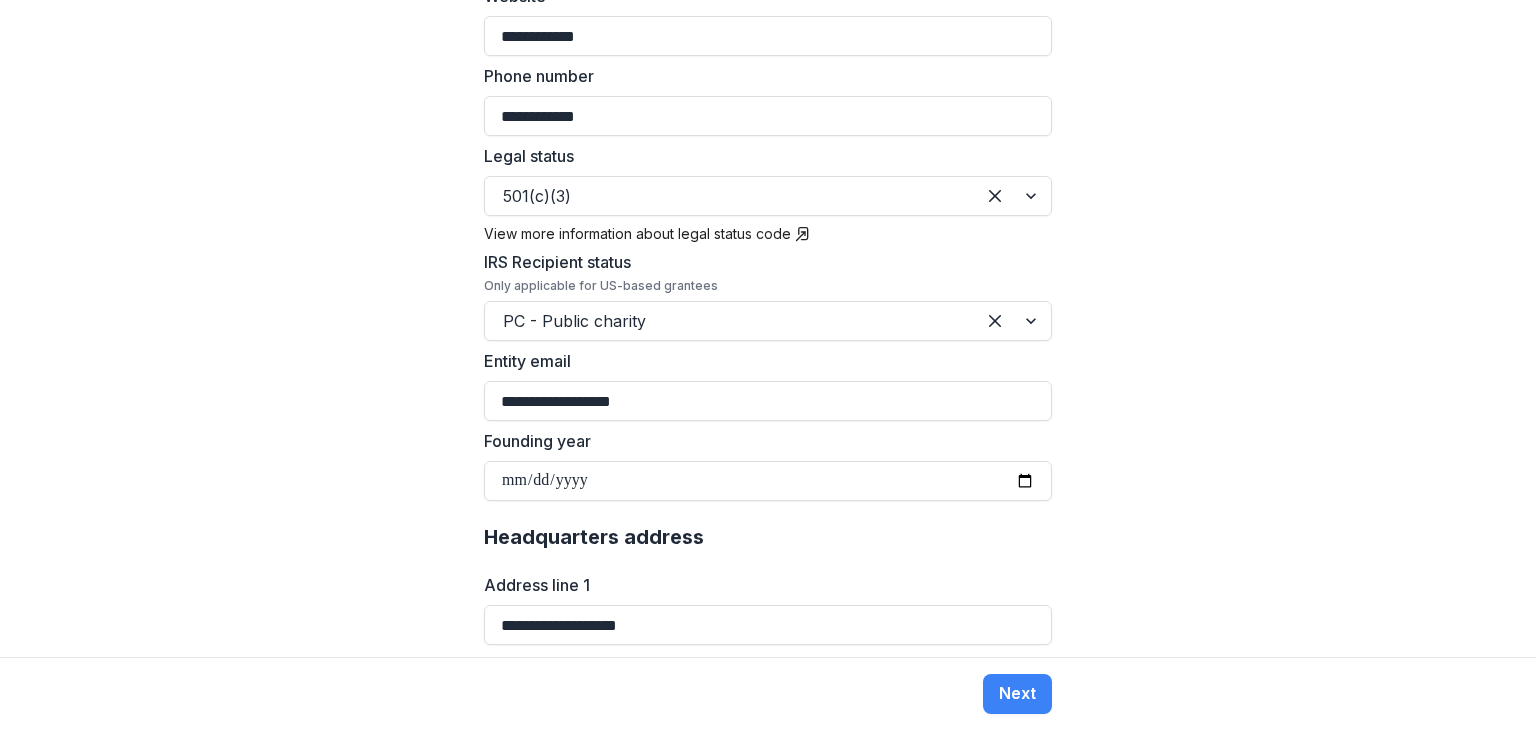 click on "**********" at bounding box center [768, 328] 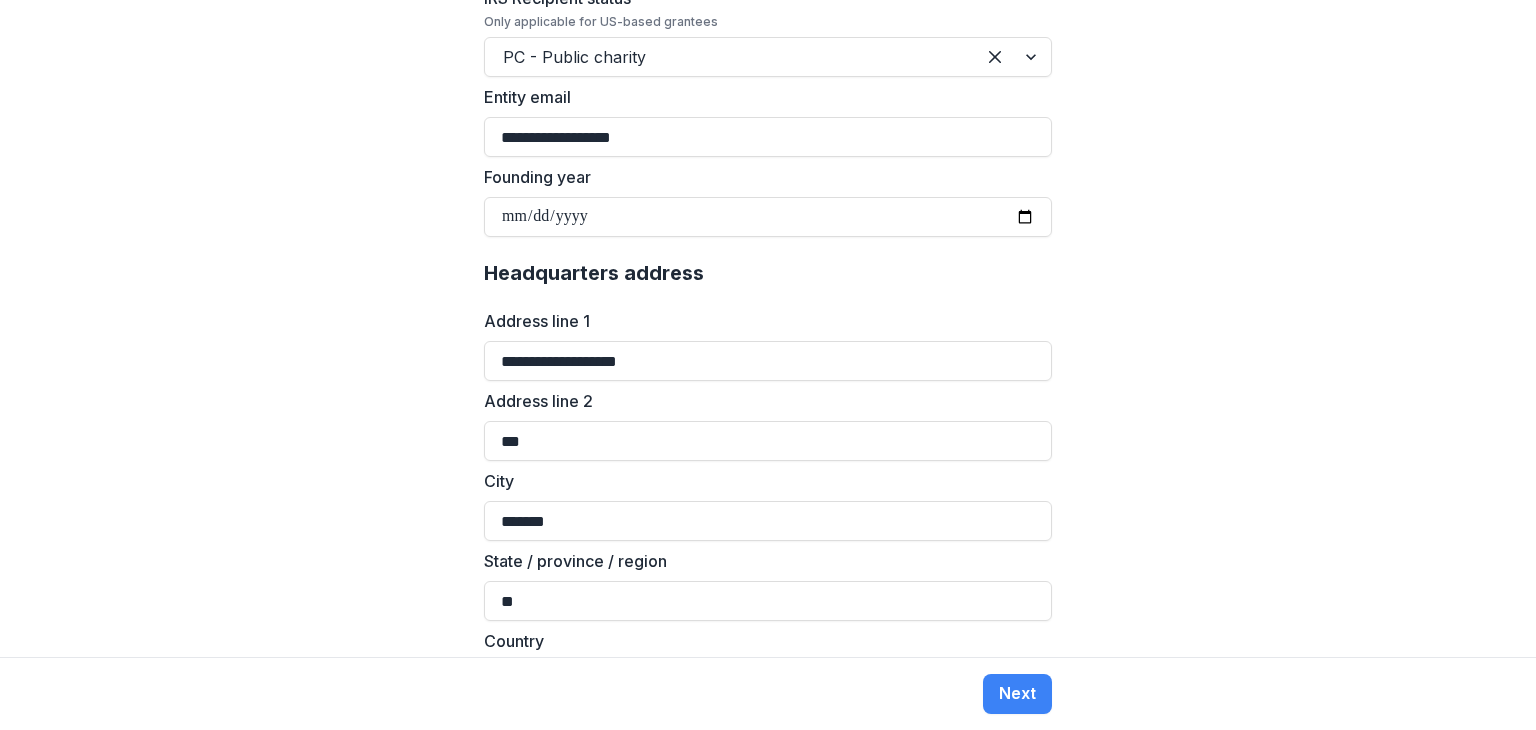scroll, scrollTop: 1460, scrollLeft: 0, axis: vertical 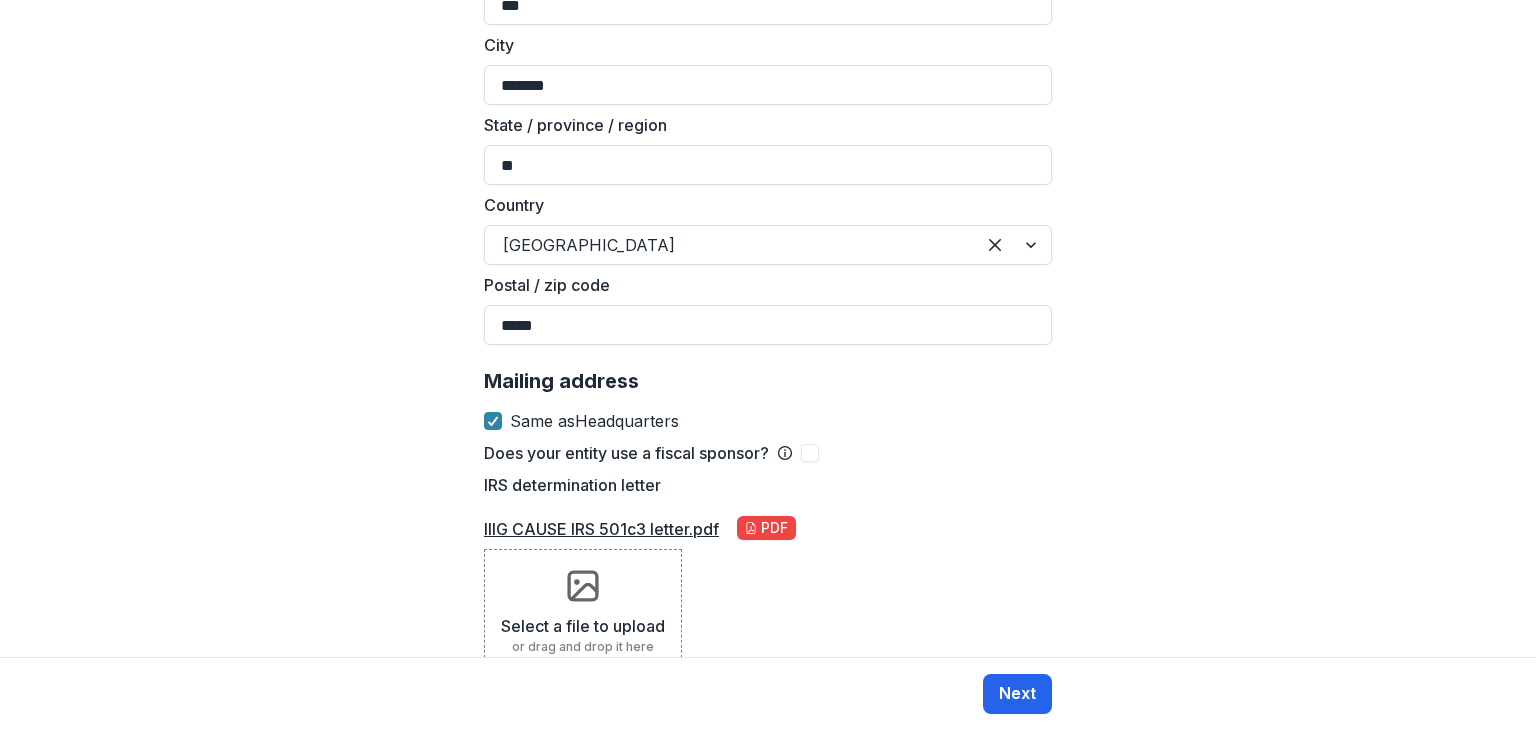 click on "Next" at bounding box center [1017, 694] 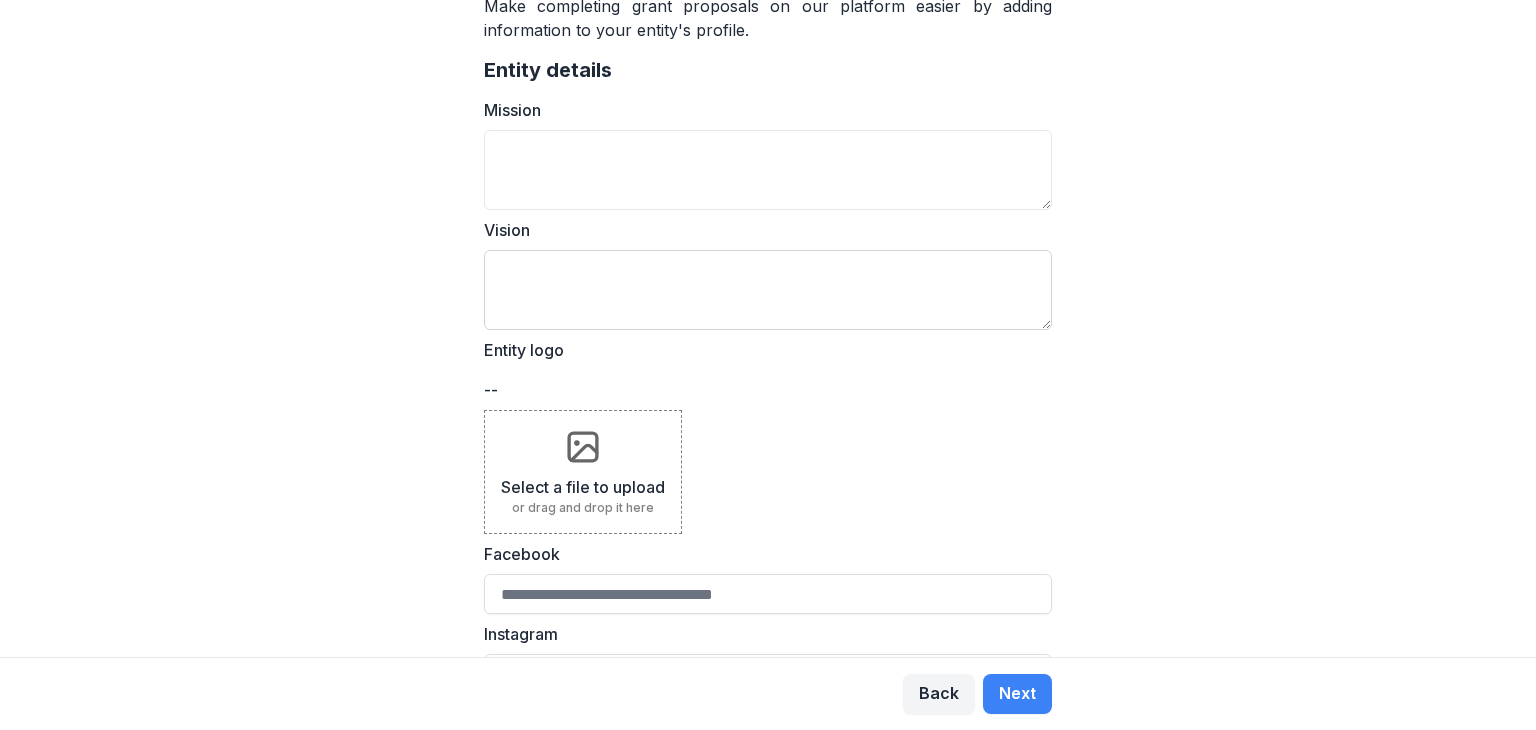 scroll, scrollTop: 0, scrollLeft: 0, axis: both 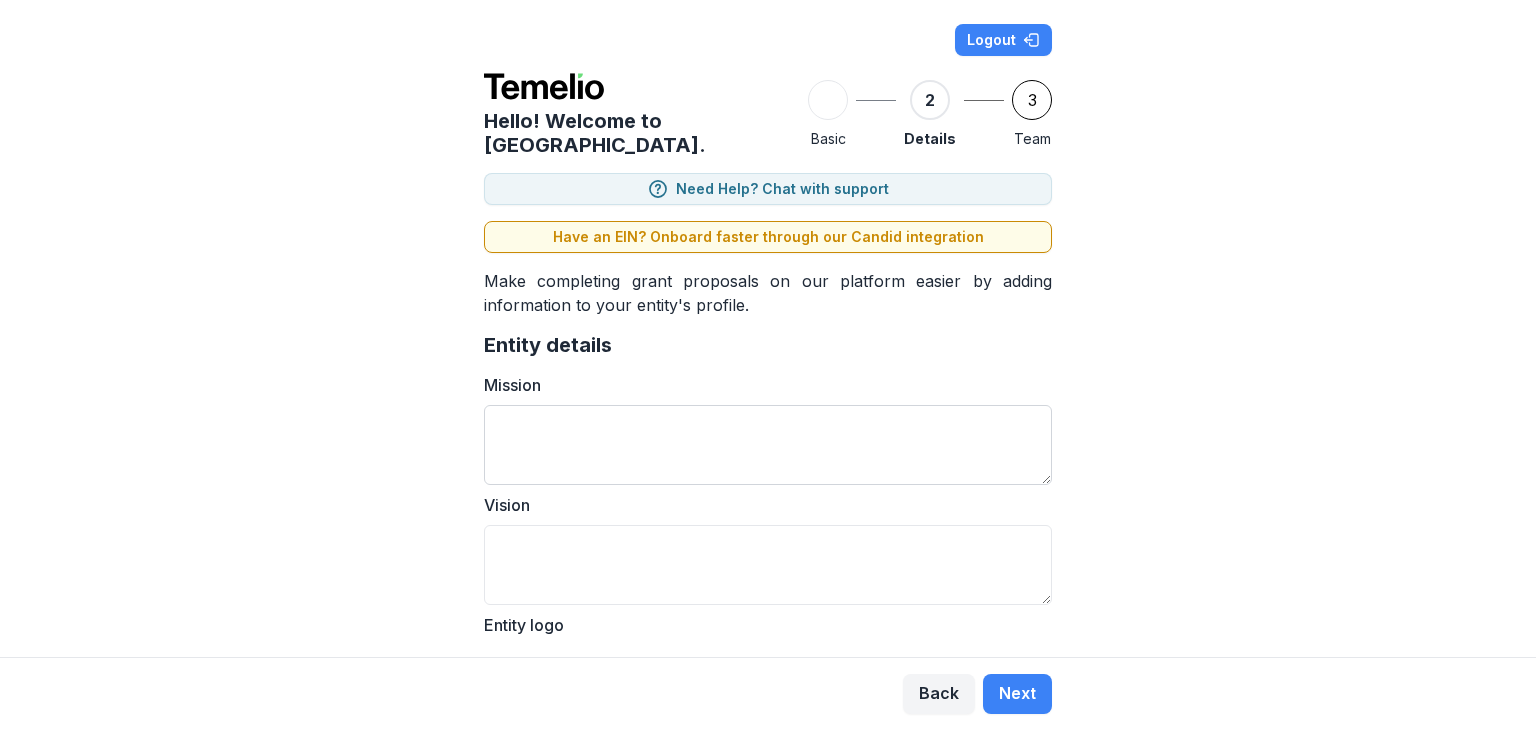 click on "Mission" at bounding box center [768, 445] 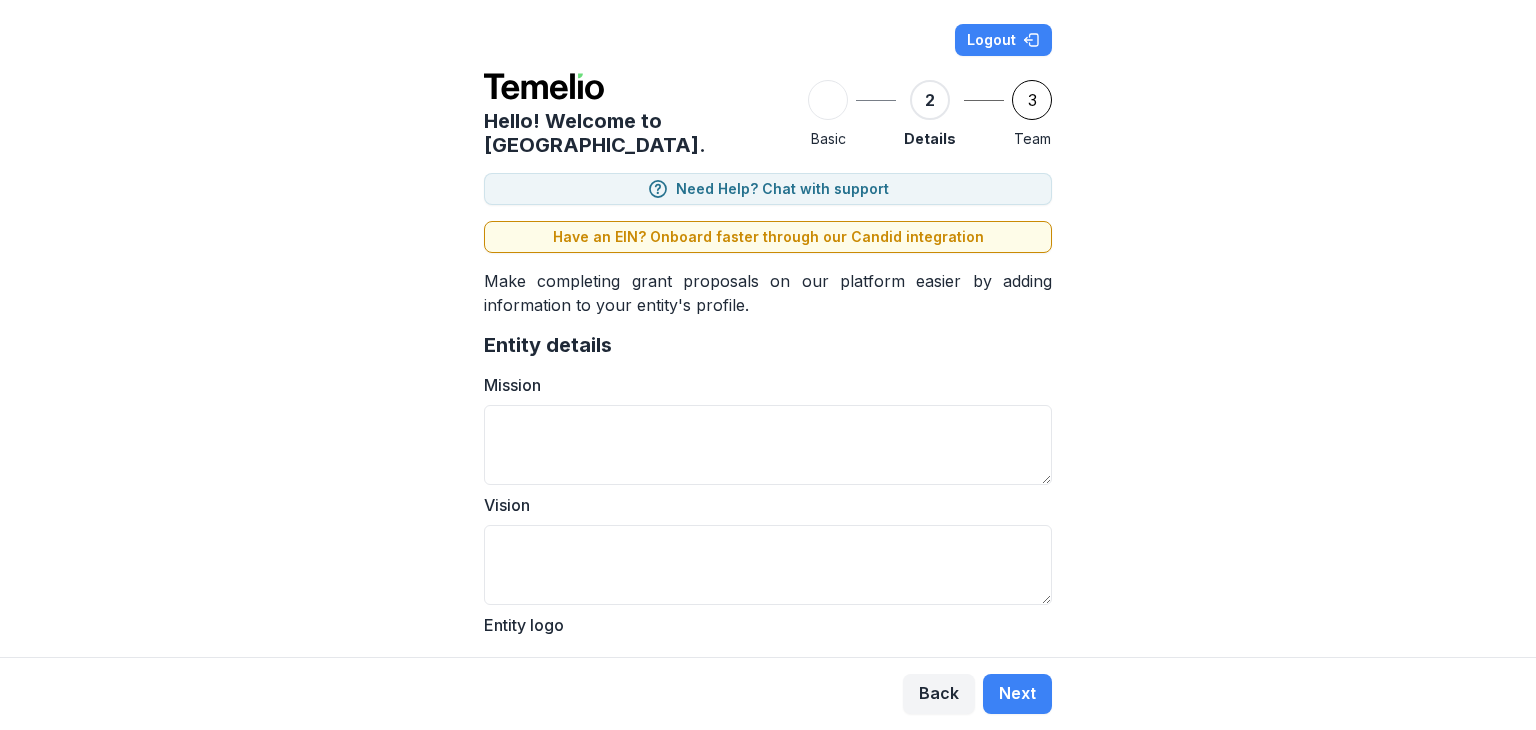 paste on "**********" 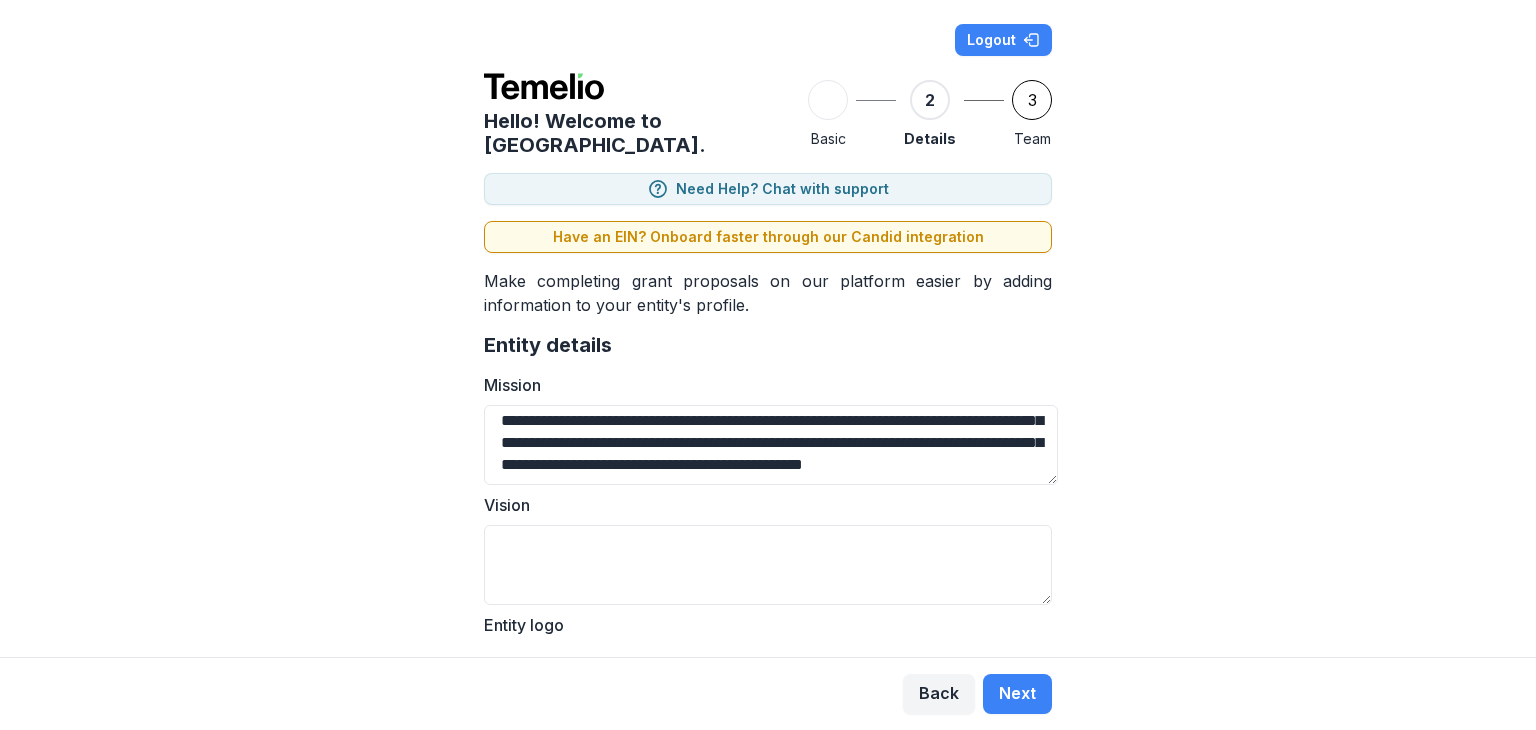 scroll, scrollTop: 48, scrollLeft: 0, axis: vertical 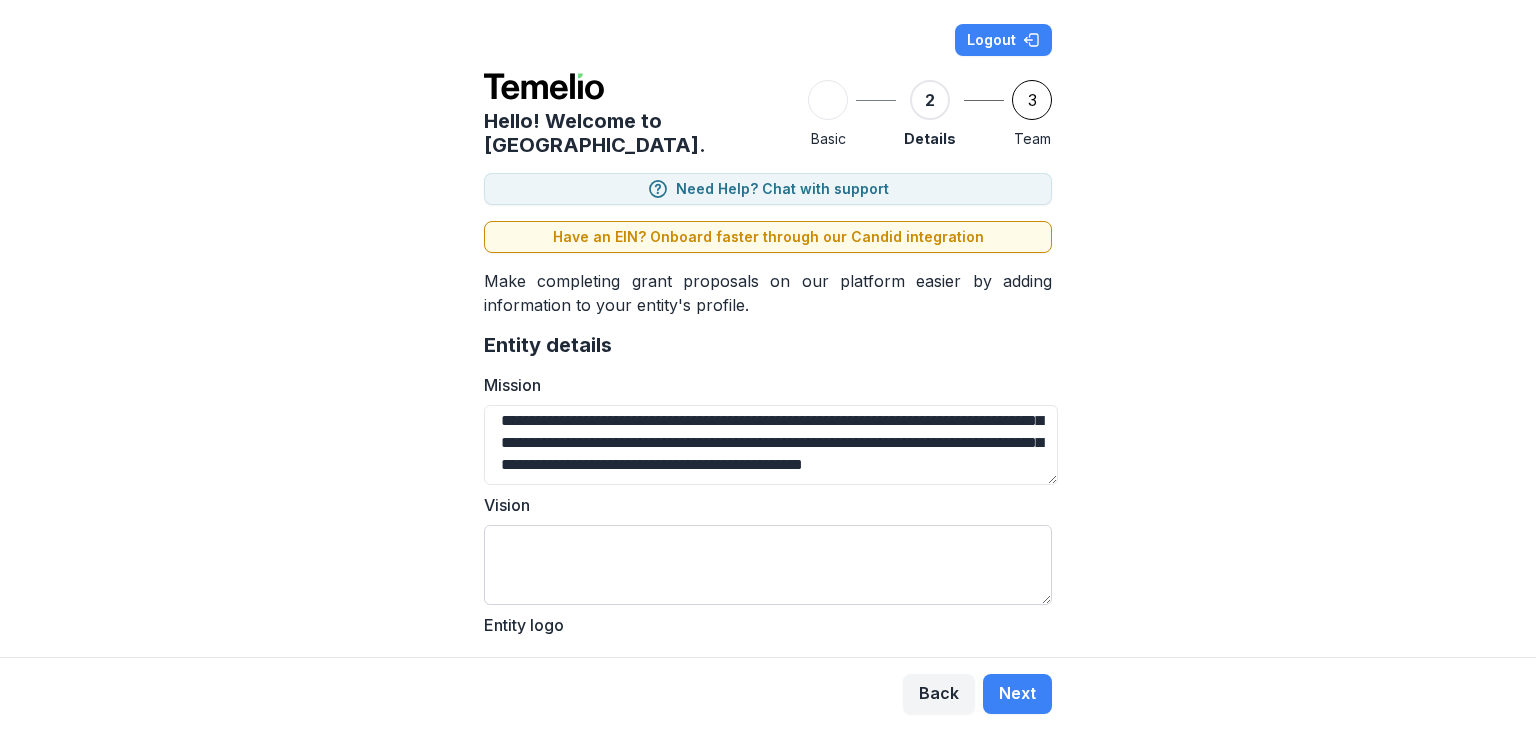 click on "Vision" at bounding box center [768, 565] 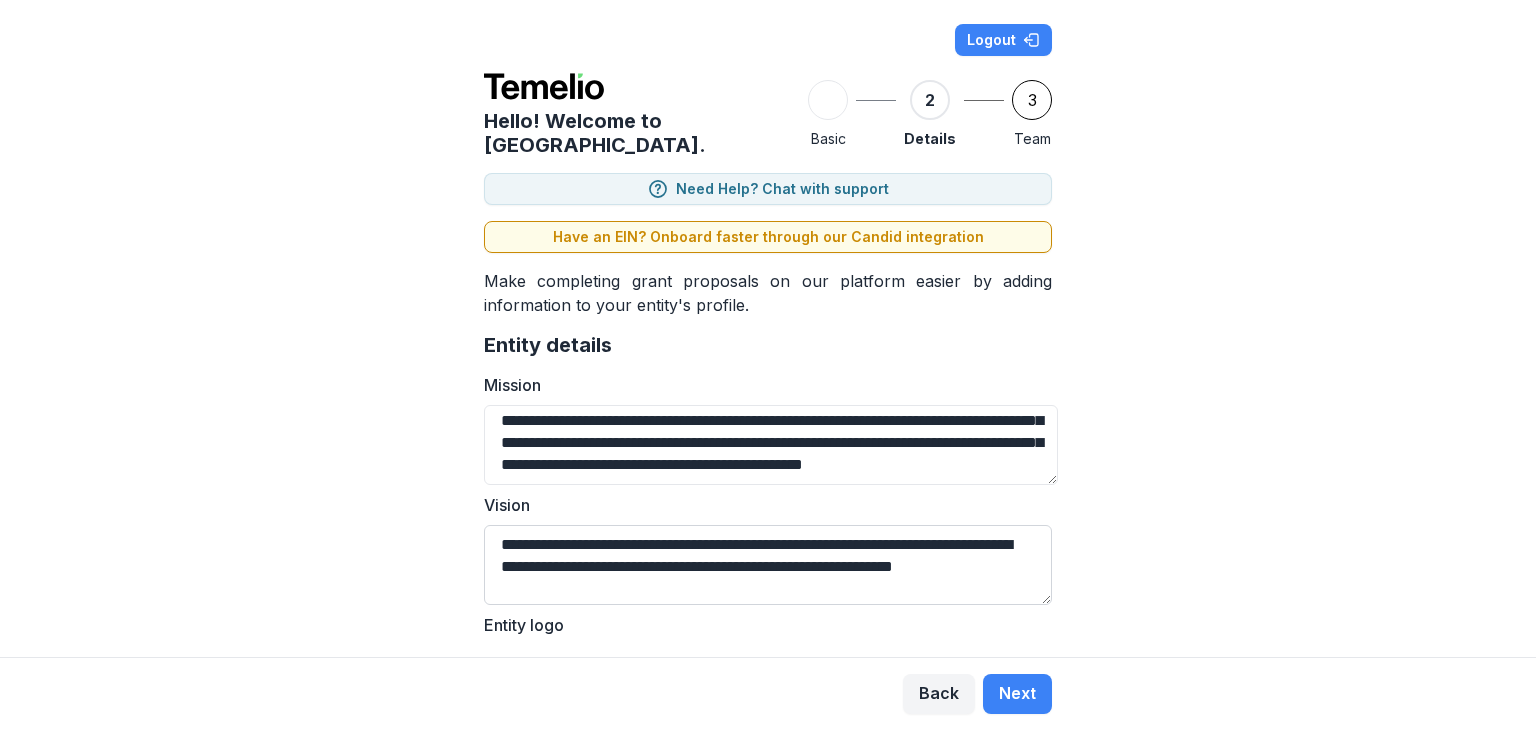 click on "**********" at bounding box center (768, 565) 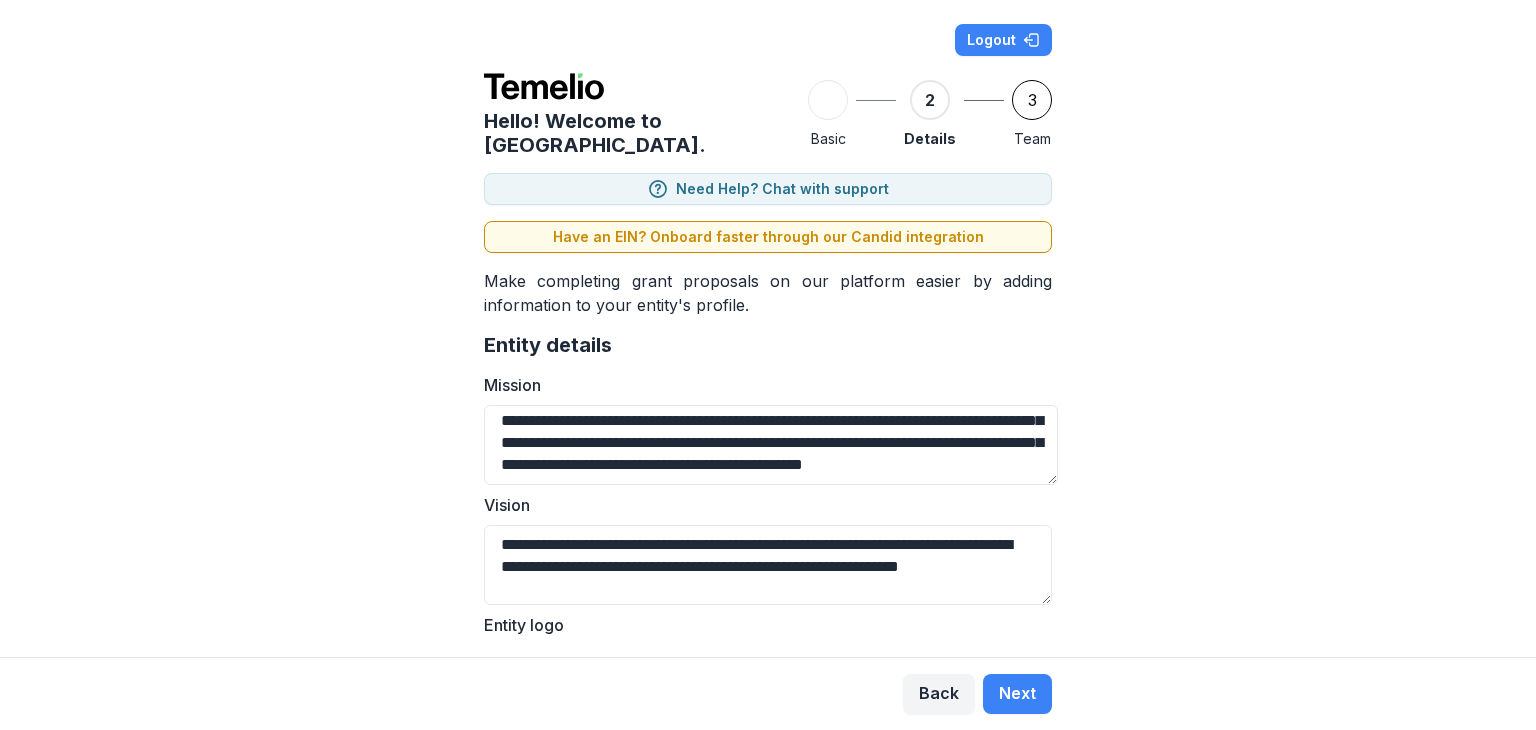 type on "**********" 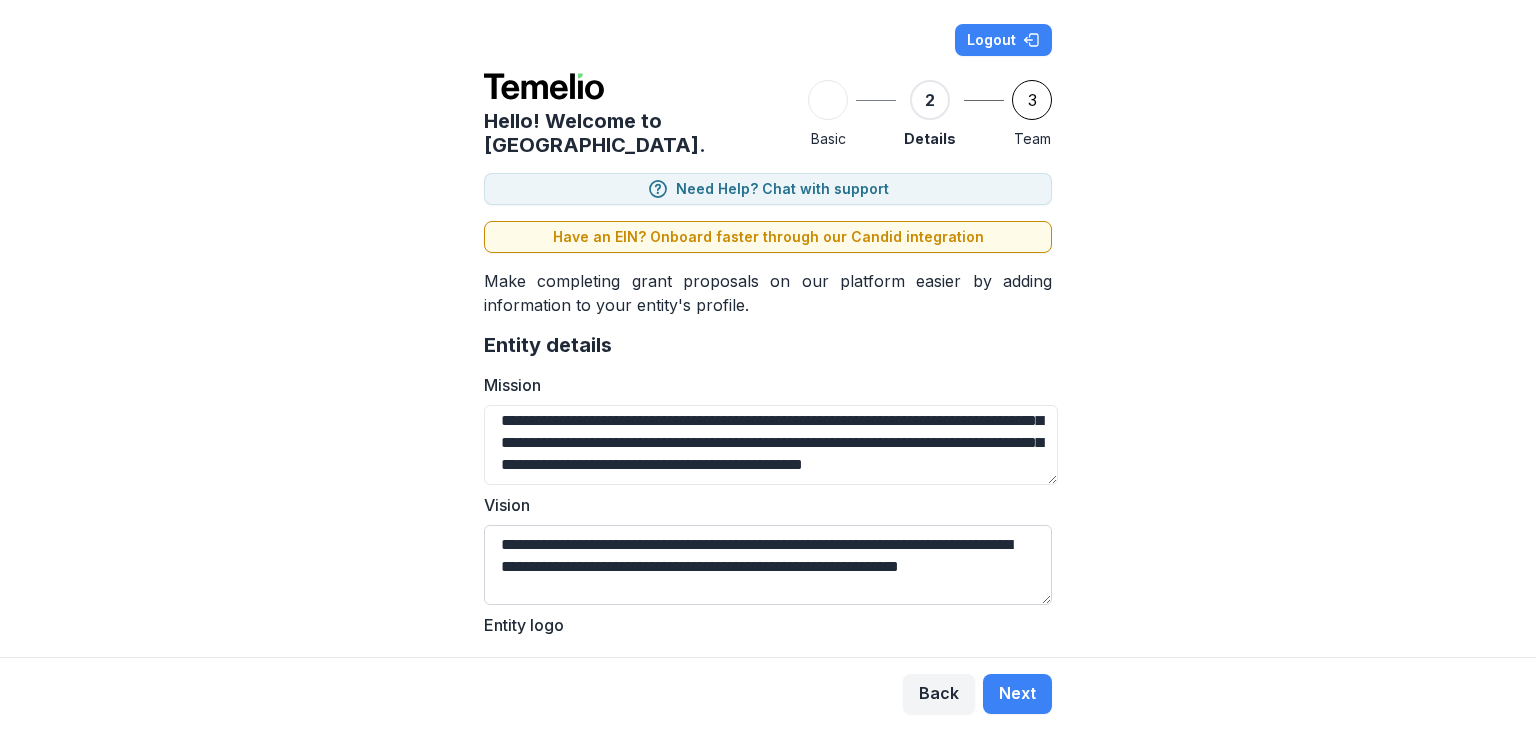 scroll, scrollTop: 4, scrollLeft: 0, axis: vertical 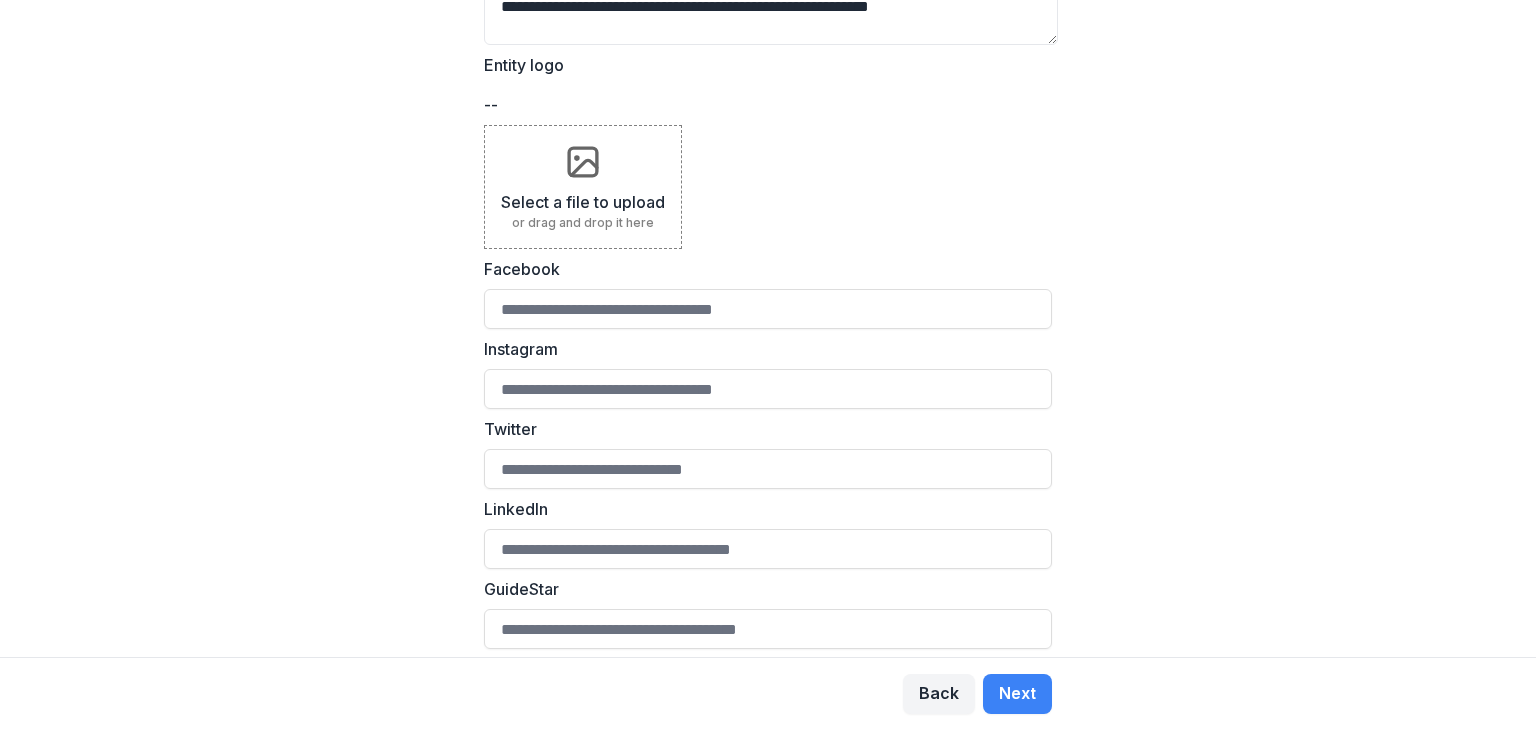 click 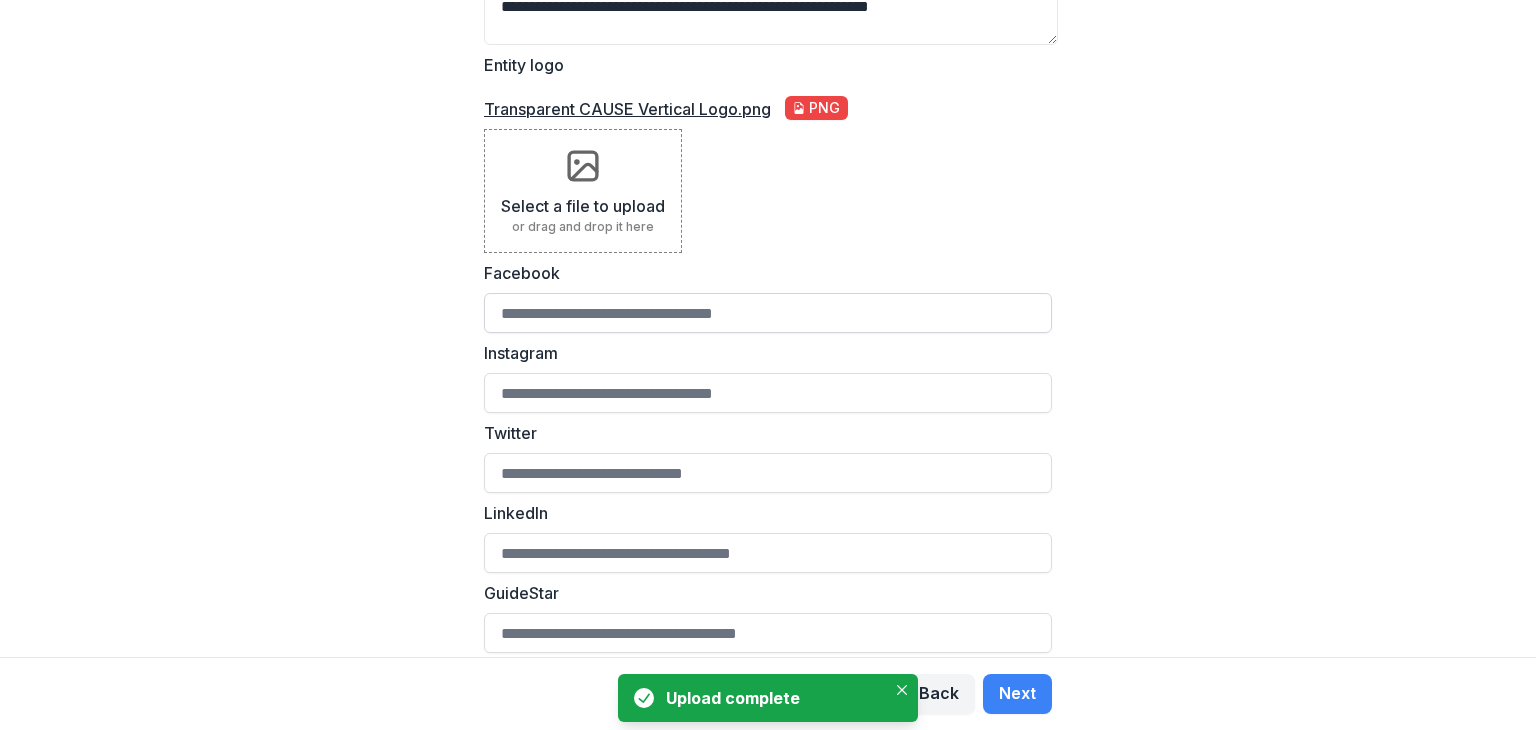 click on "Facebook" at bounding box center (768, 313) 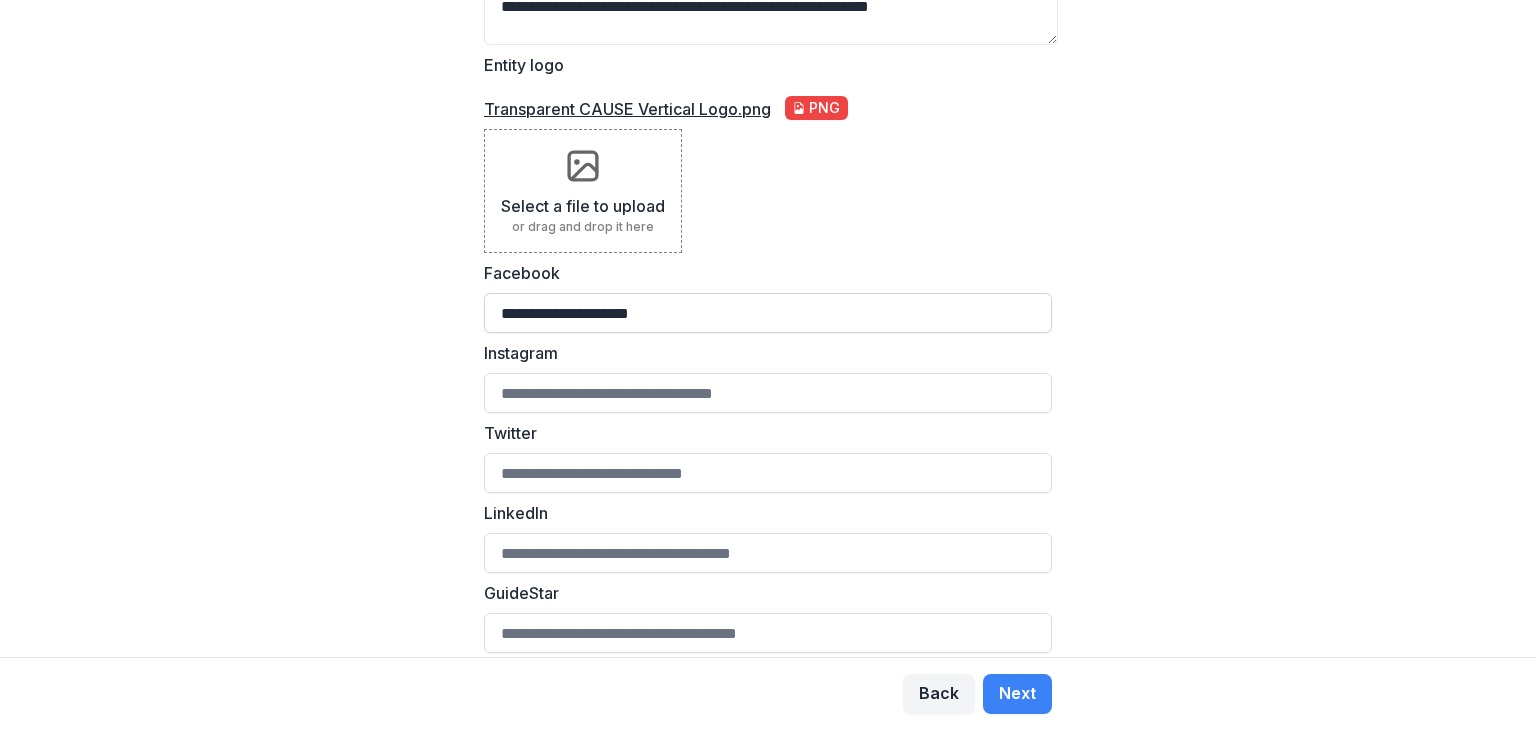 type on "**********" 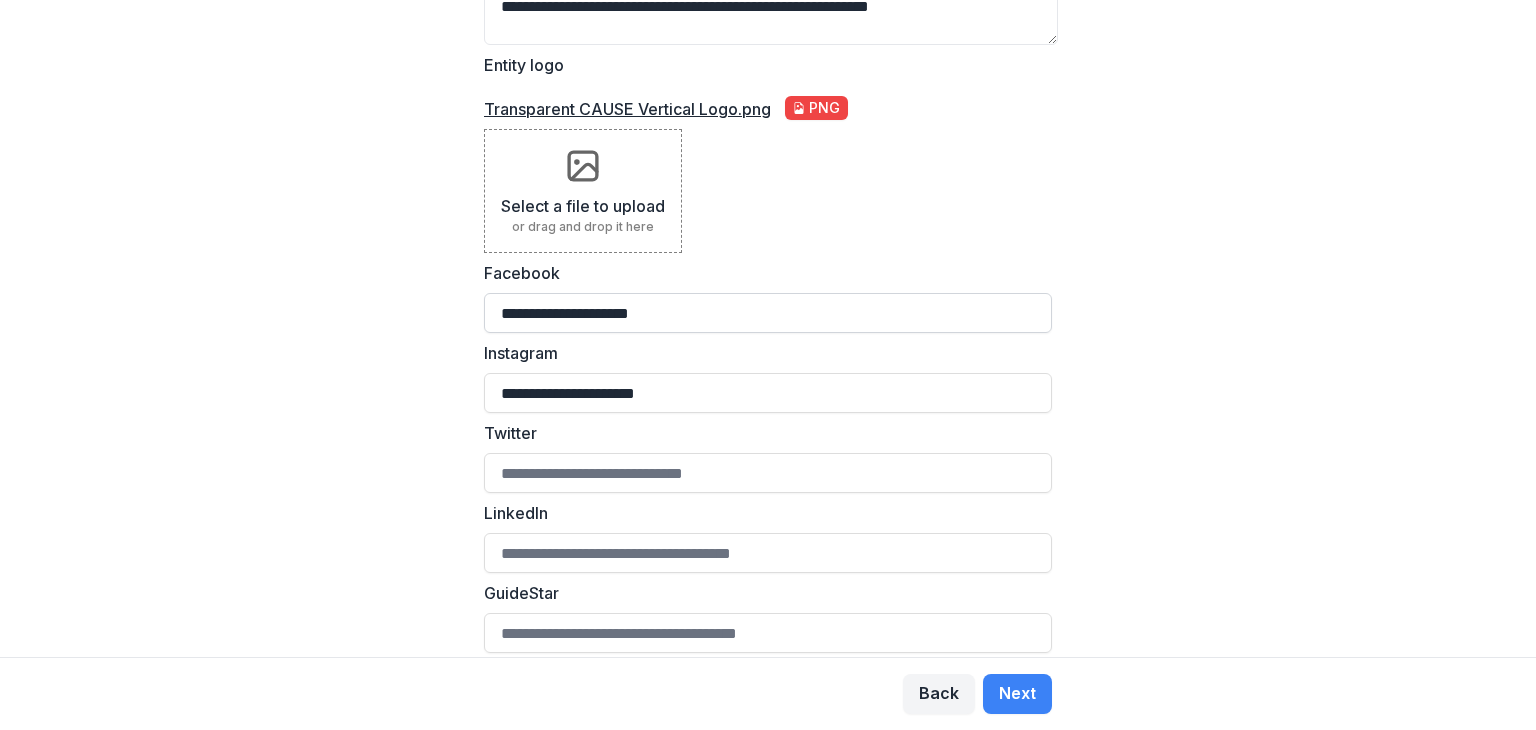 type on "**********" 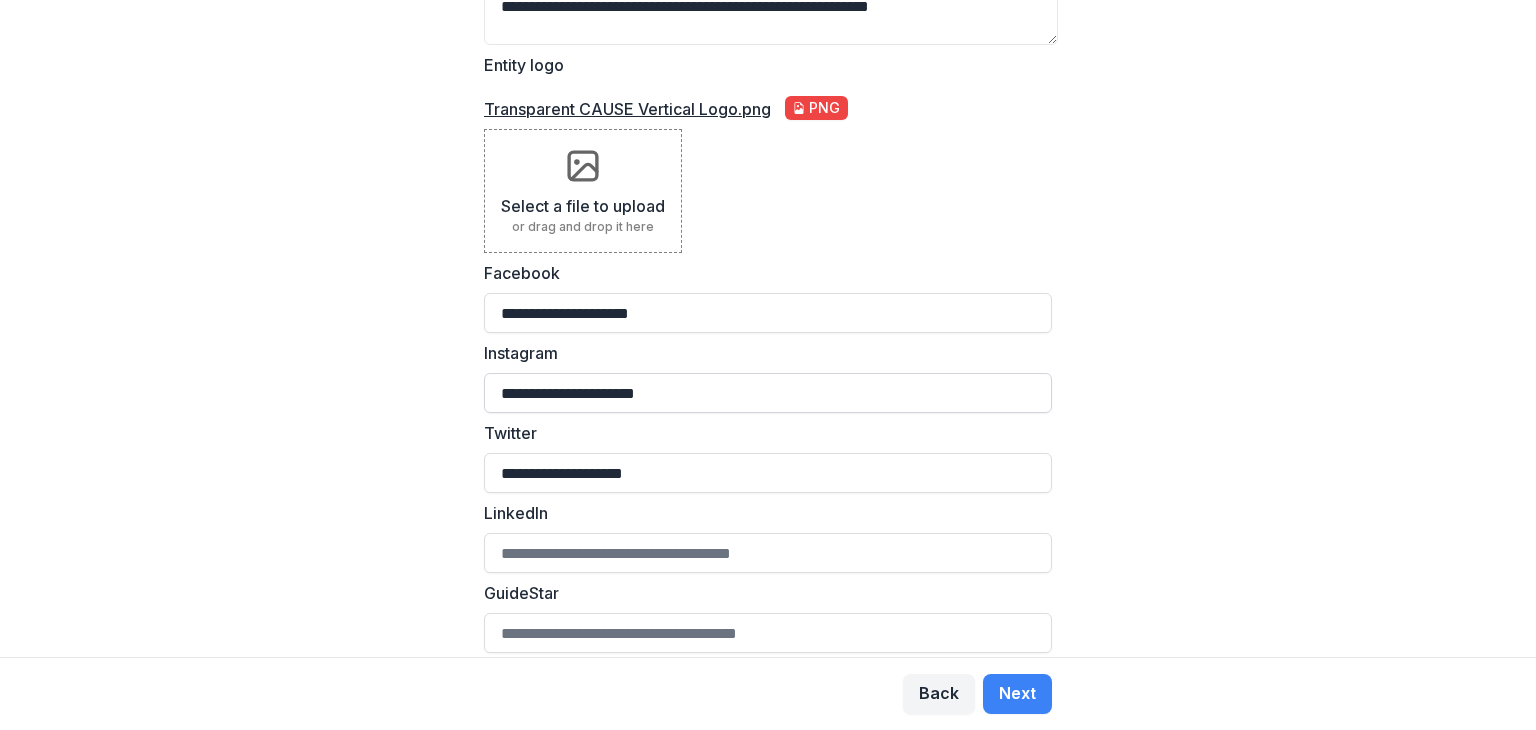 type on "**********" 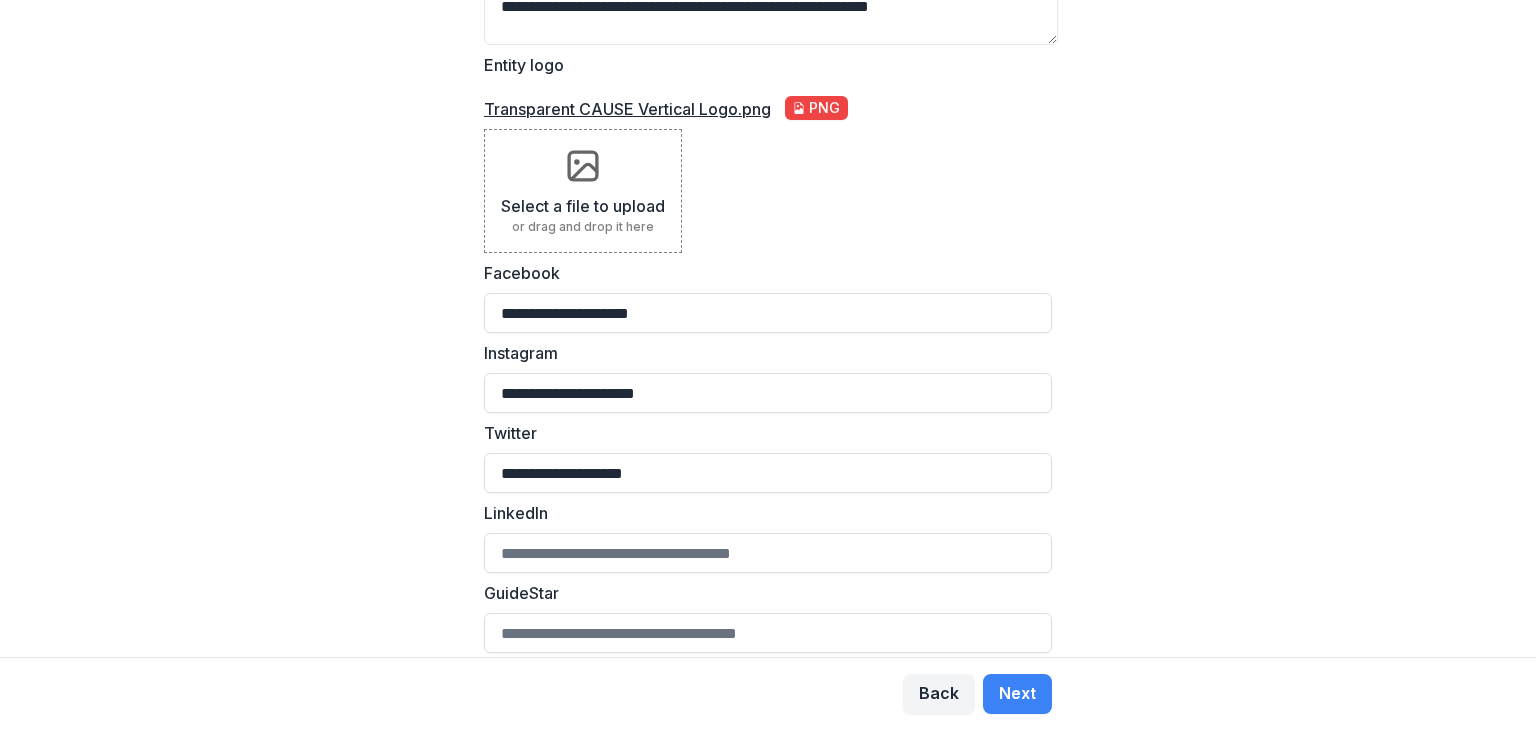 click on "**********" at bounding box center (768, 328) 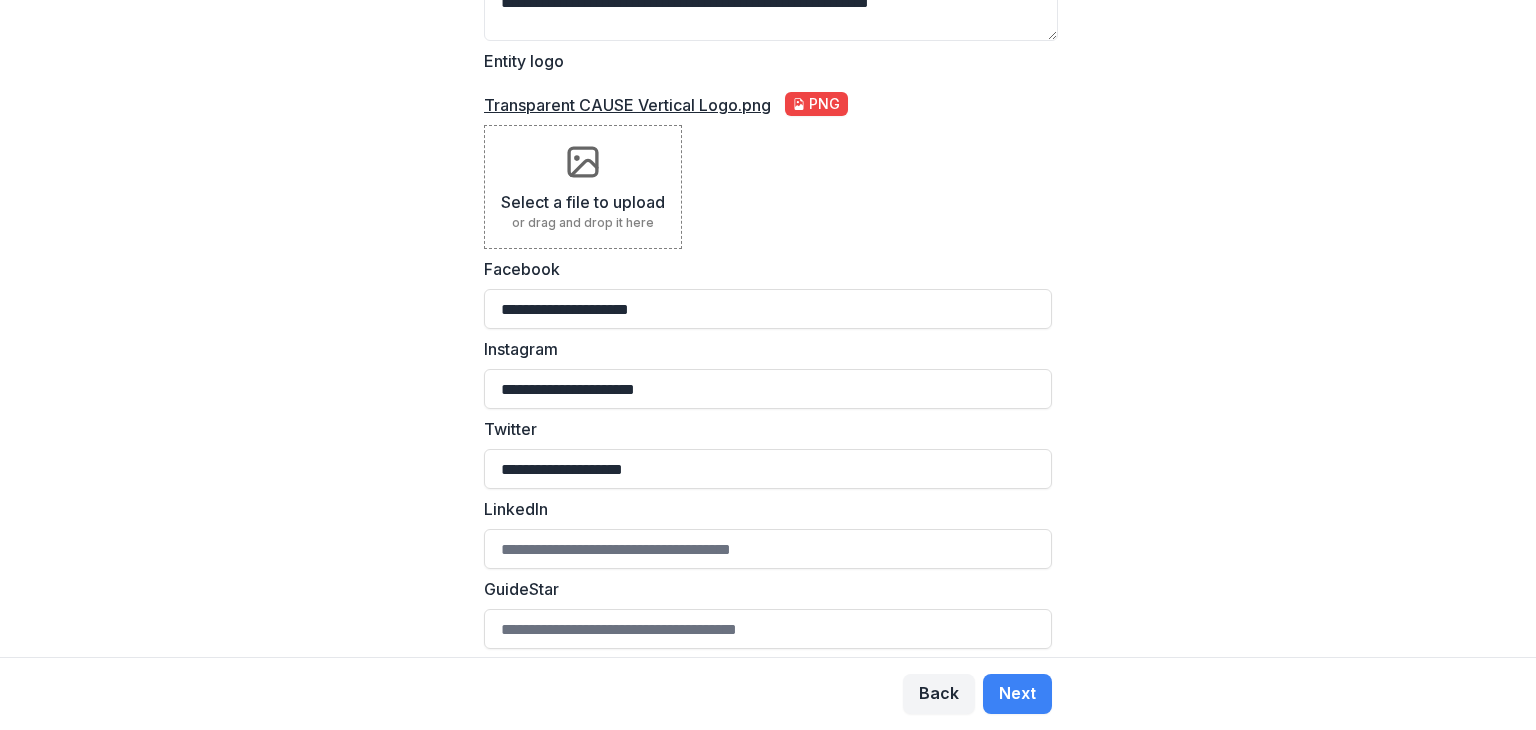 scroll, scrollTop: 0, scrollLeft: 0, axis: both 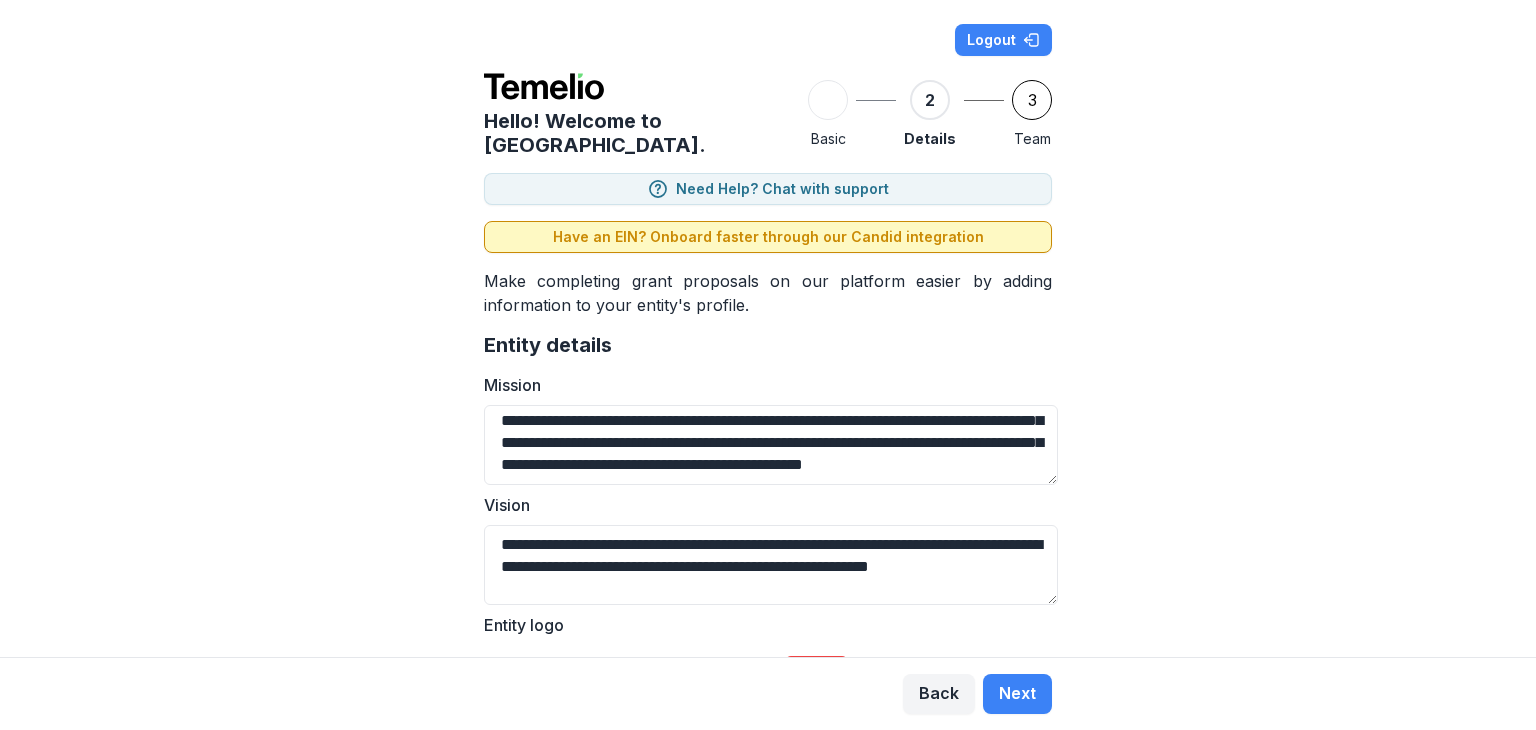 click on "Have an EIN? Onboard faster through our Candid integration" at bounding box center [768, 237] 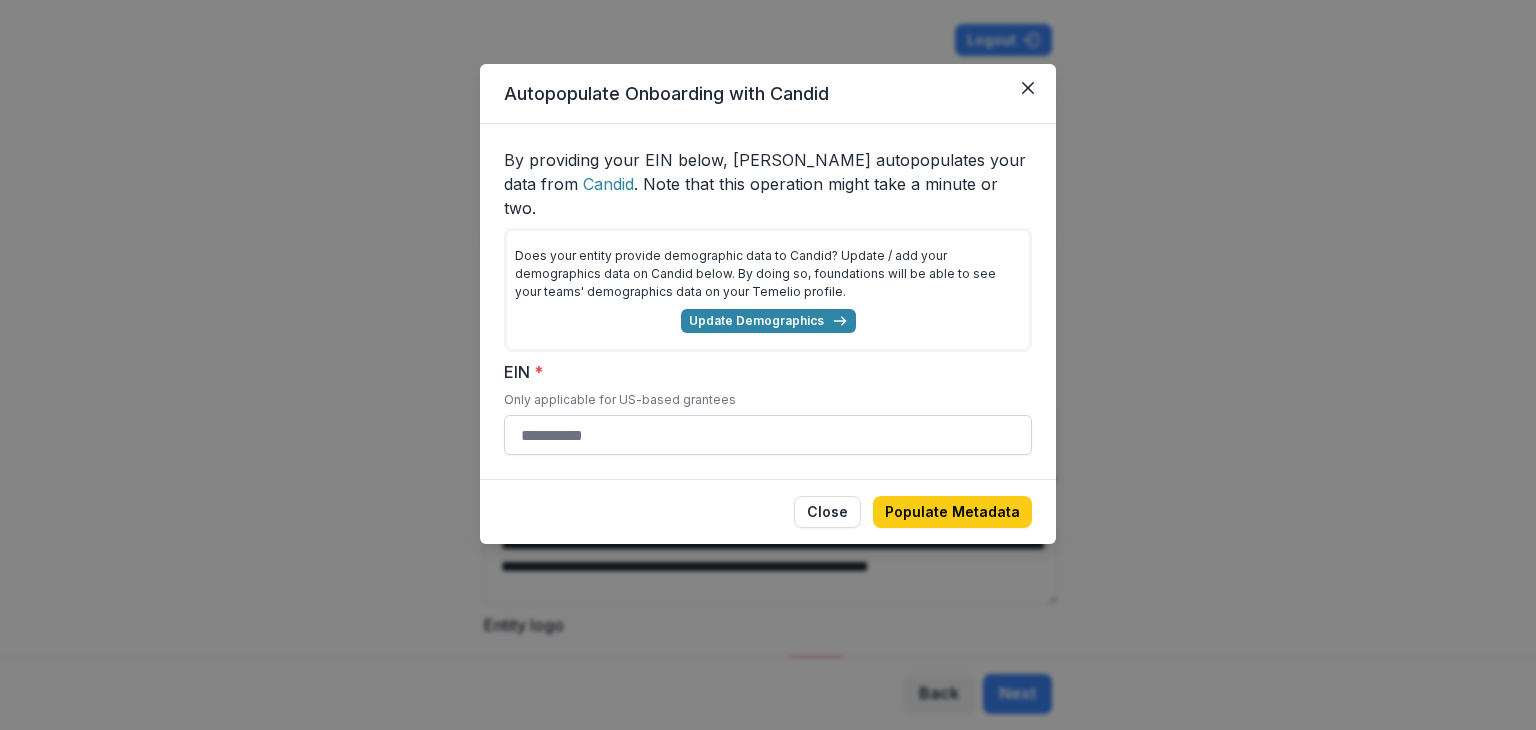 click on "EIN *" at bounding box center [768, 435] 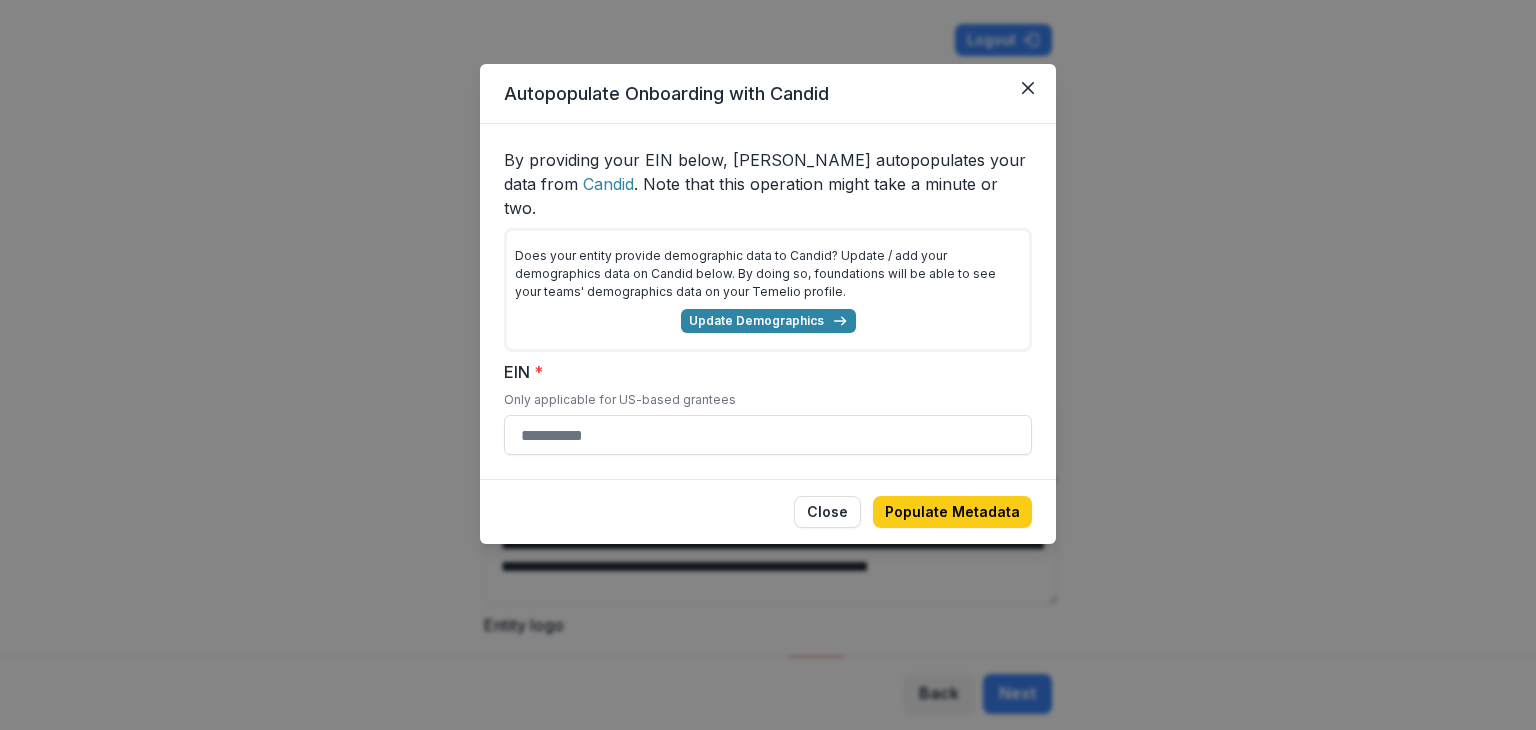 paste on "**********" 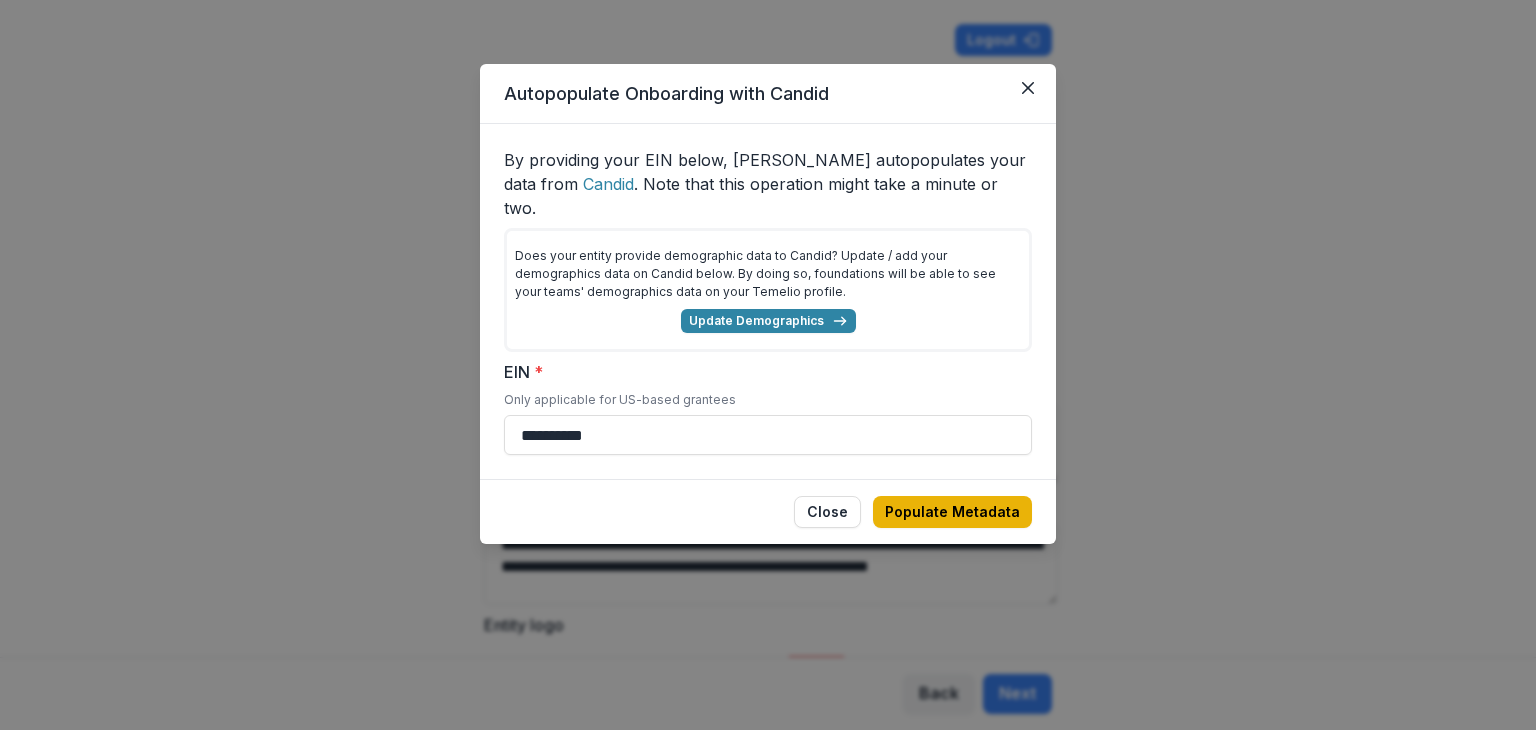 type on "**********" 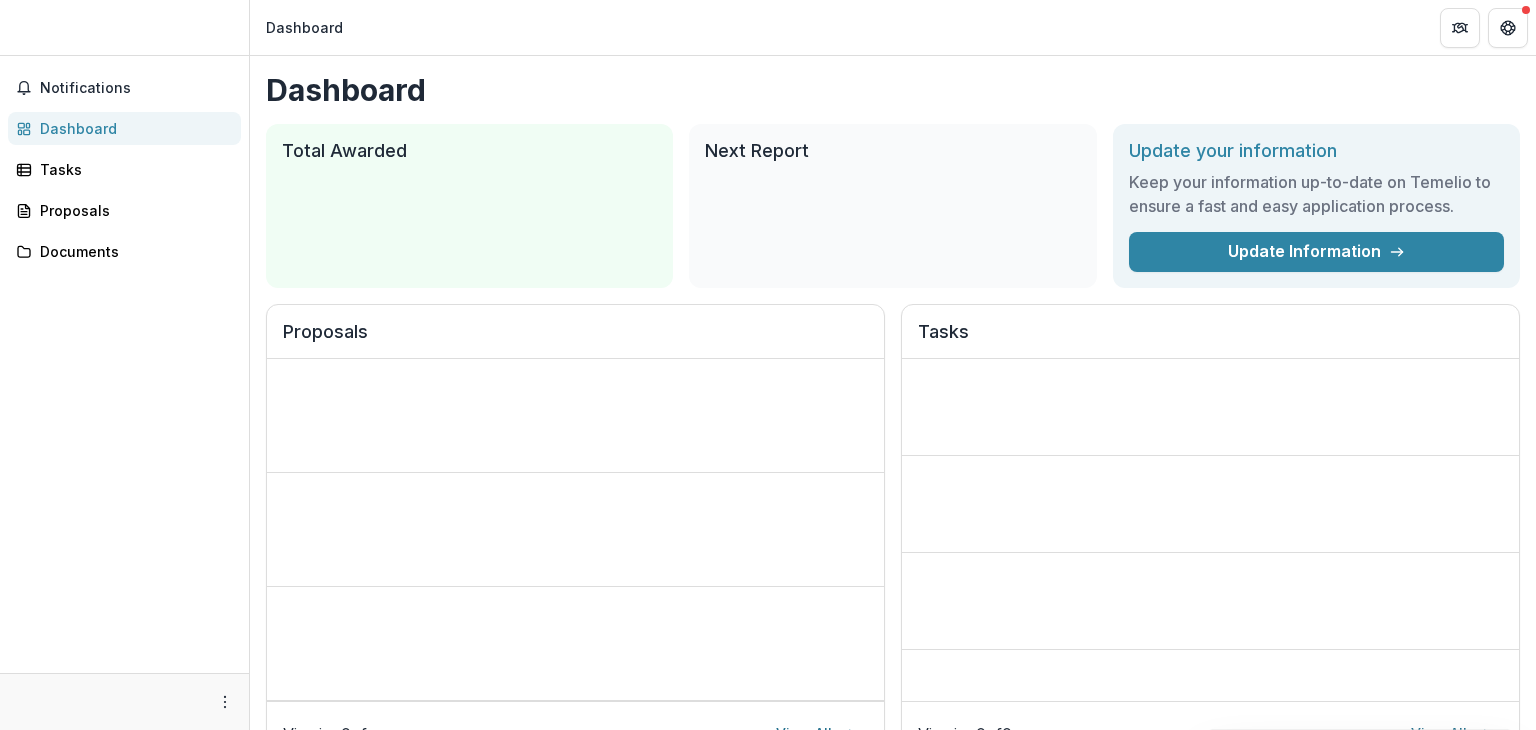 scroll, scrollTop: 0, scrollLeft: 0, axis: both 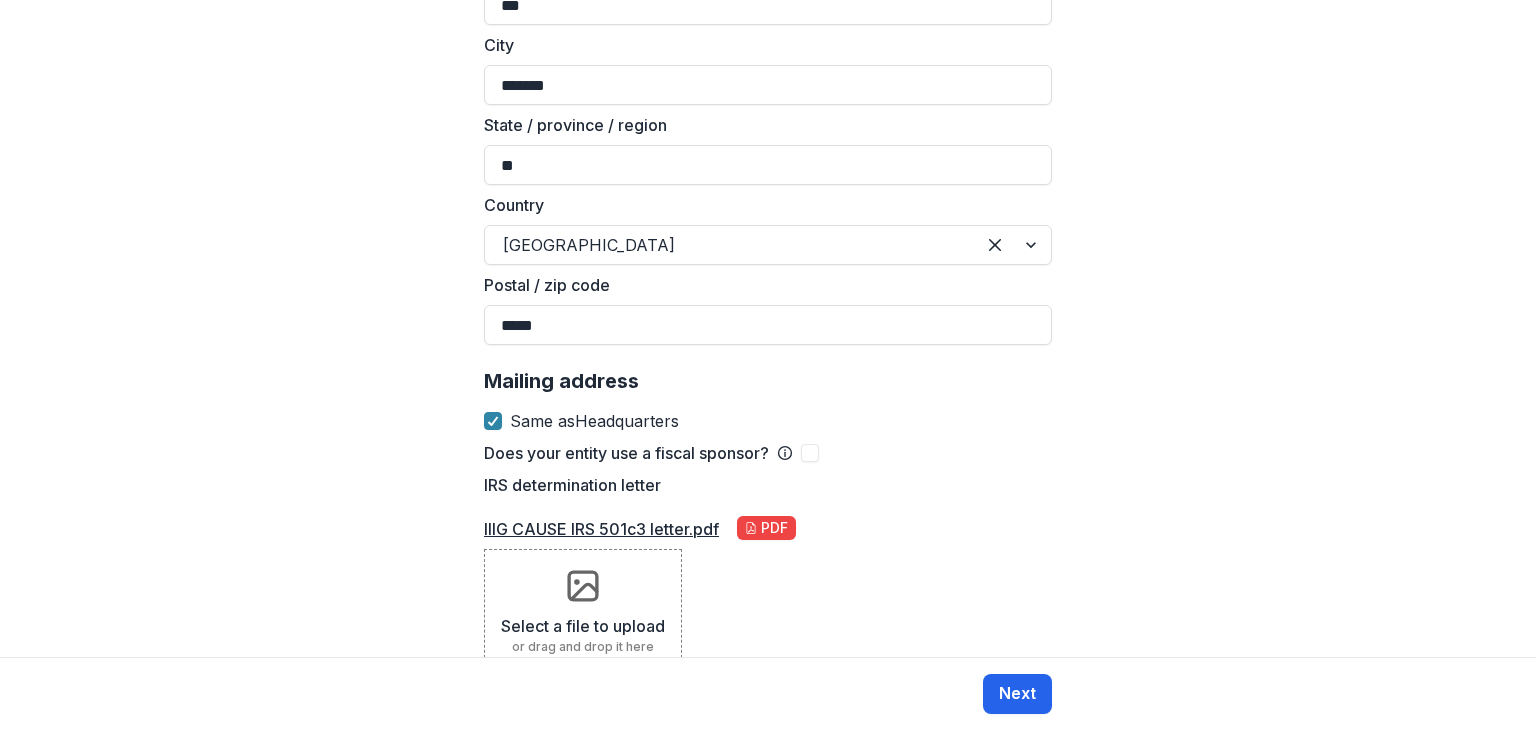 click on "Next" at bounding box center [1017, 694] 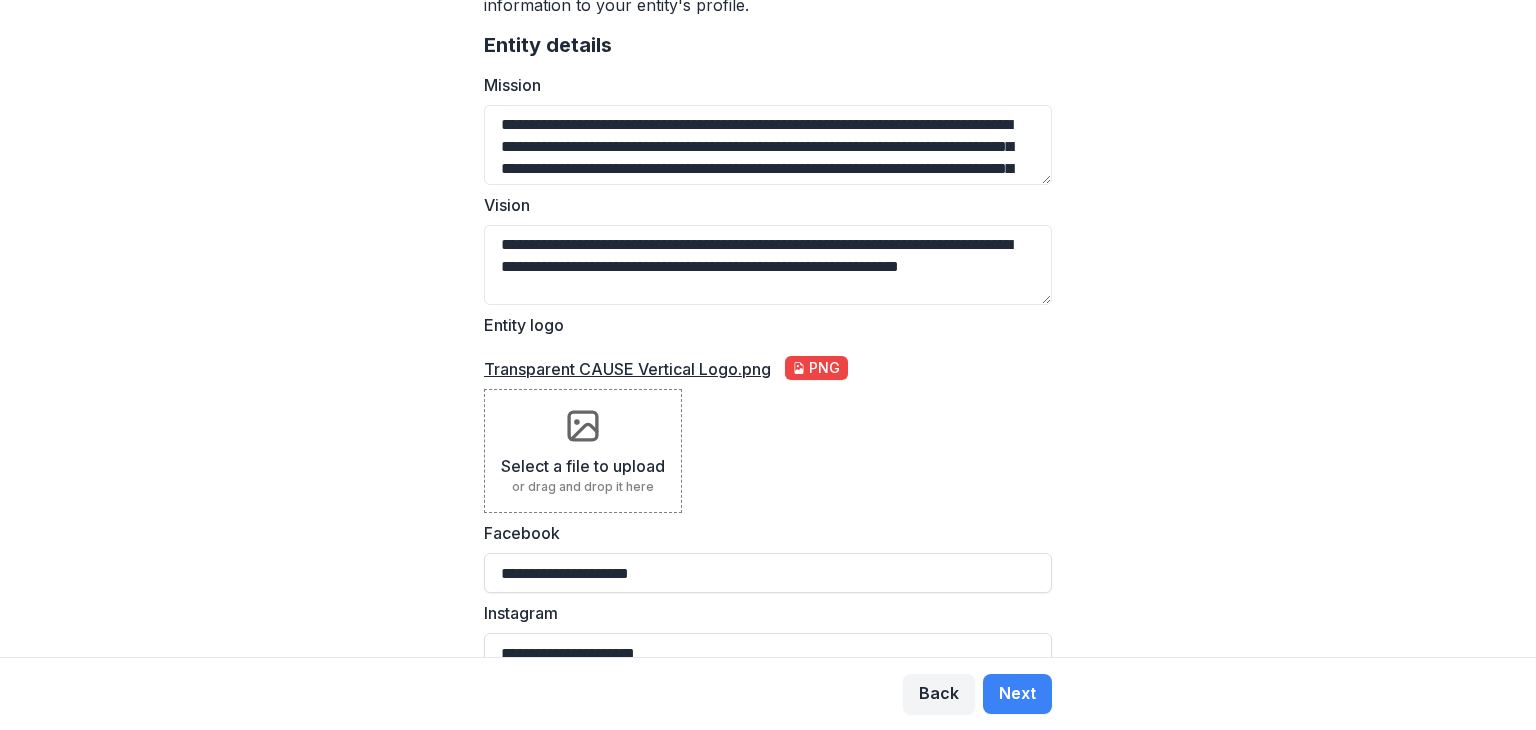 scroll, scrollTop: 564, scrollLeft: 0, axis: vertical 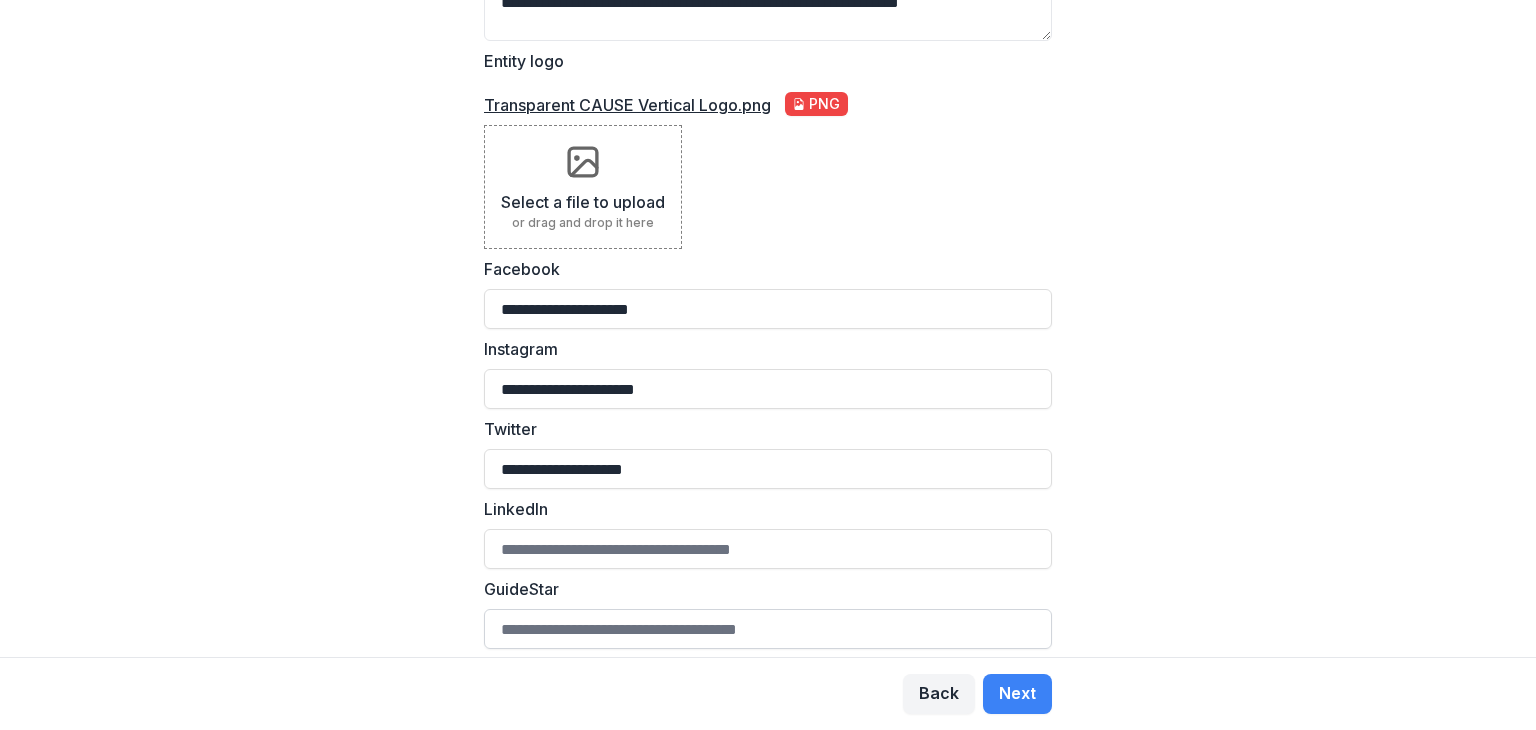 click on "GuideStar" at bounding box center (768, 629) 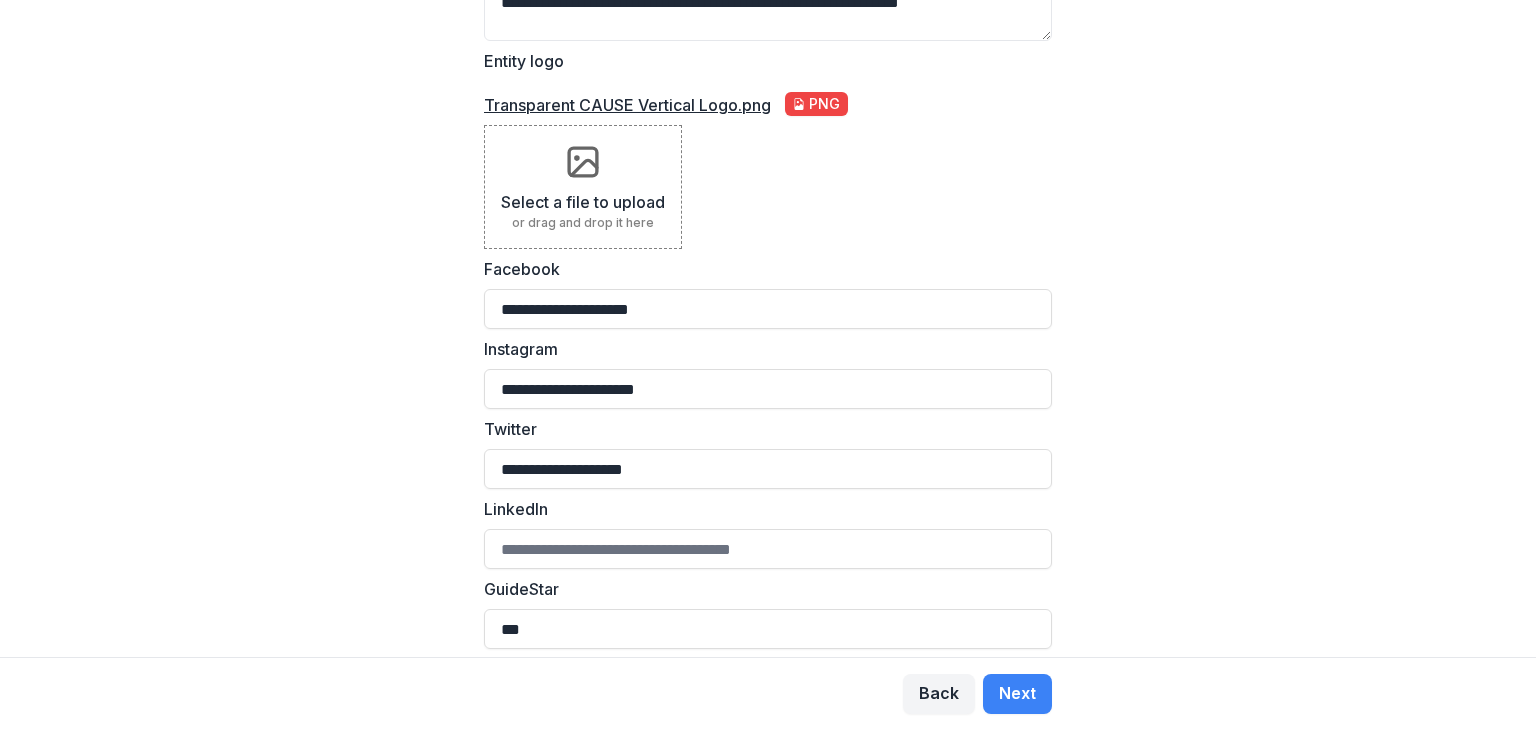 drag, startPoint x: 592, startPoint y: 602, endPoint x: 112, endPoint y: 617, distance: 480.2343 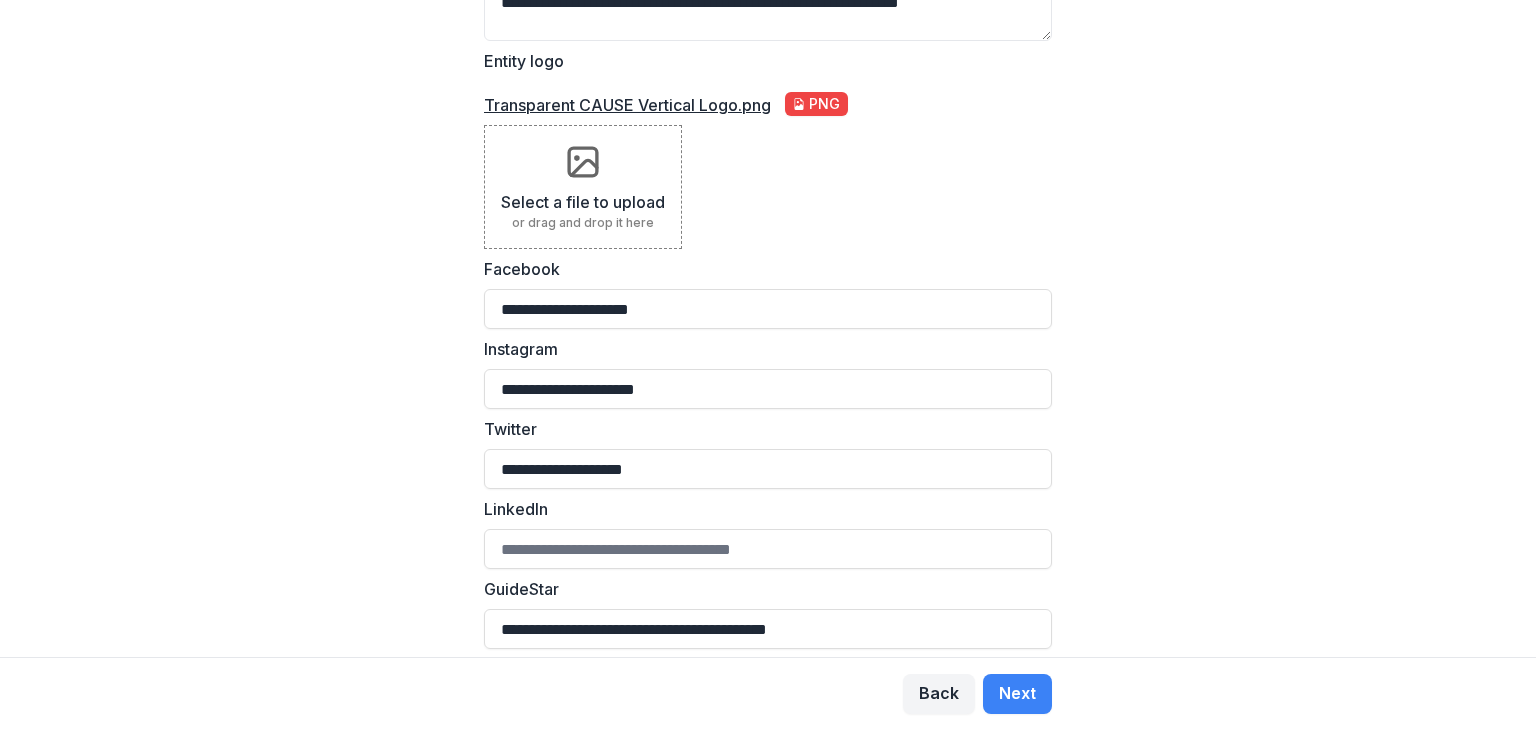 type on "**********" 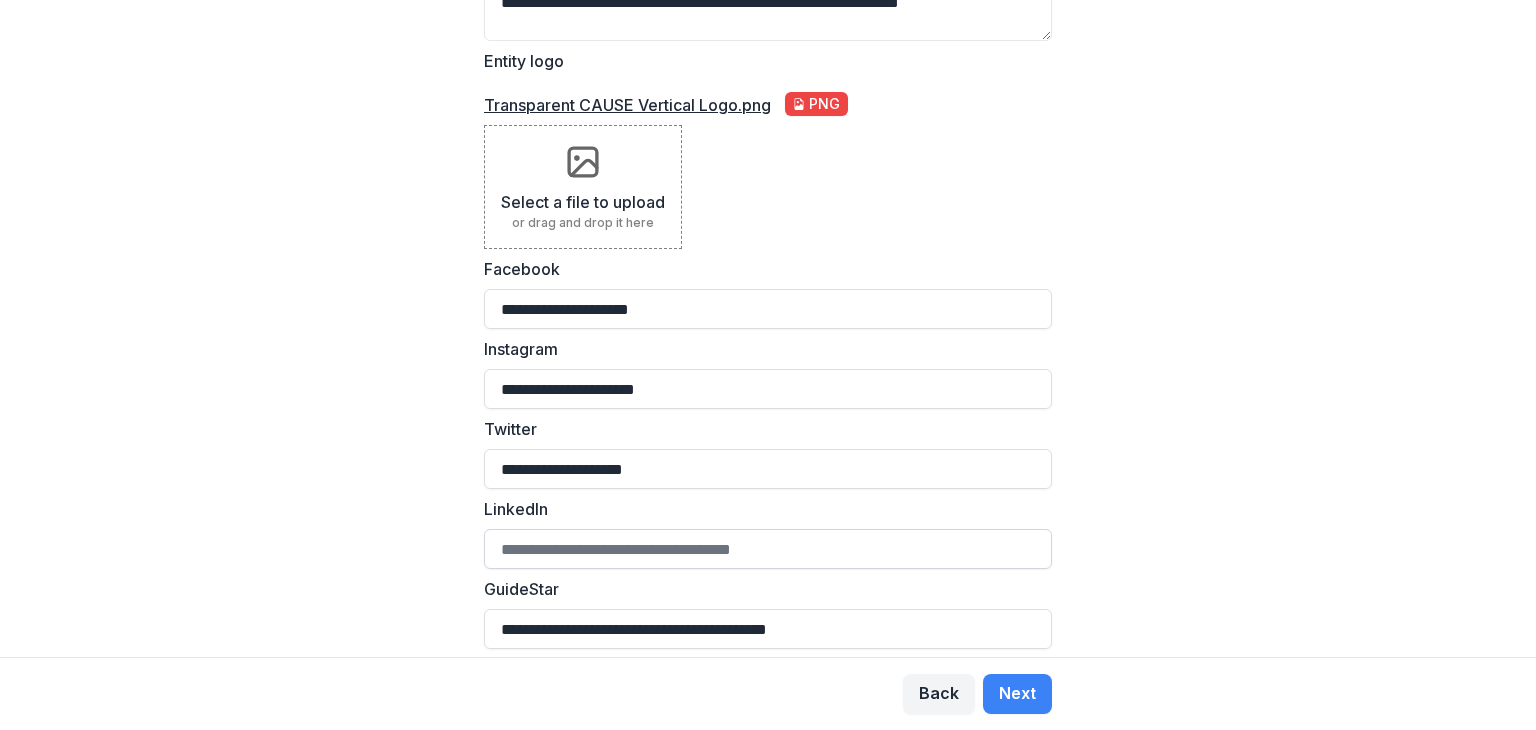 click on "LinkedIn" at bounding box center [768, 549] 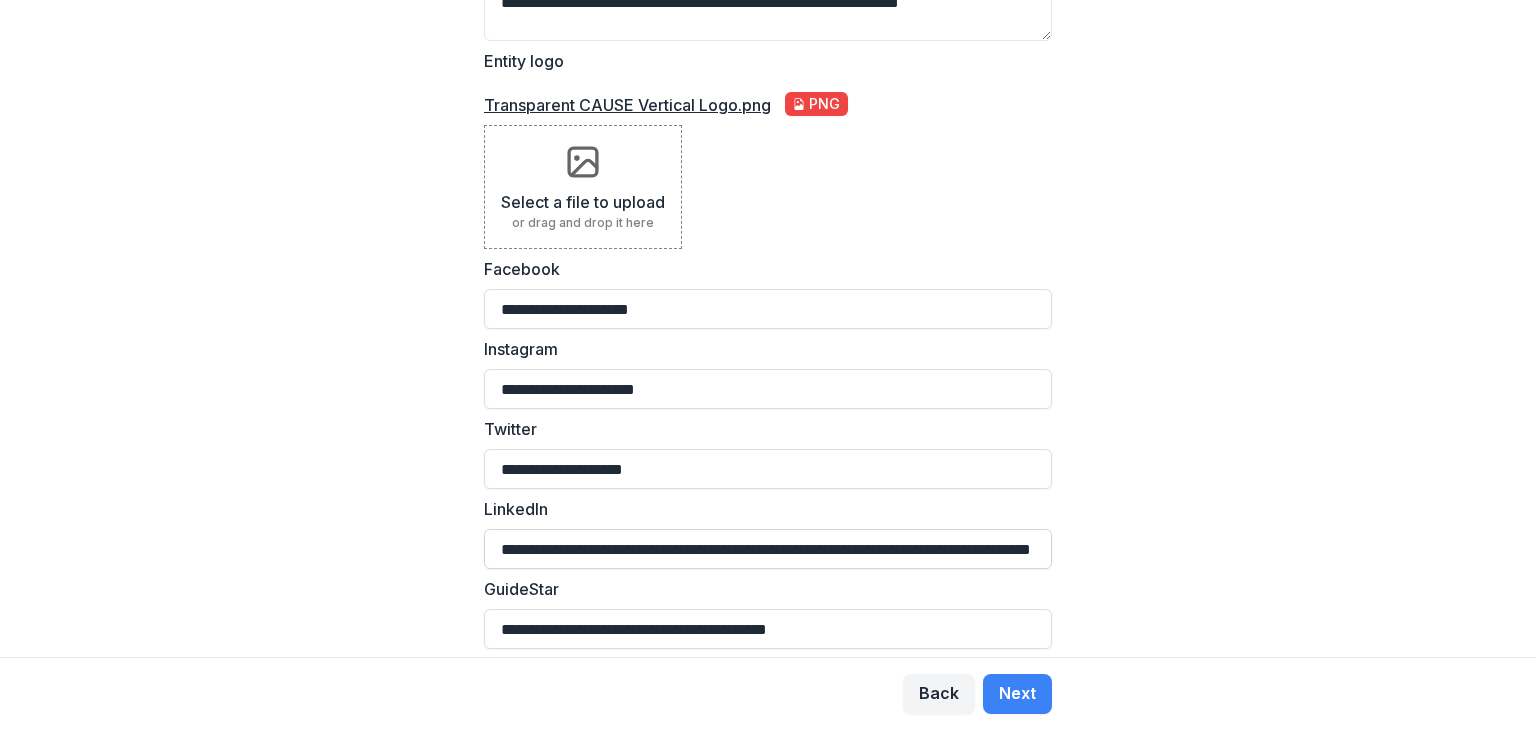 scroll, scrollTop: 0, scrollLeft: 167, axis: horizontal 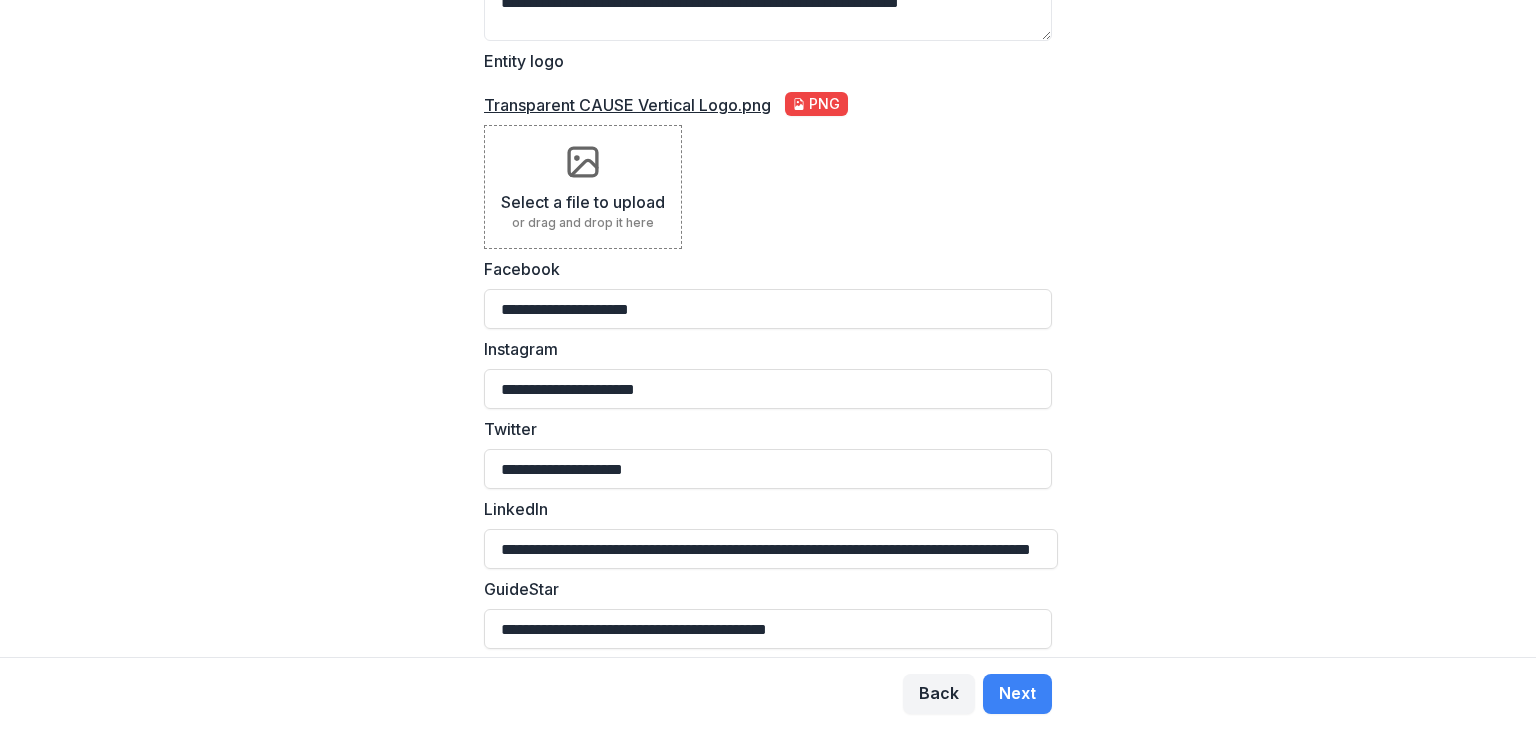 drag, startPoint x: 685, startPoint y: 531, endPoint x: 212, endPoint y: 481, distance: 475.63538 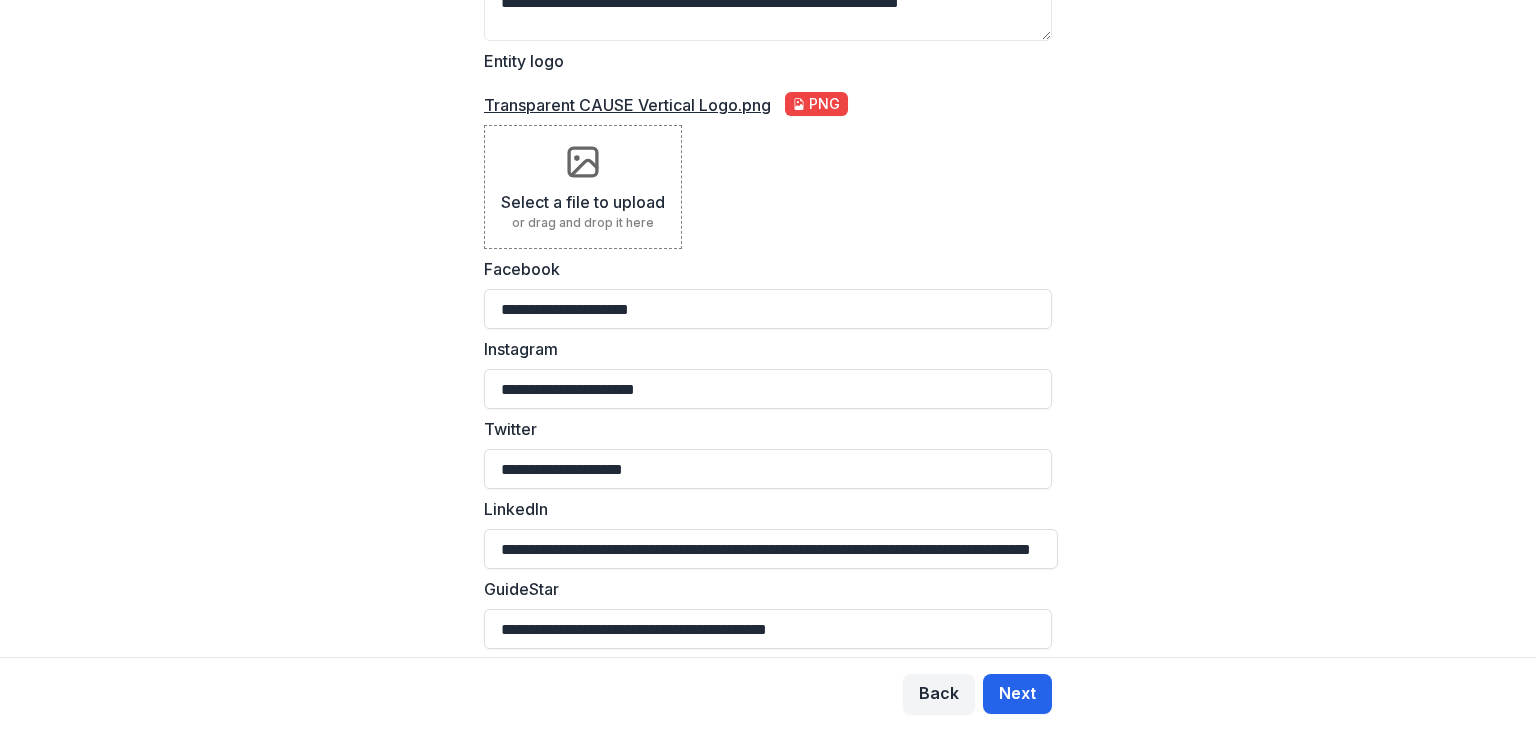click on "Next" at bounding box center (1017, 694) 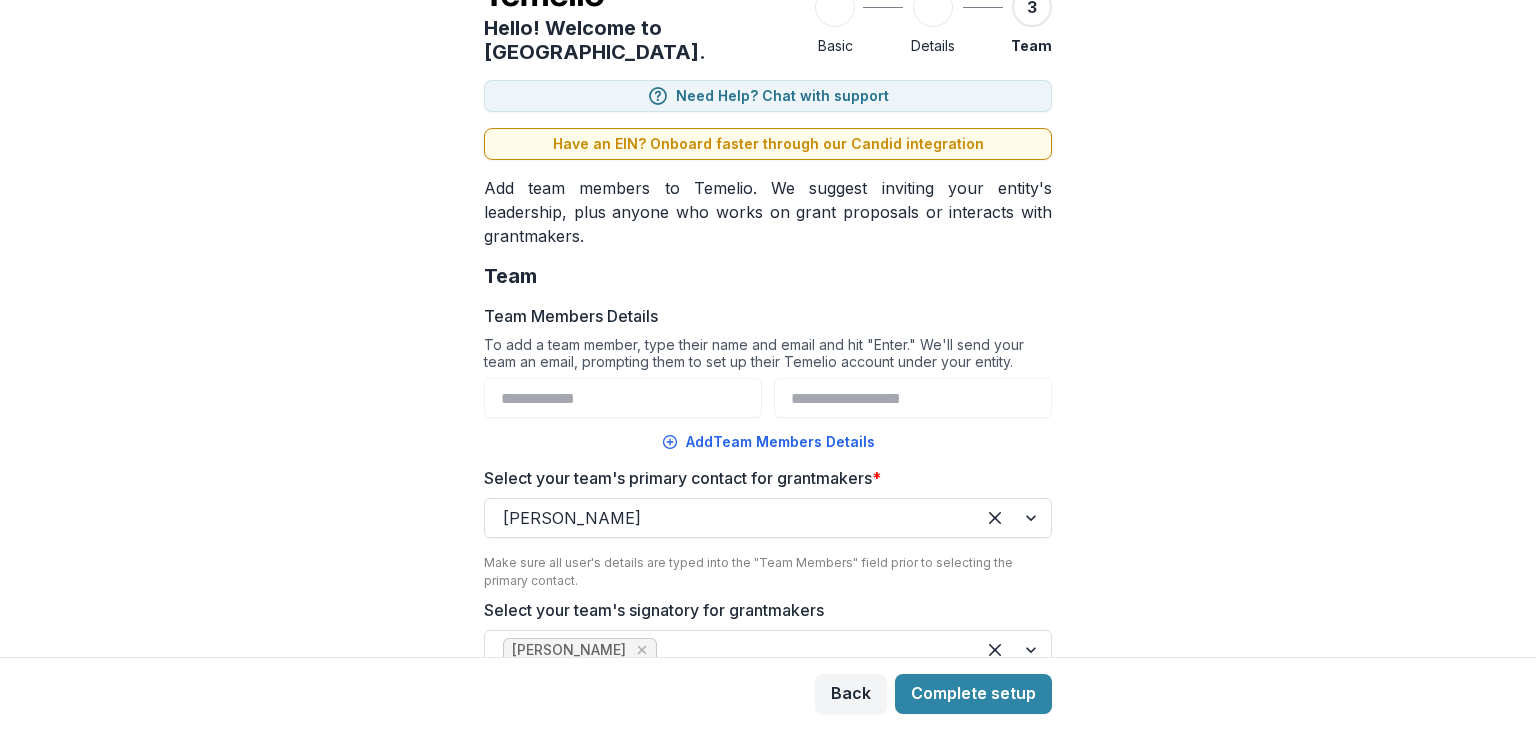 scroll, scrollTop: 200, scrollLeft: 0, axis: vertical 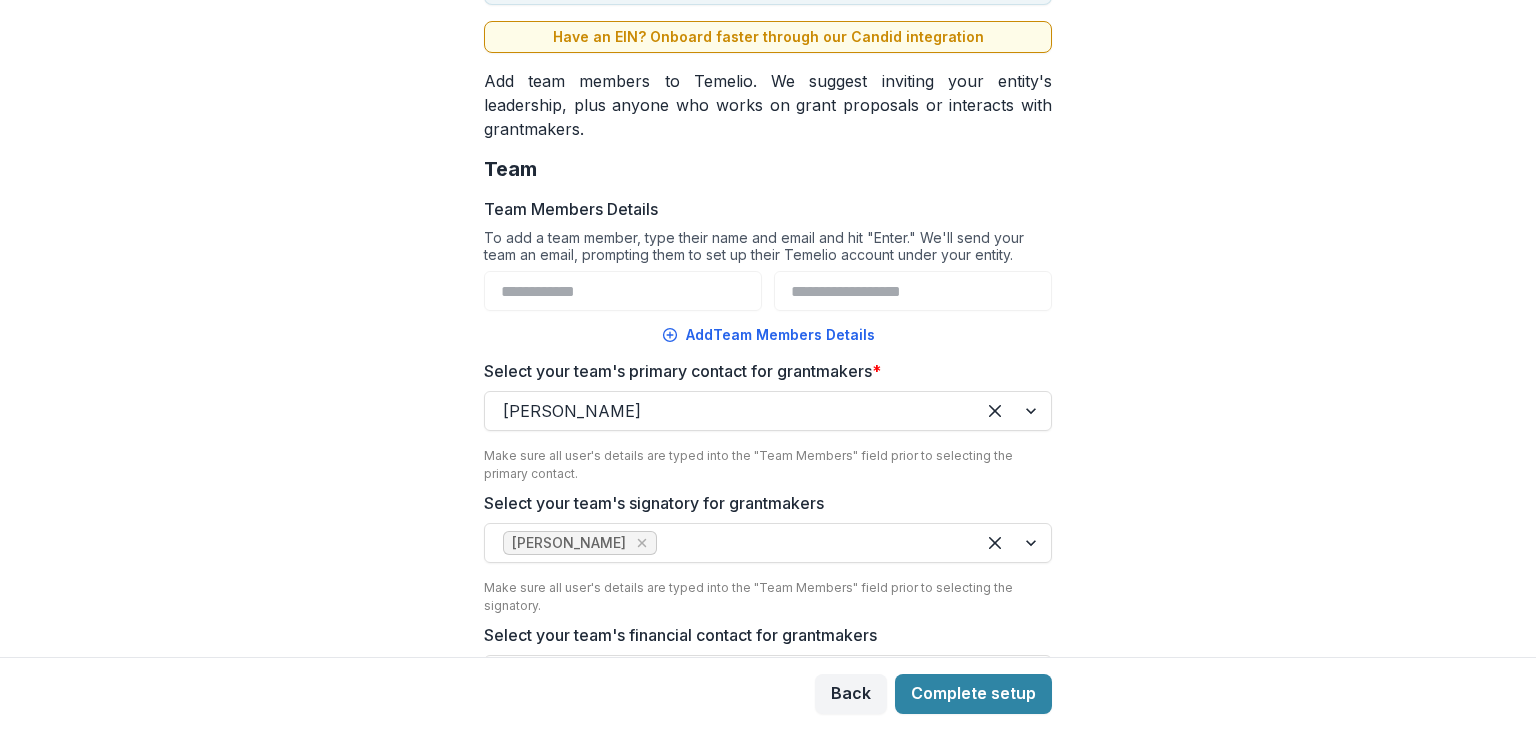 click on "**********" at bounding box center [768, 328] 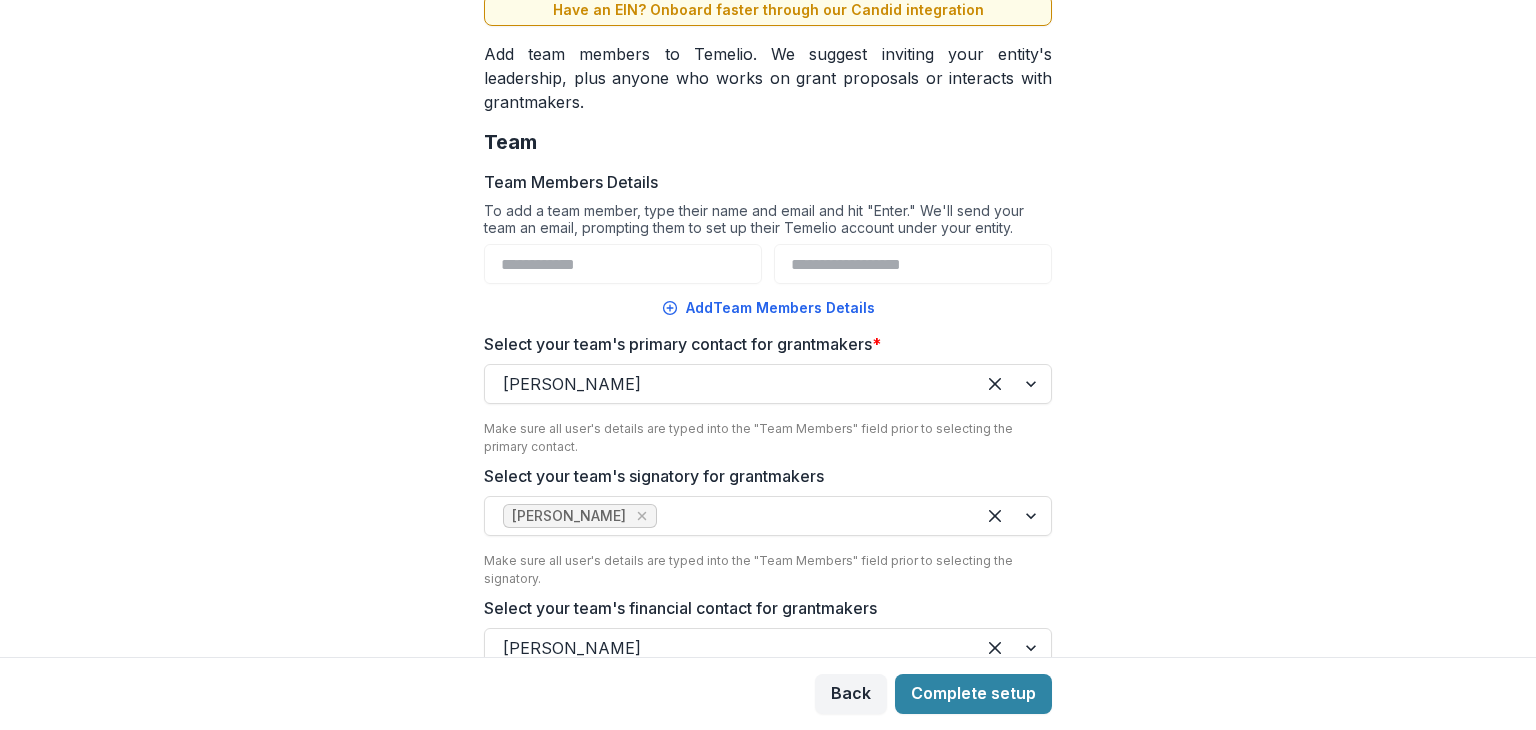 scroll, scrollTop: 228, scrollLeft: 0, axis: vertical 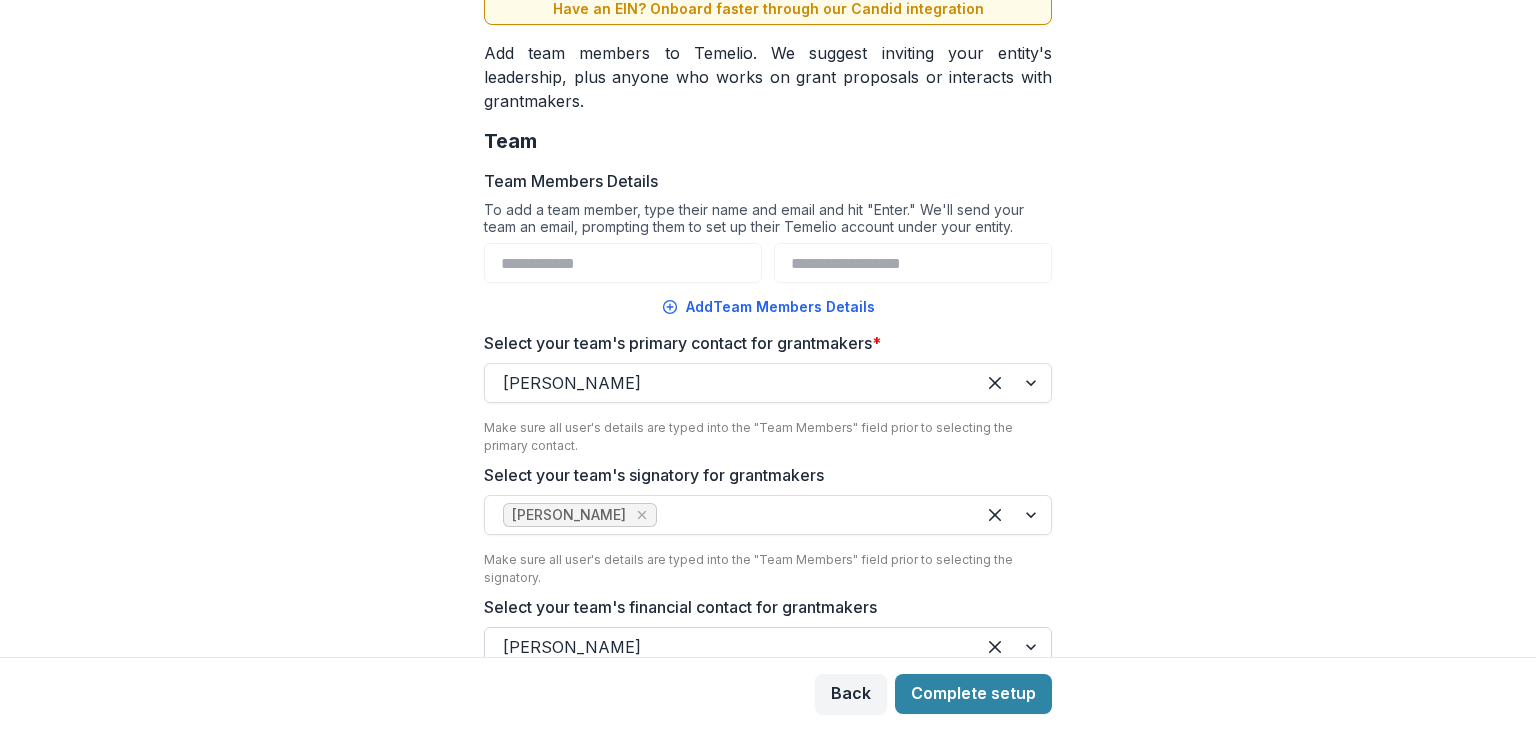 click at bounding box center [730, 647] 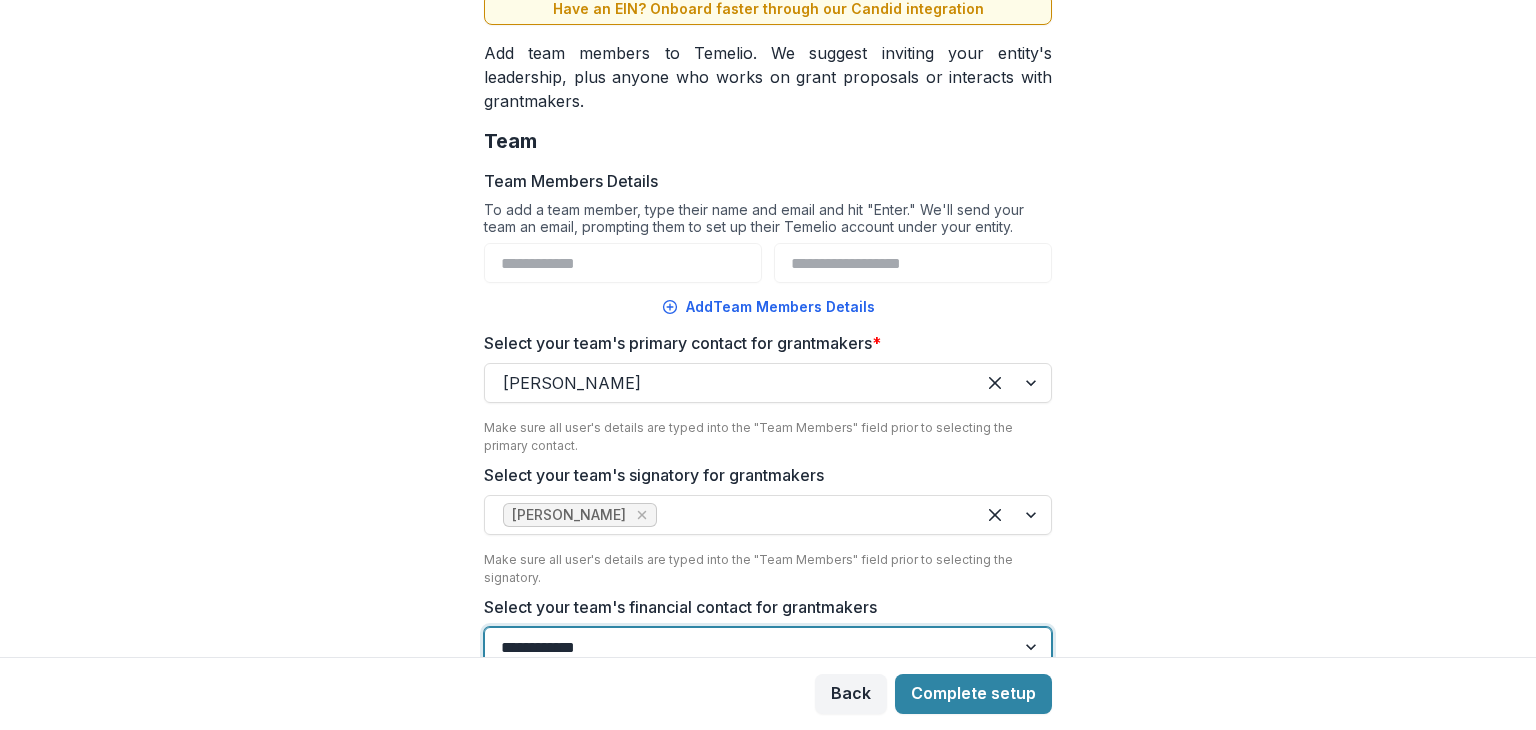 type on "**********" 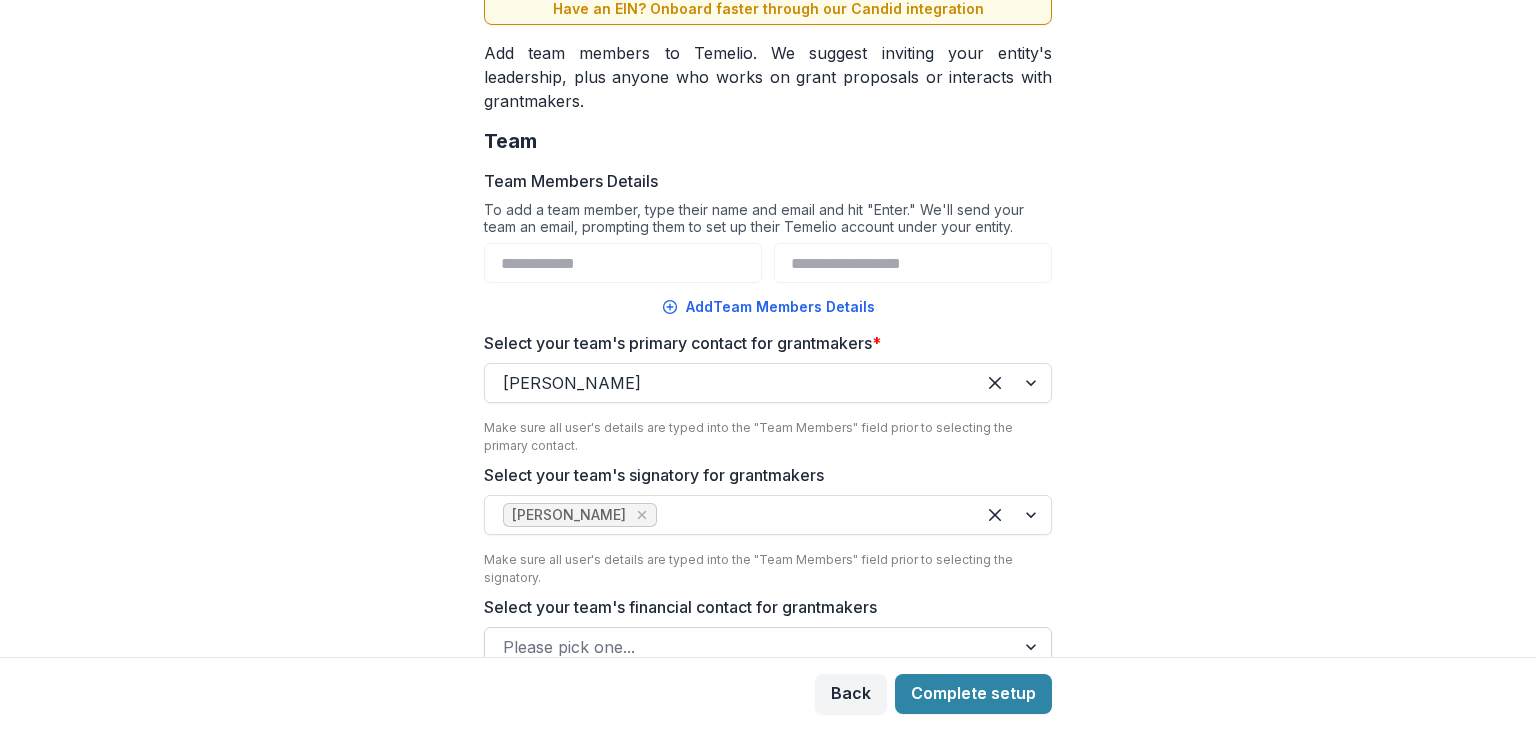 click on "**********" at bounding box center [768, 328] 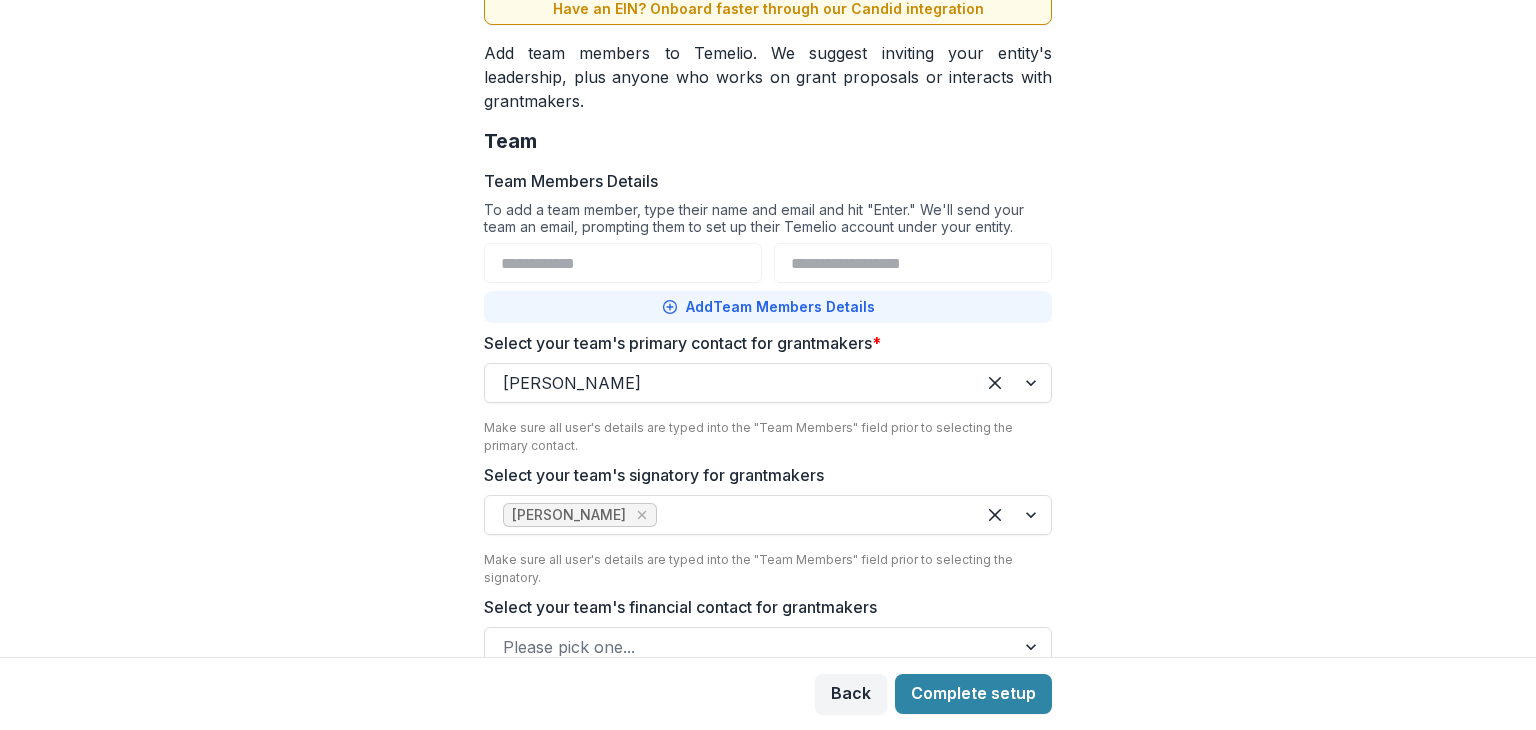click on "Add  Team Members Details" at bounding box center [768, 307] 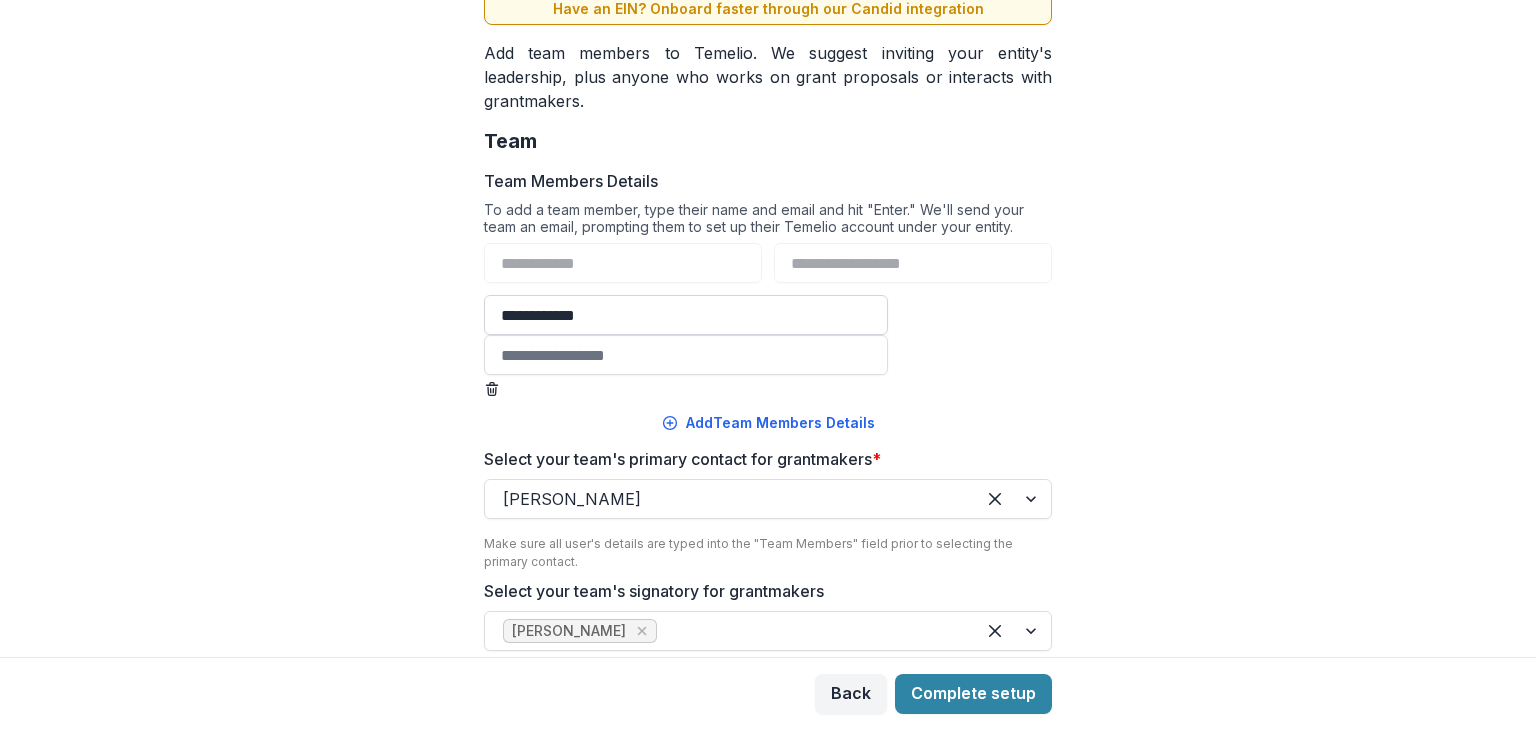 type on "**********" 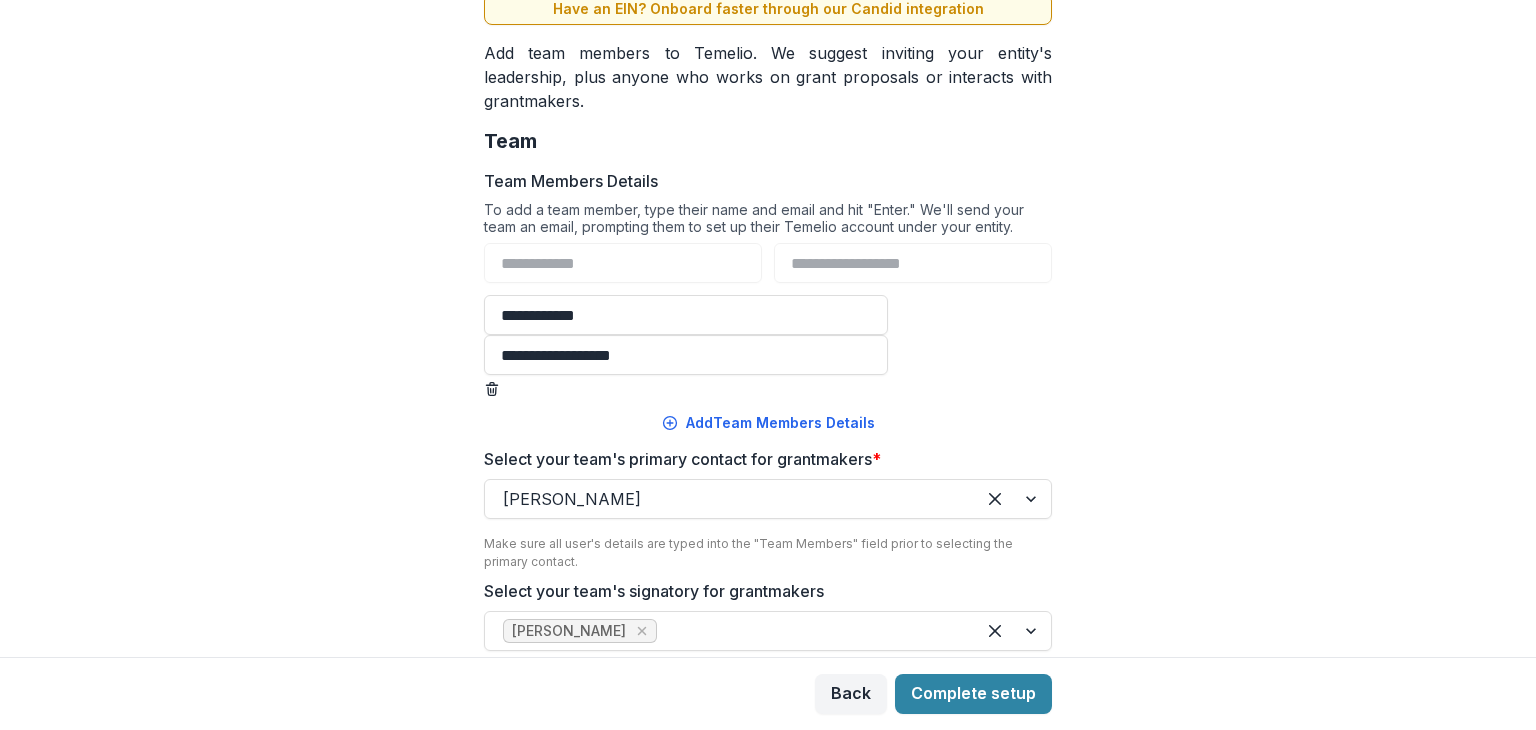type on "**********" 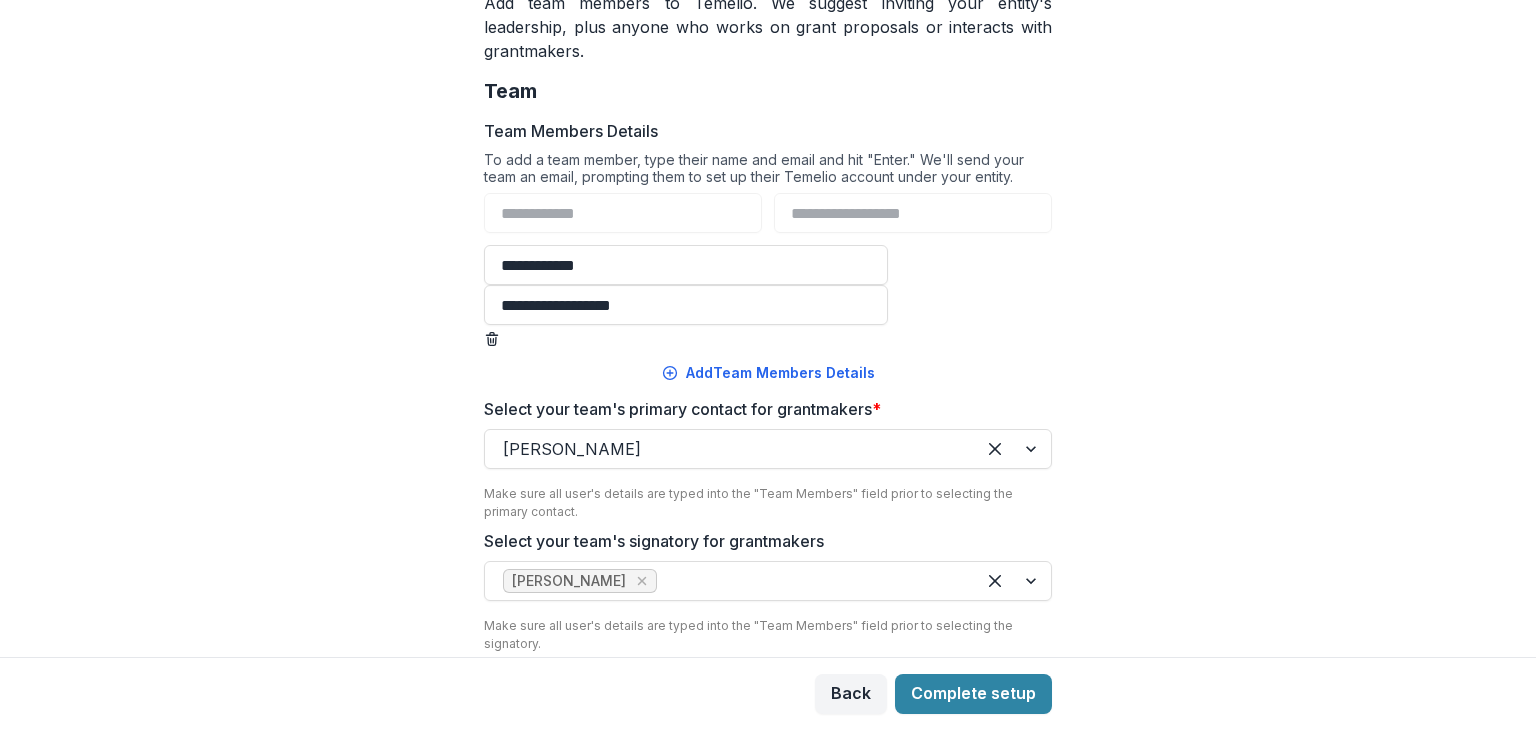 scroll, scrollTop: 280, scrollLeft: 0, axis: vertical 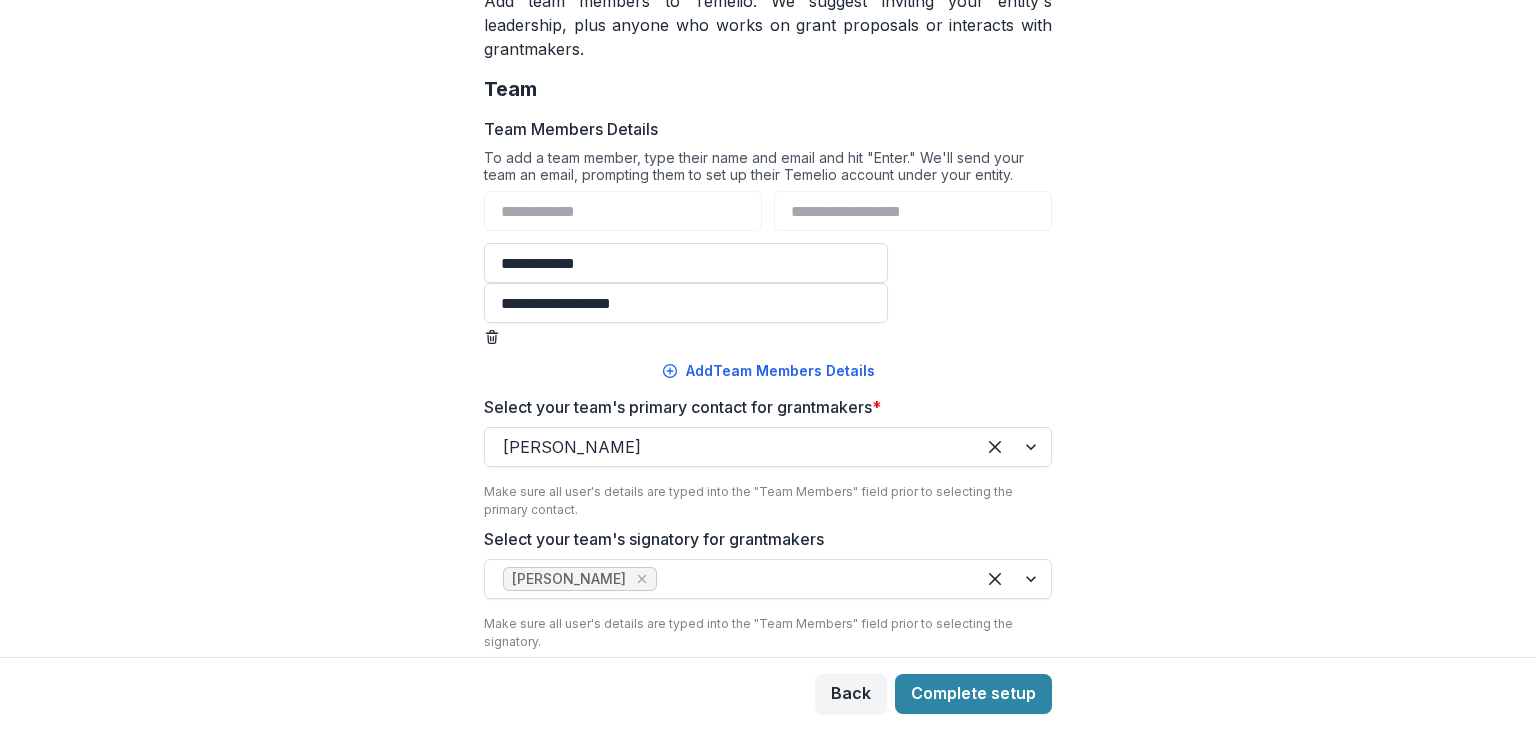 click at bounding box center [750, 711] 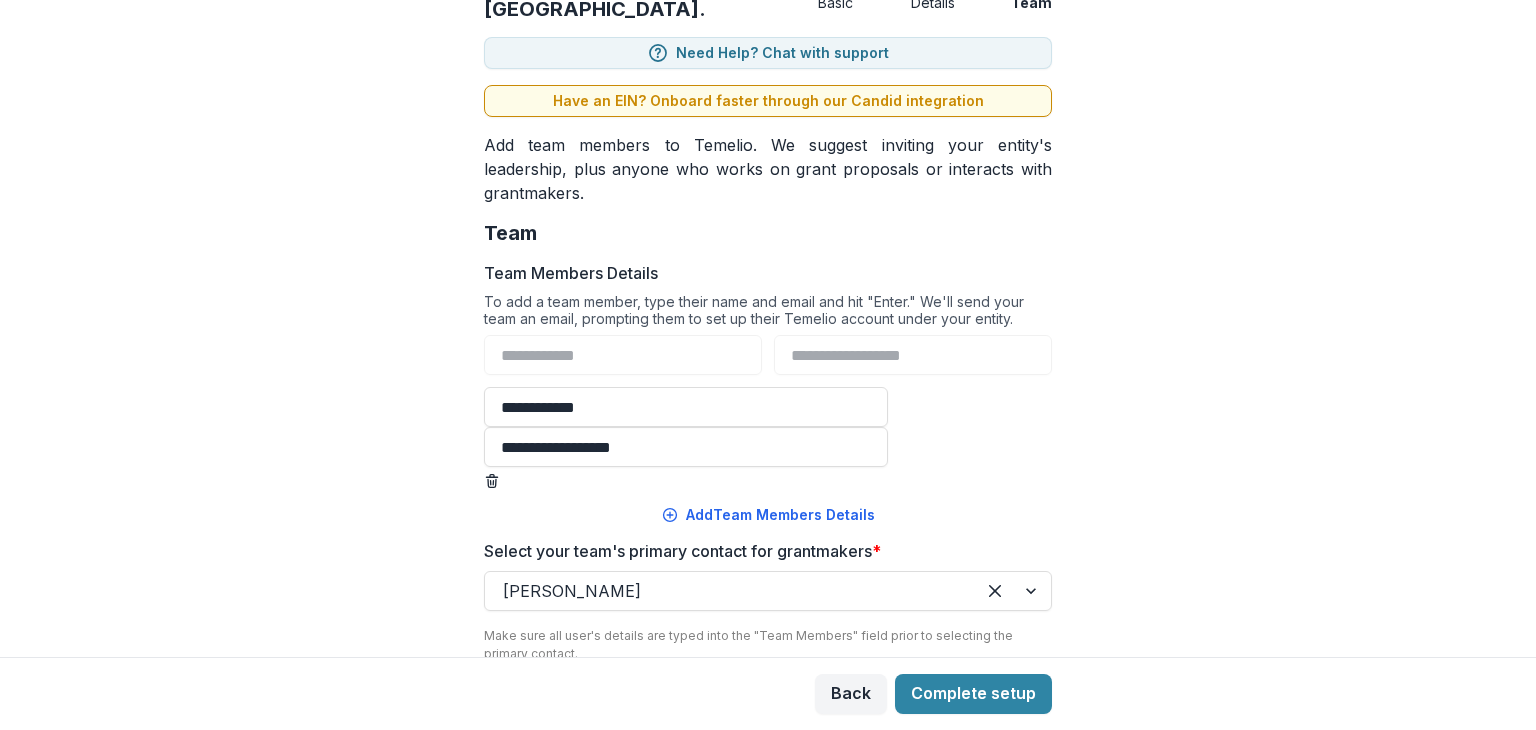 scroll, scrollTop: 0, scrollLeft: 0, axis: both 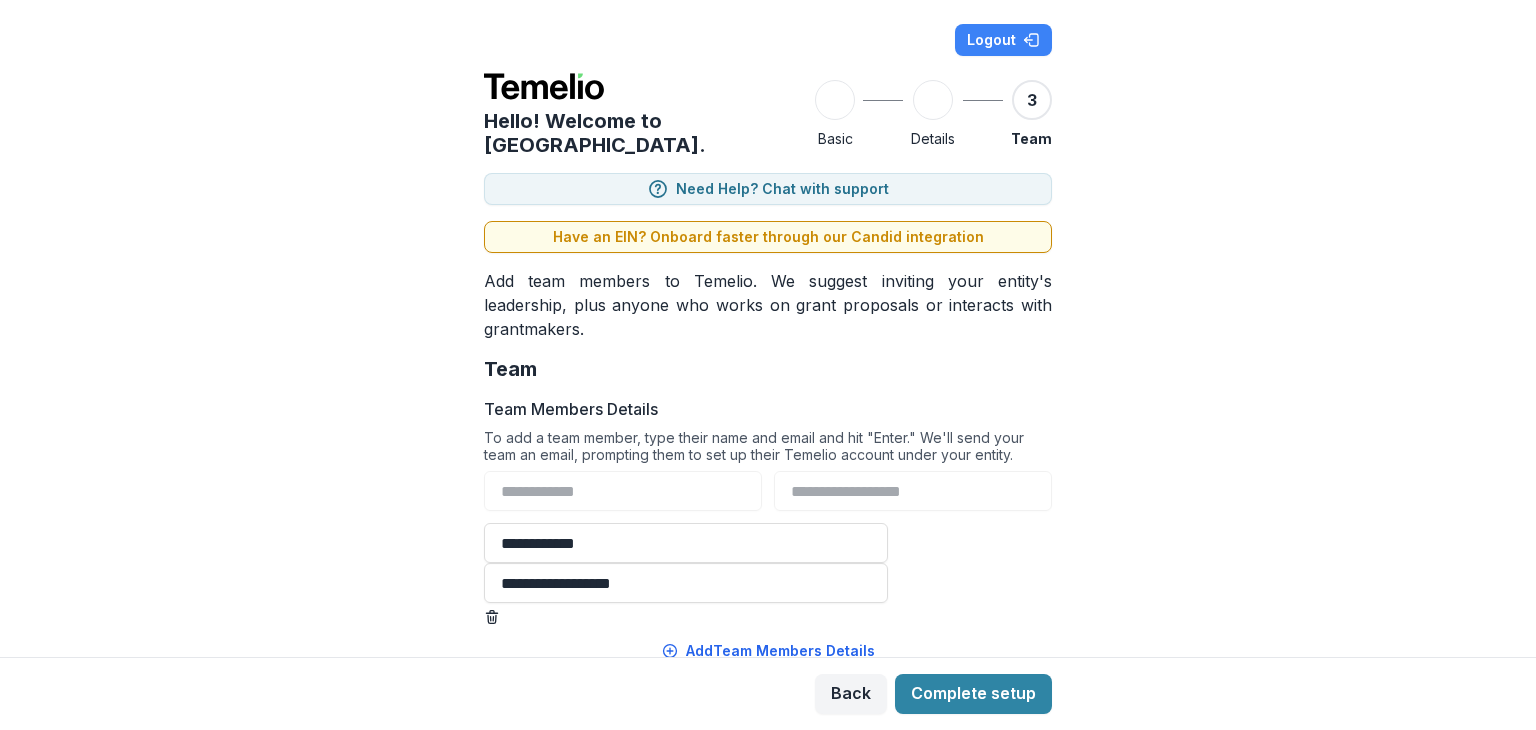 click on "**********" at bounding box center [768, 328] 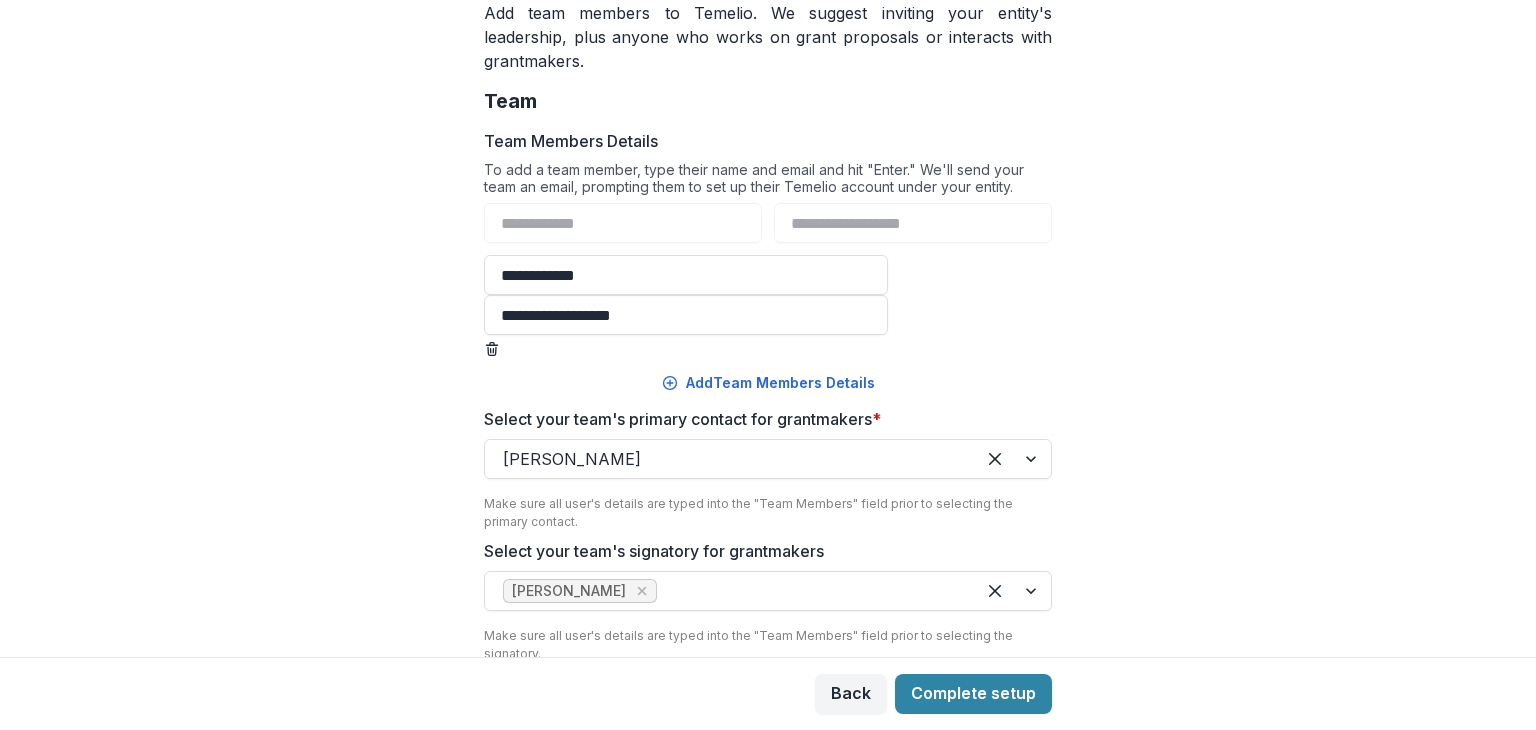 scroll, scrollTop: 280, scrollLeft: 0, axis: vertical 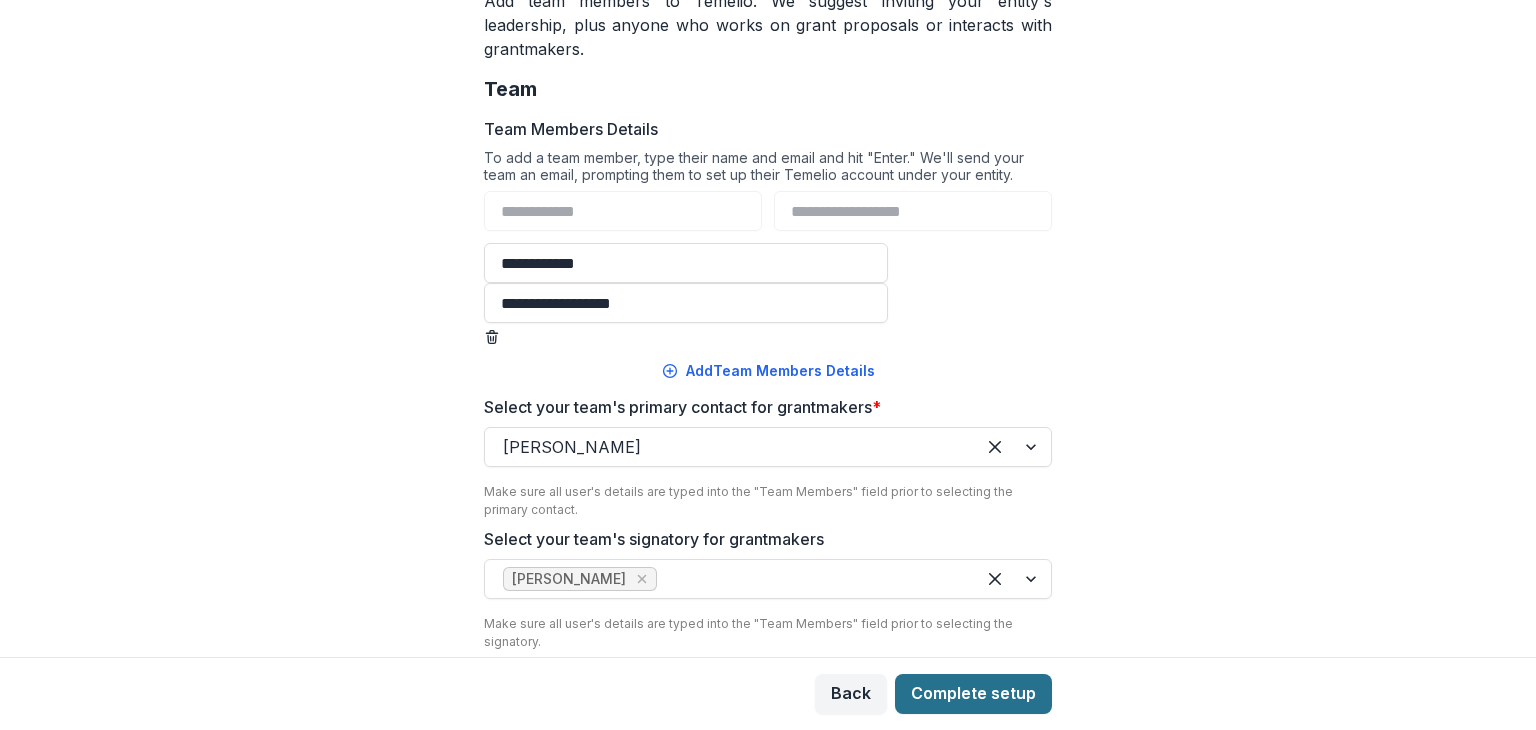 click on "Complete setup" at bounding box center [973, 694] 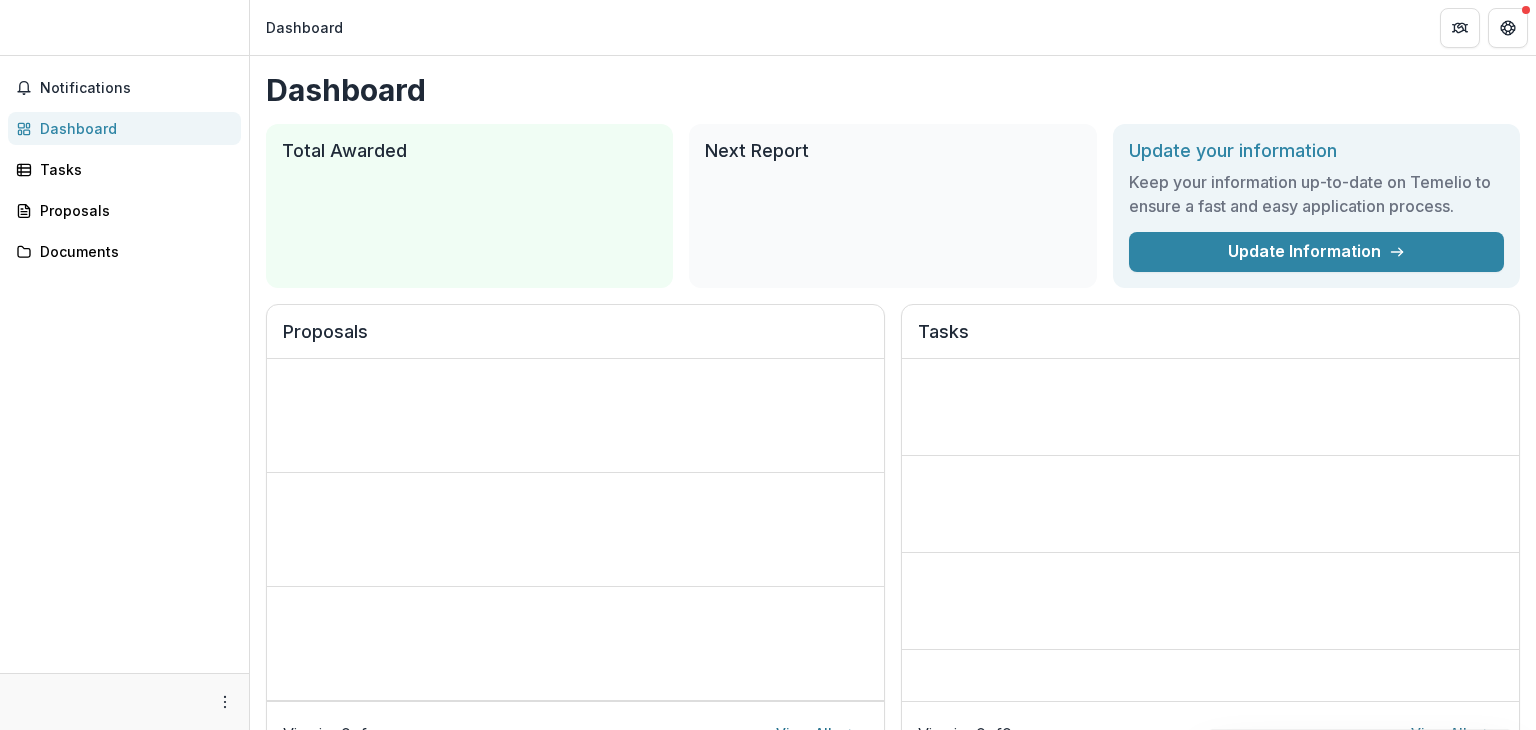 scroll, scrollTop: 0, scrollLeft: 0, axis: both 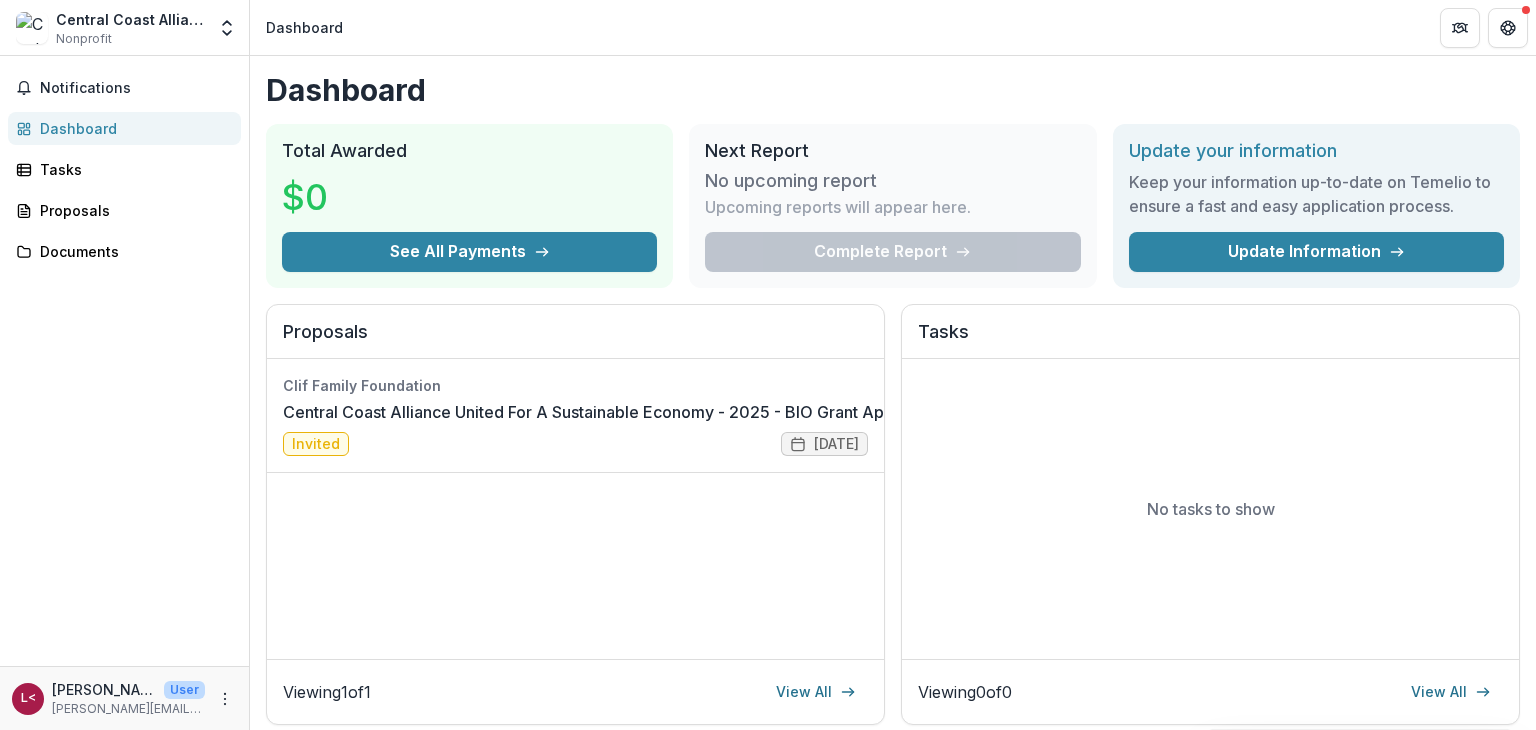 click on "Dashboard" at bounding box center (893, 90) 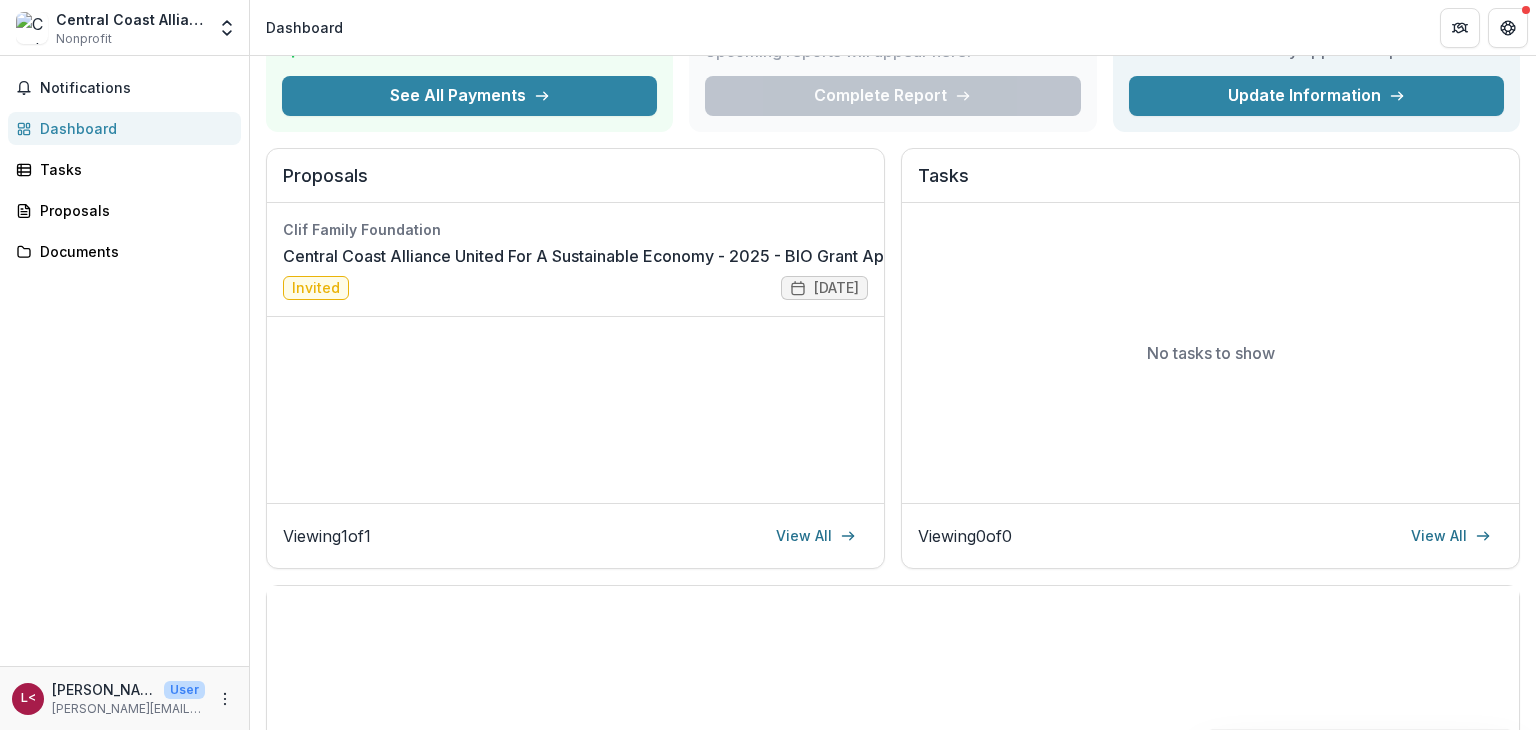 scroll, scrollTop: 200, scrollLeft: 0, axis: vertical 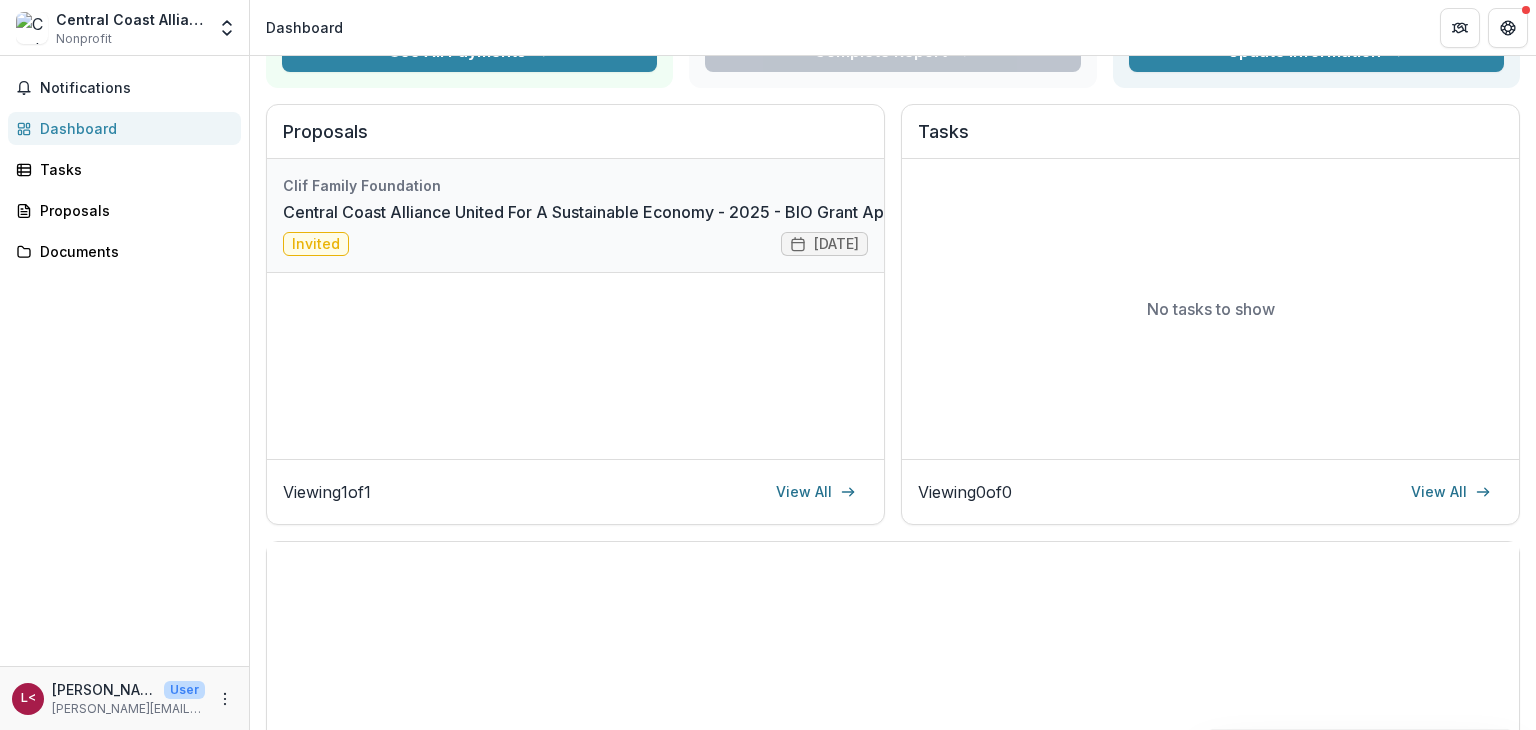 click on "Central Coast Alliance United For A Sustainable Economy - 2025 - BIO Grant Application" at bounding box center (615, 212) 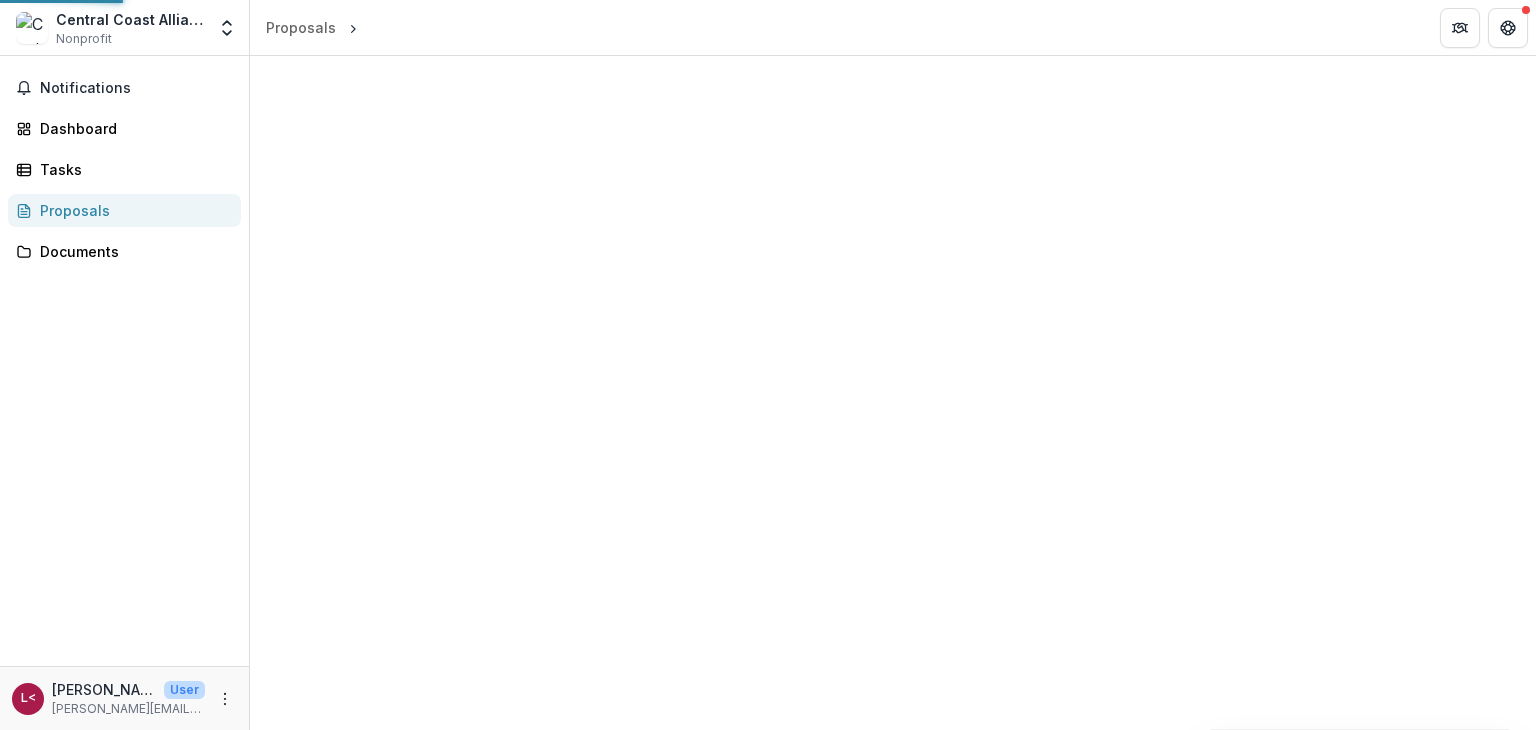 scroll, scrollTop: 0, scrollLeft: 0, axis: both 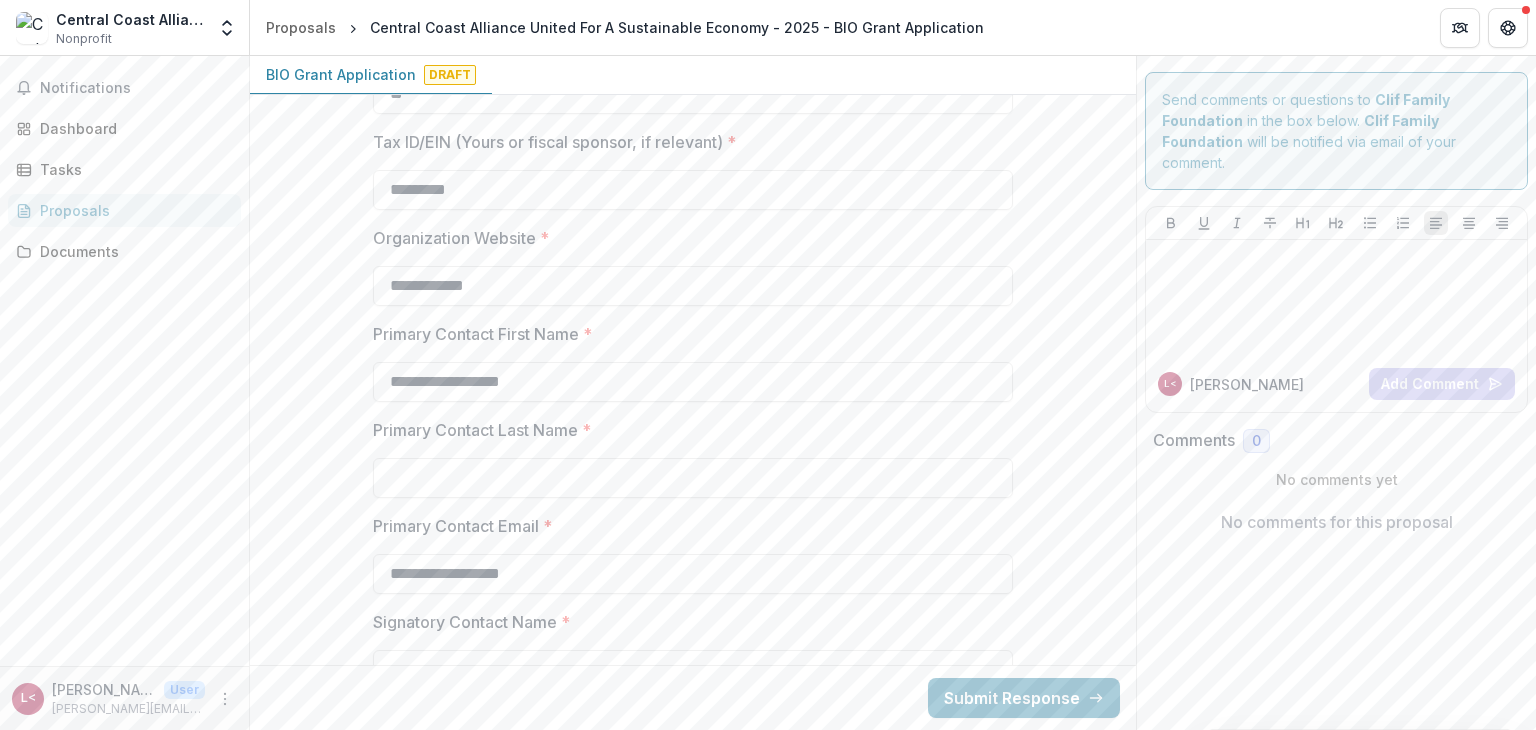 drag, startPoint x: 574, startPoint y: 379, endPoint x: 283, endPoint y: 351, distance: 292.34396 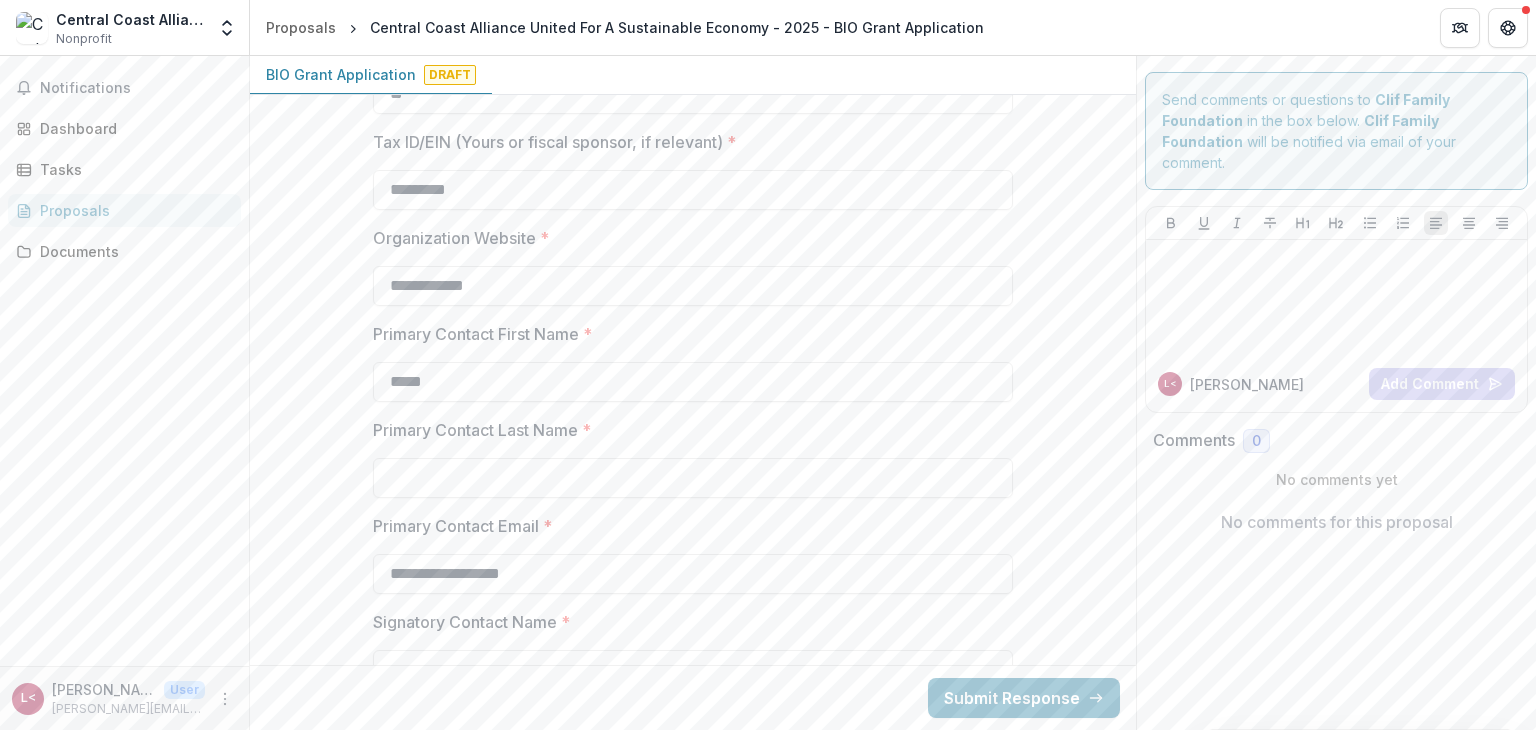 type on "*****" 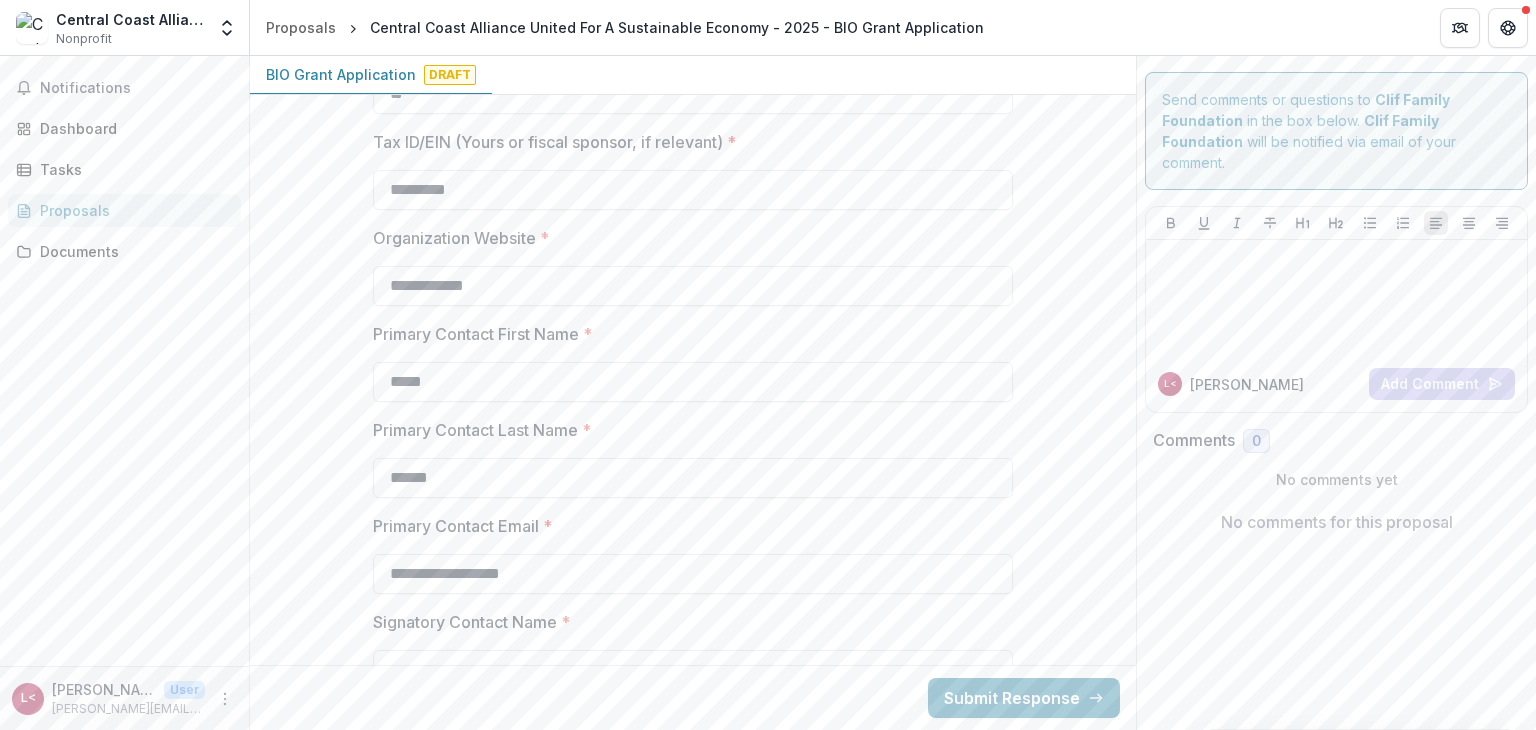 type on "******" 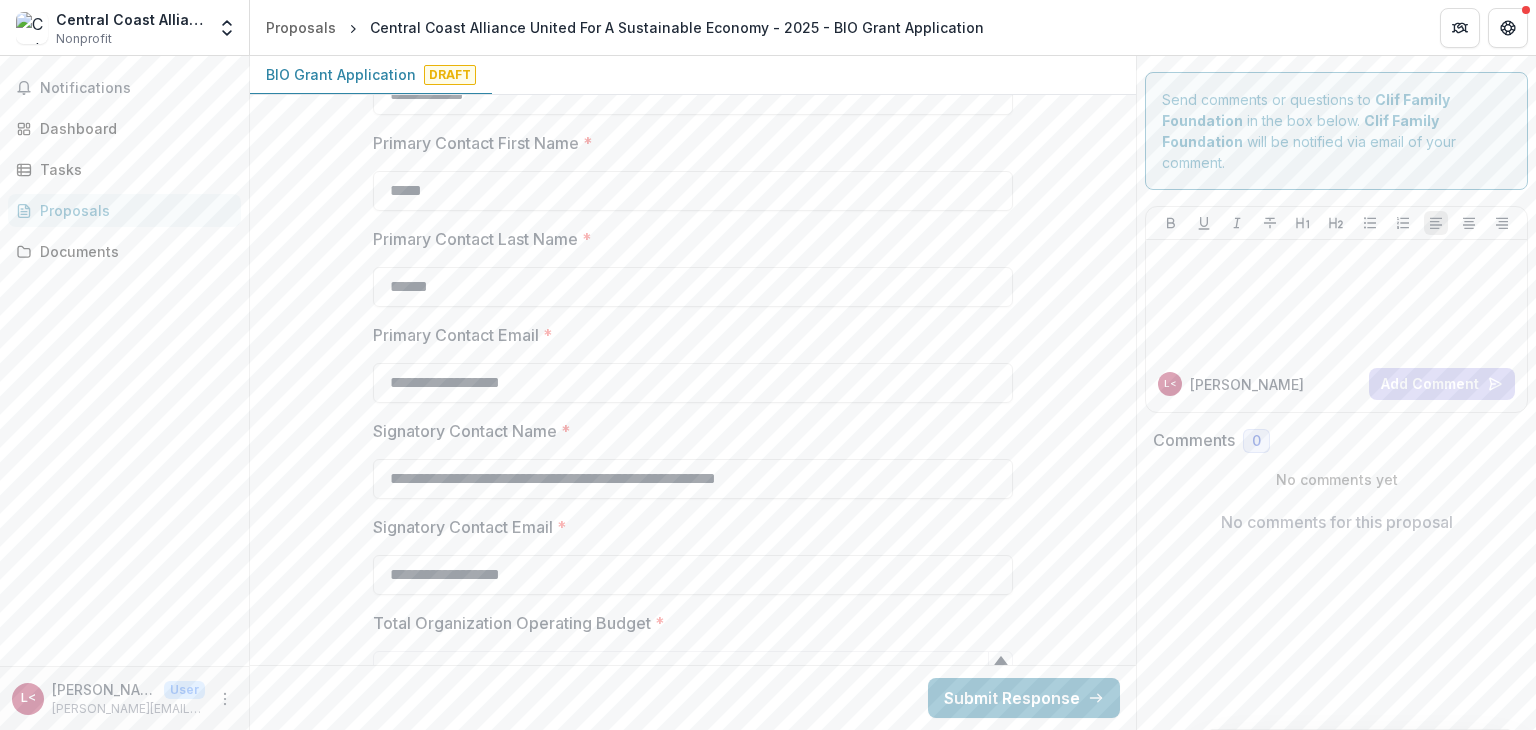 scroll, scrollTop: 1500, scrollLeft: 0, axis: vertical 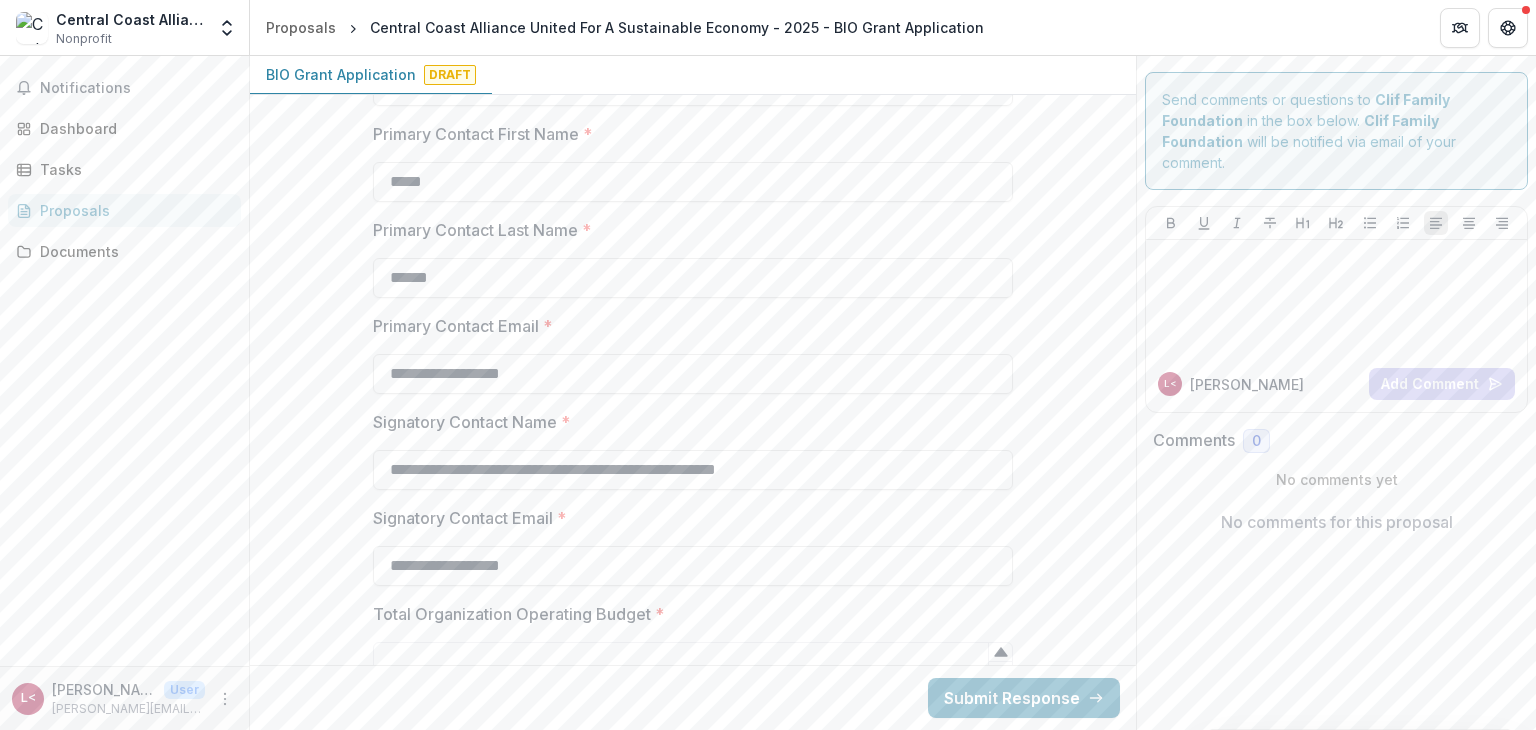 drag, startPoint x: 429, startPoint y: 376, endPoint x: 347, endPoint y: 369, distance: 82.29824 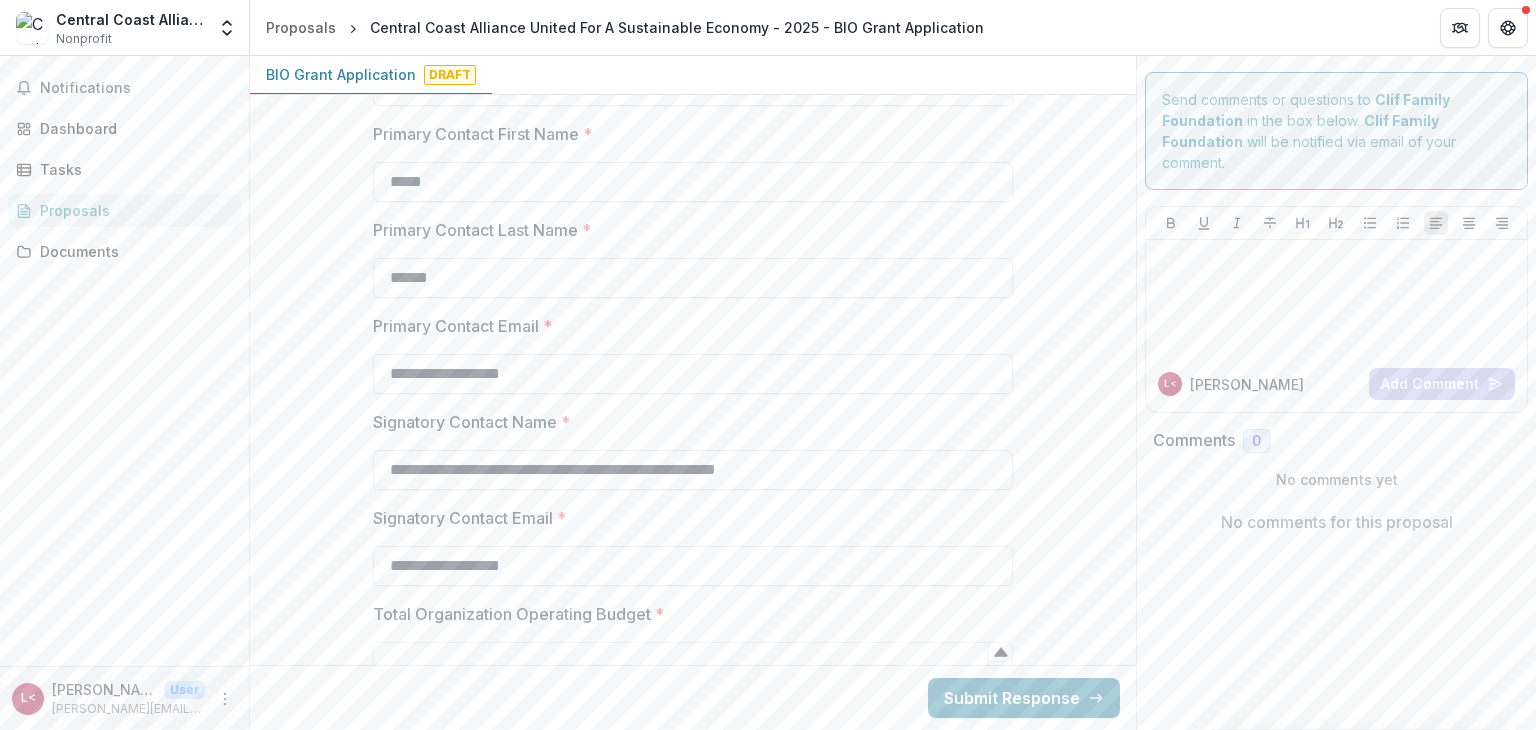 type on "**********" 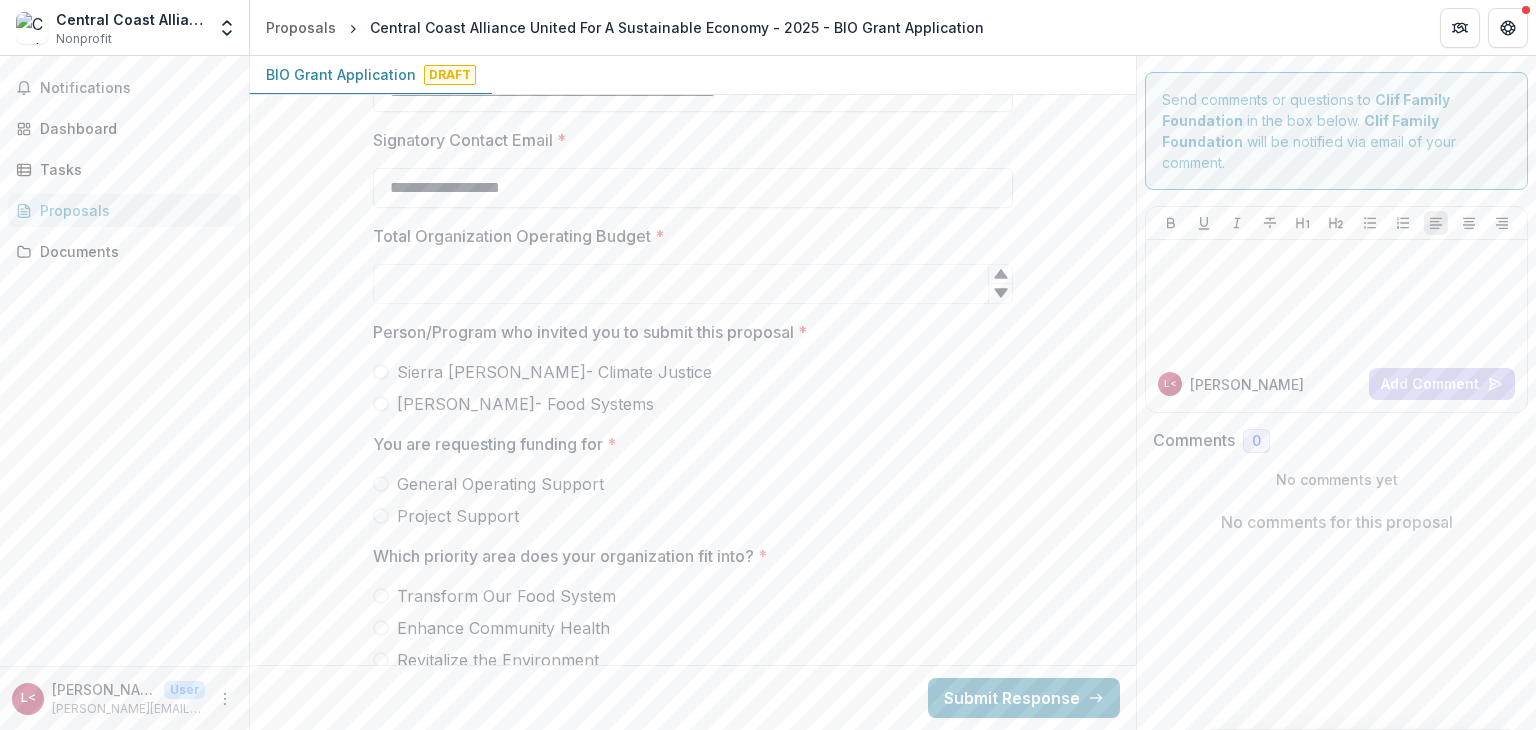 scroll, scrollTop: 1900, scrollLeft: 0, axis: vertical 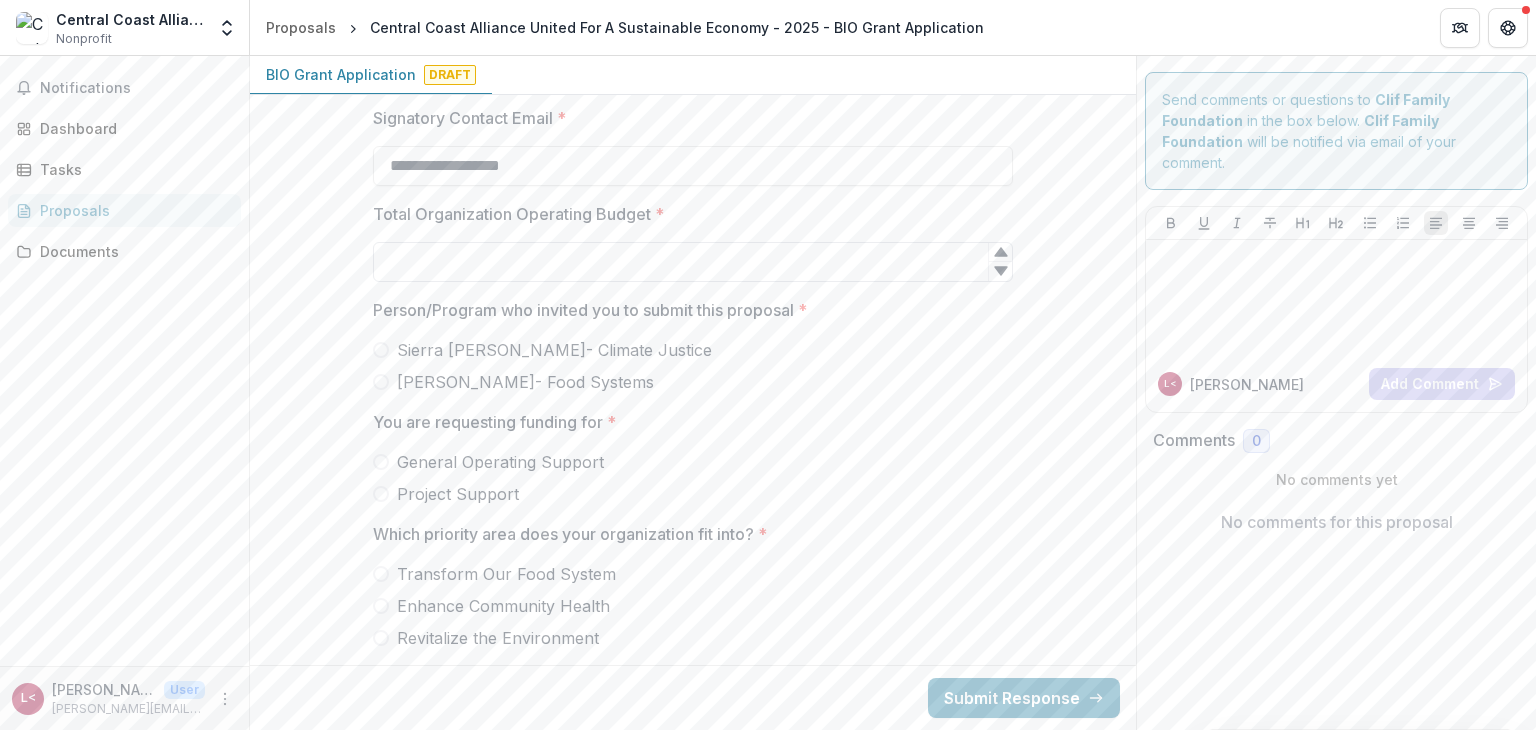 click on "Total Organization Operating Budget *" at bounding box center [693, 262] 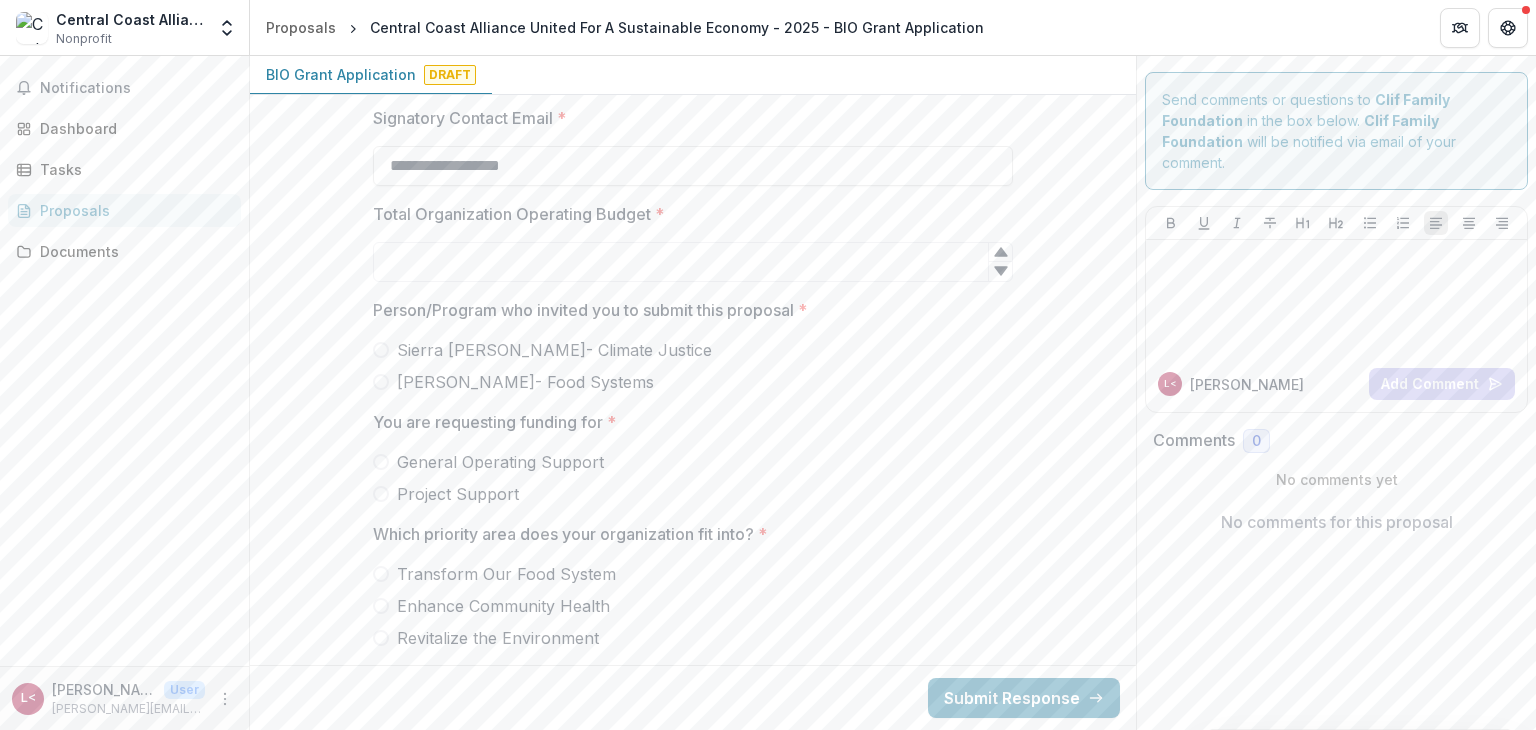 paste on "*******" 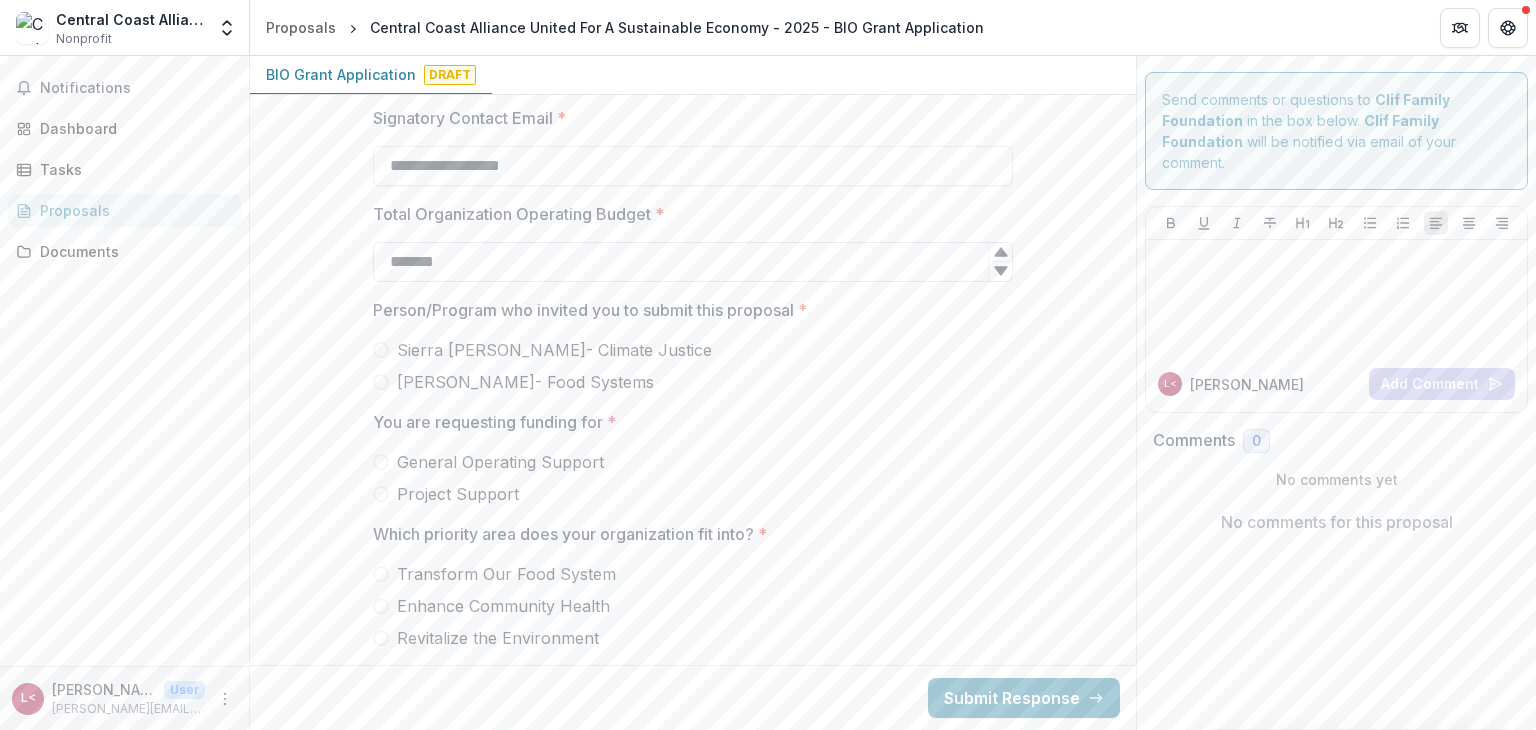 click on "*******" at bounding box center (693, 262) 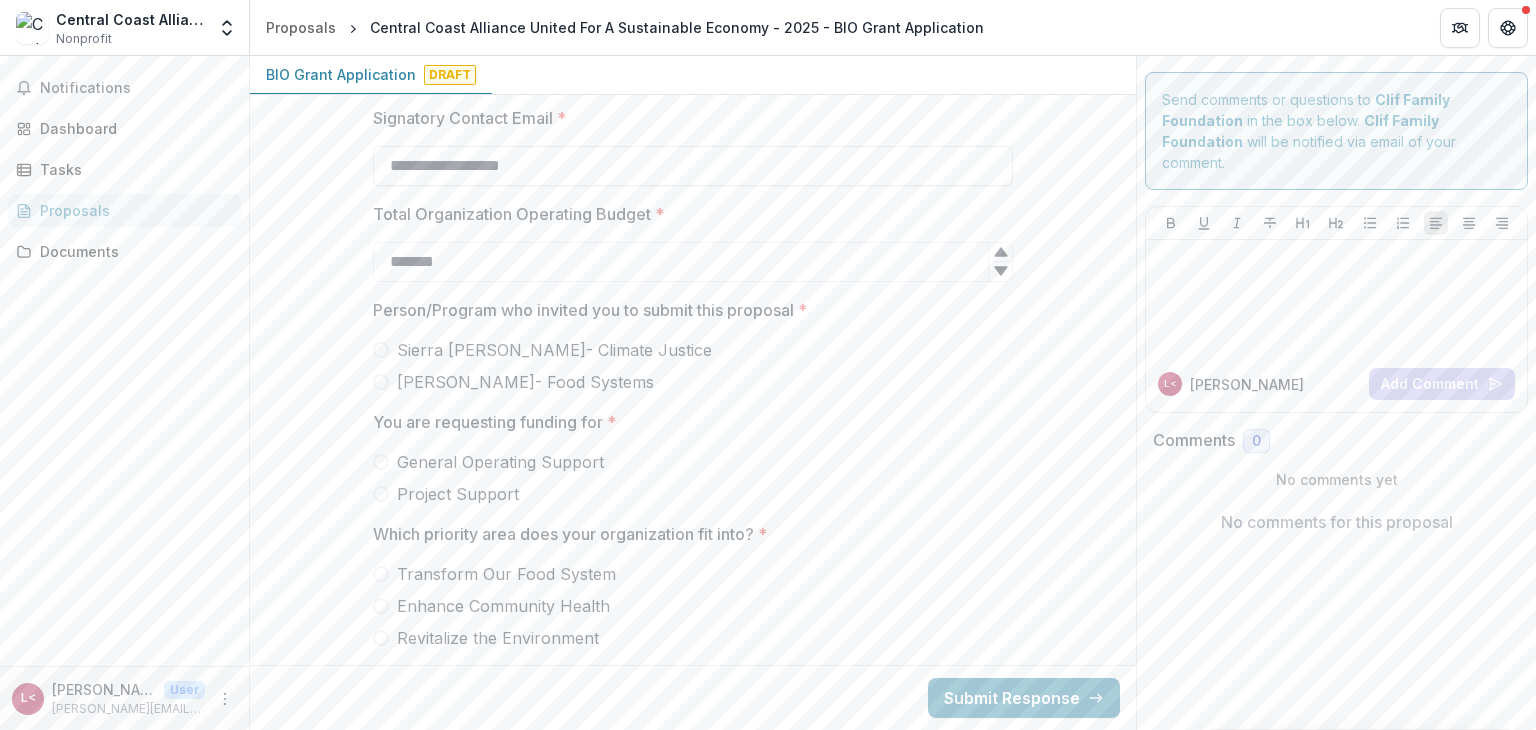 type on "*******" 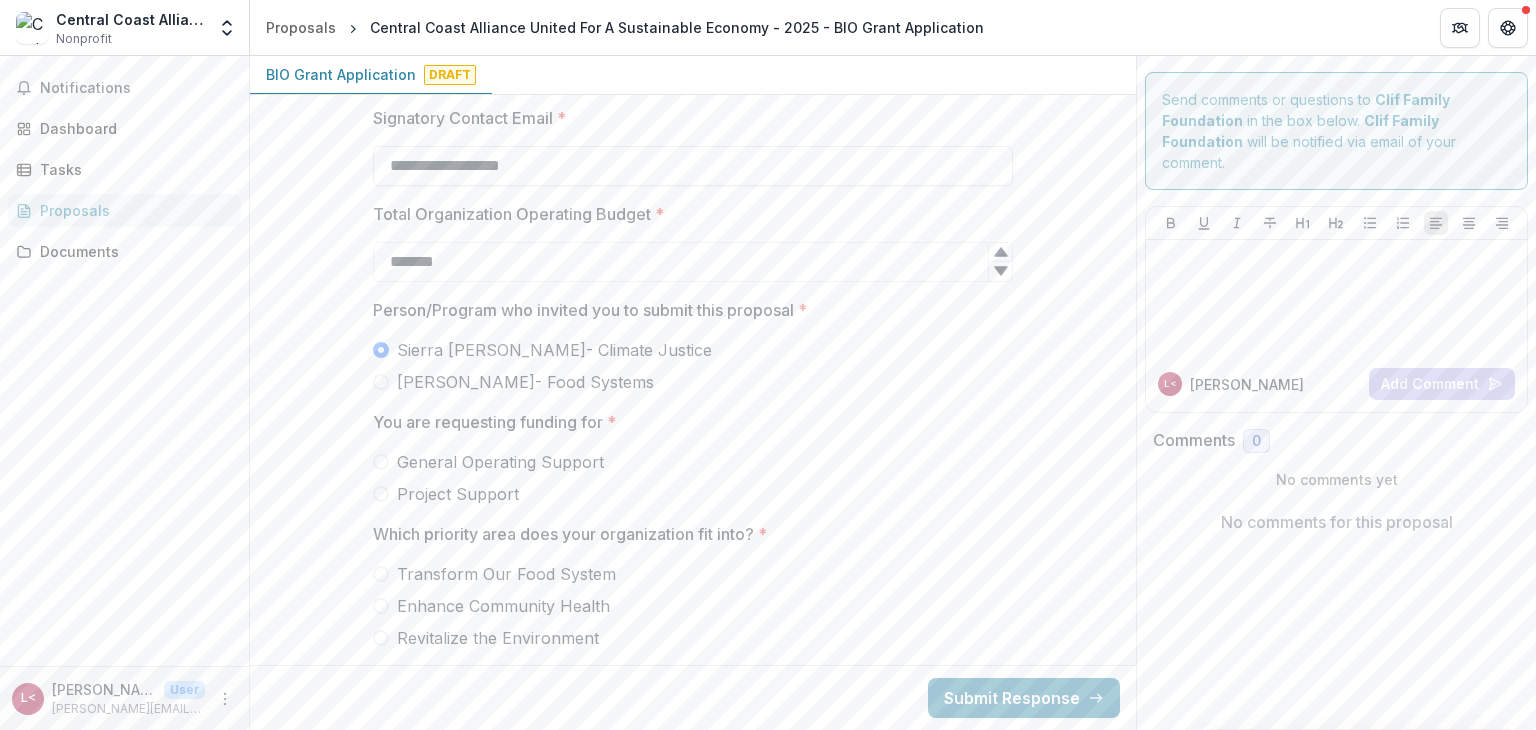 click on "Ann Thrupp- Food Systems" at bounding box center [693, 382] 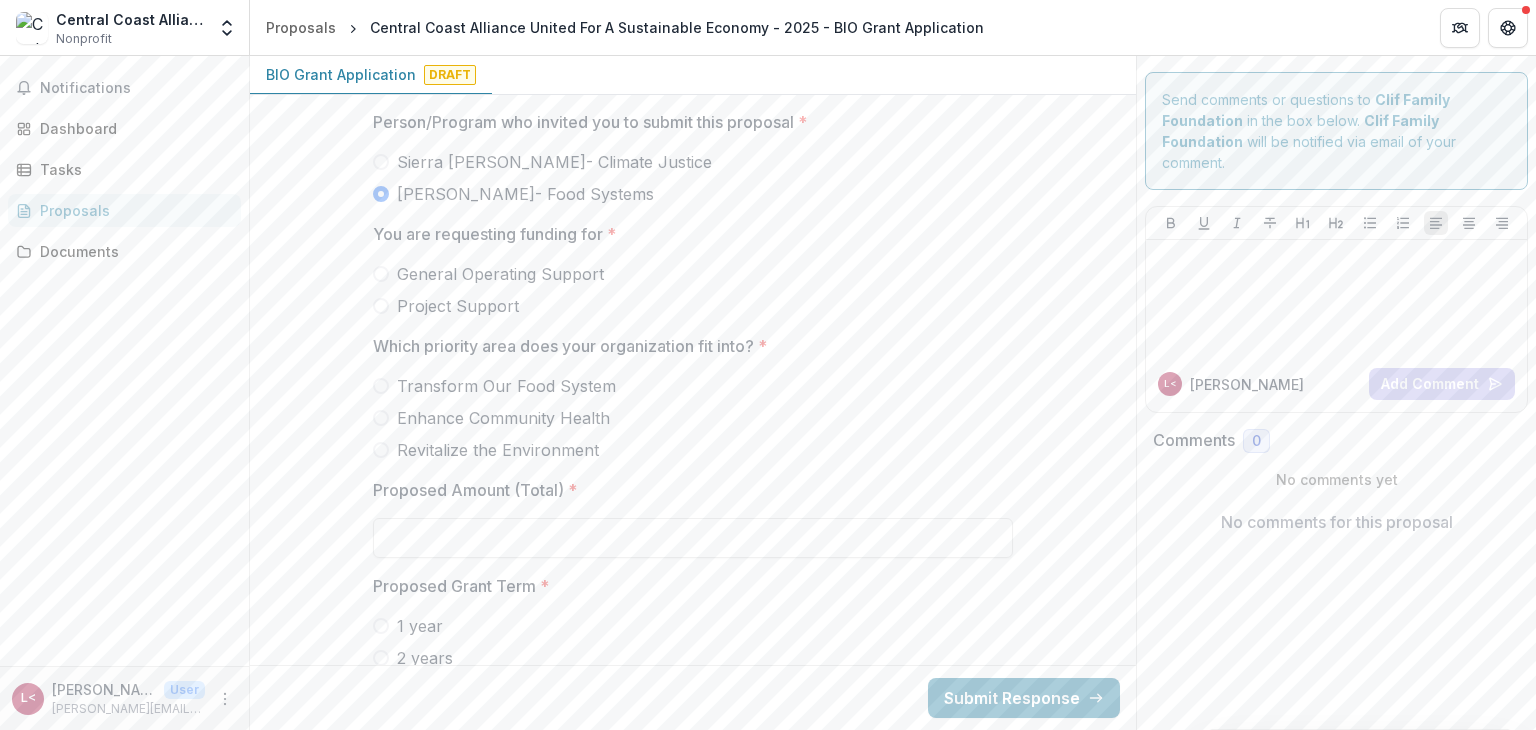 scroll, scrollTop: 2100, scrollLeft: 0, axis: vertical 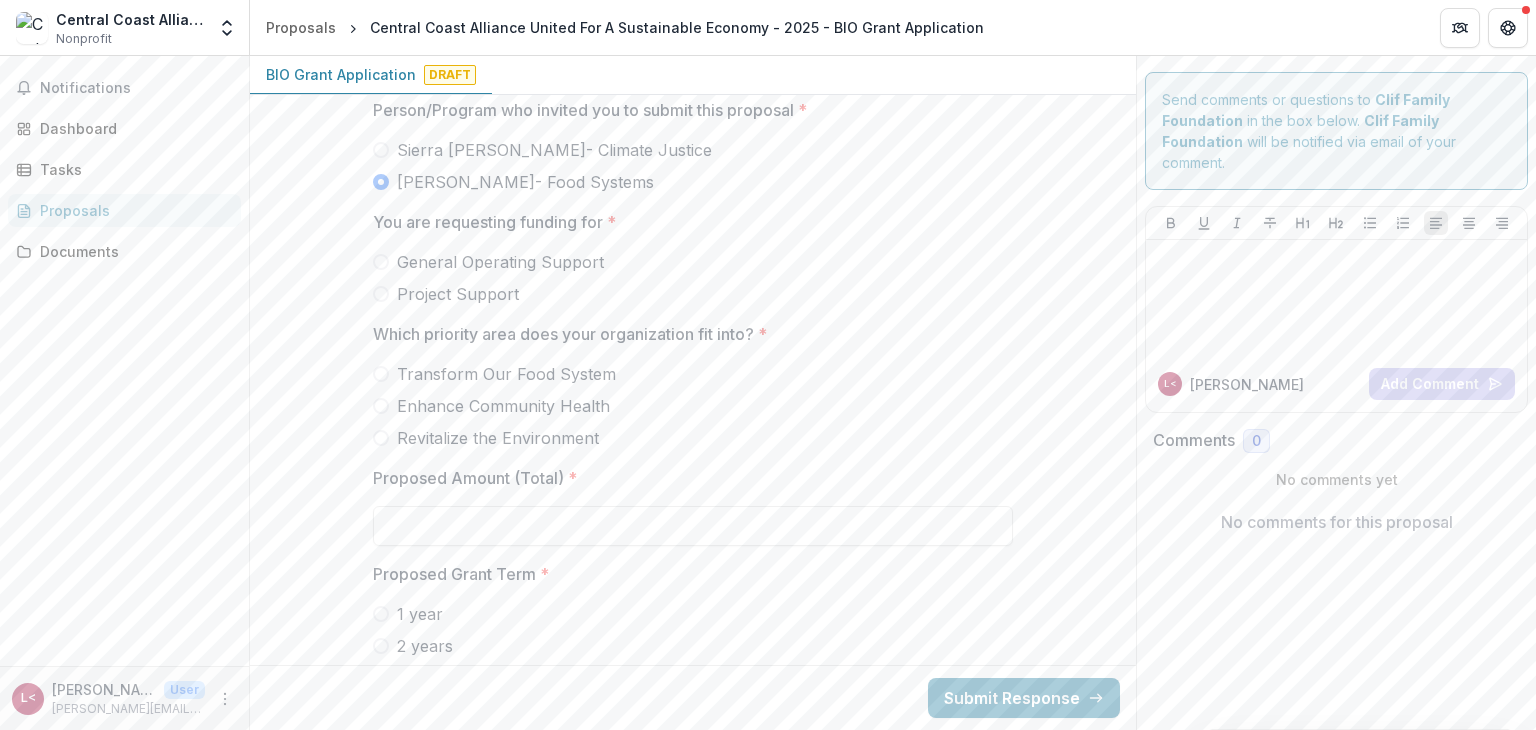 click on "General Operating Support" at bounding box center (500, 262) 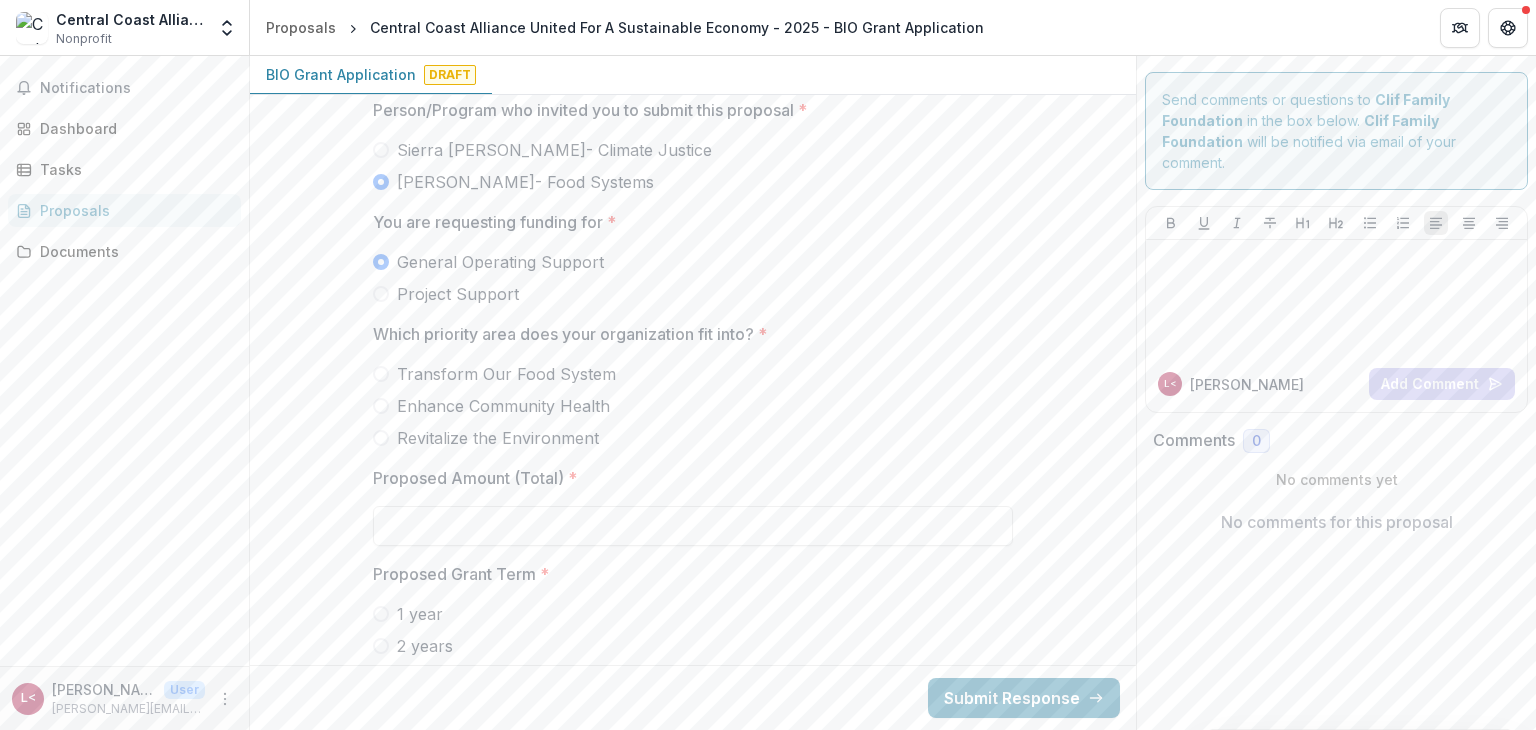 click on "Transform Our Food System" at bounding box center (506, 374) 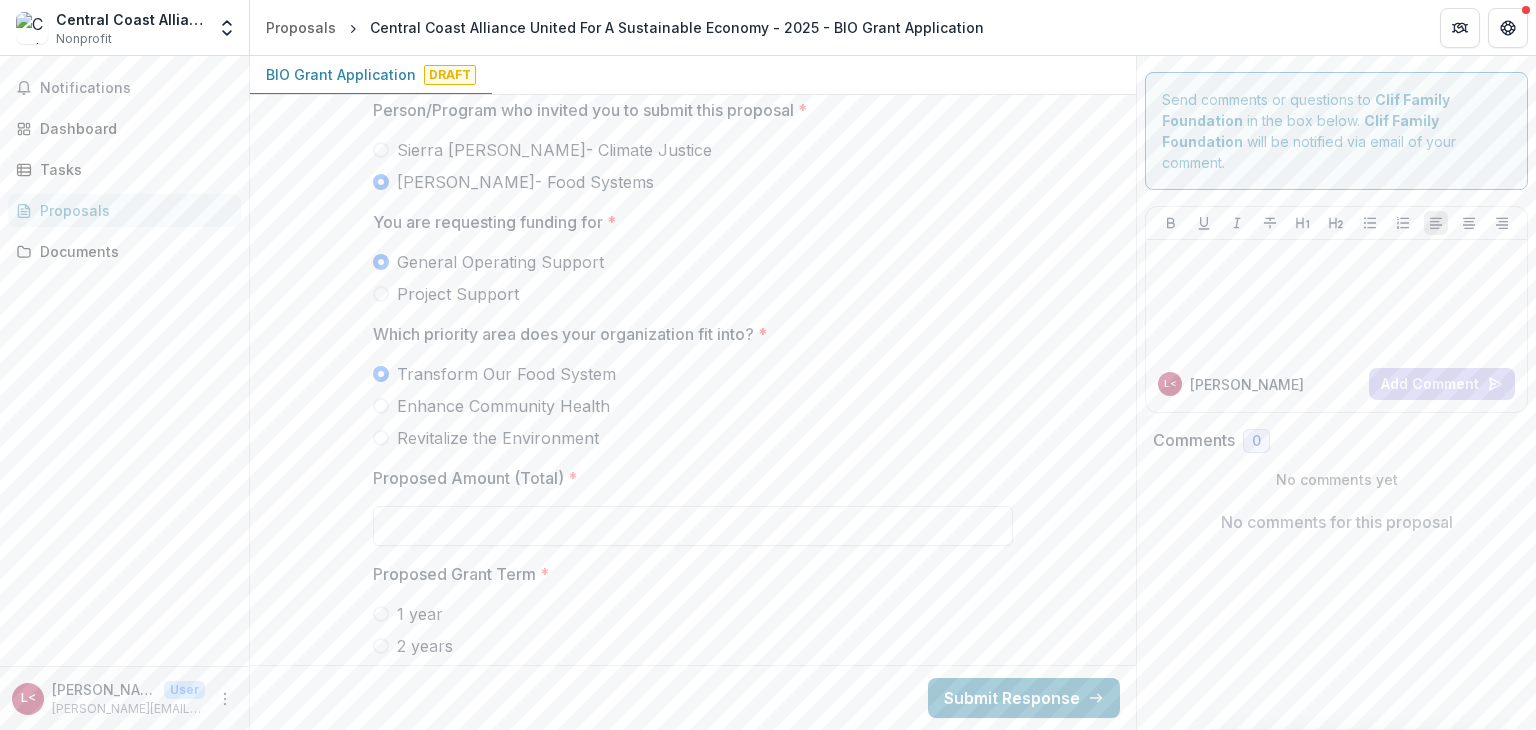 click on "Enhance Community Health" at bounding box center [503, 406] 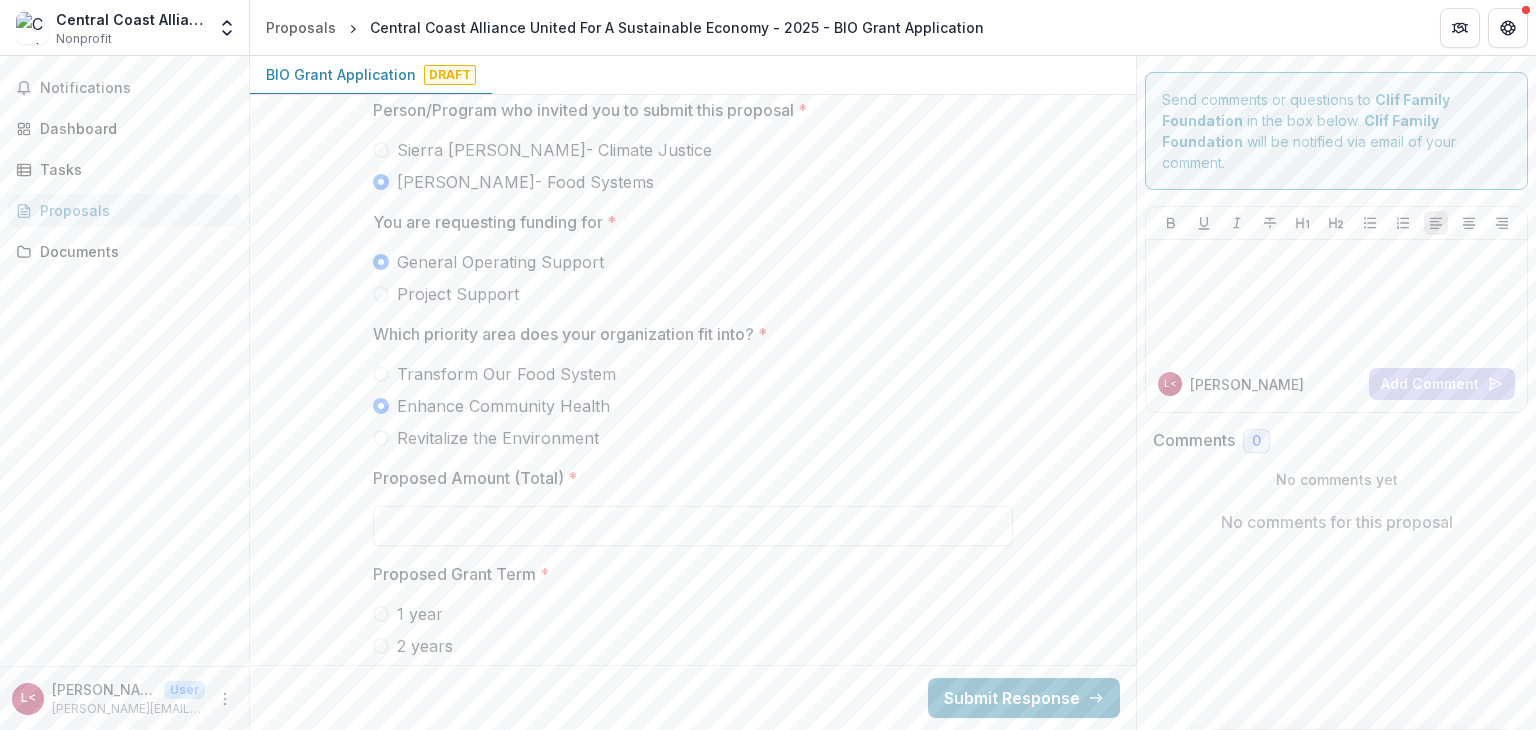 click on "Transform Our Food System" at bounding box center [506, 374] 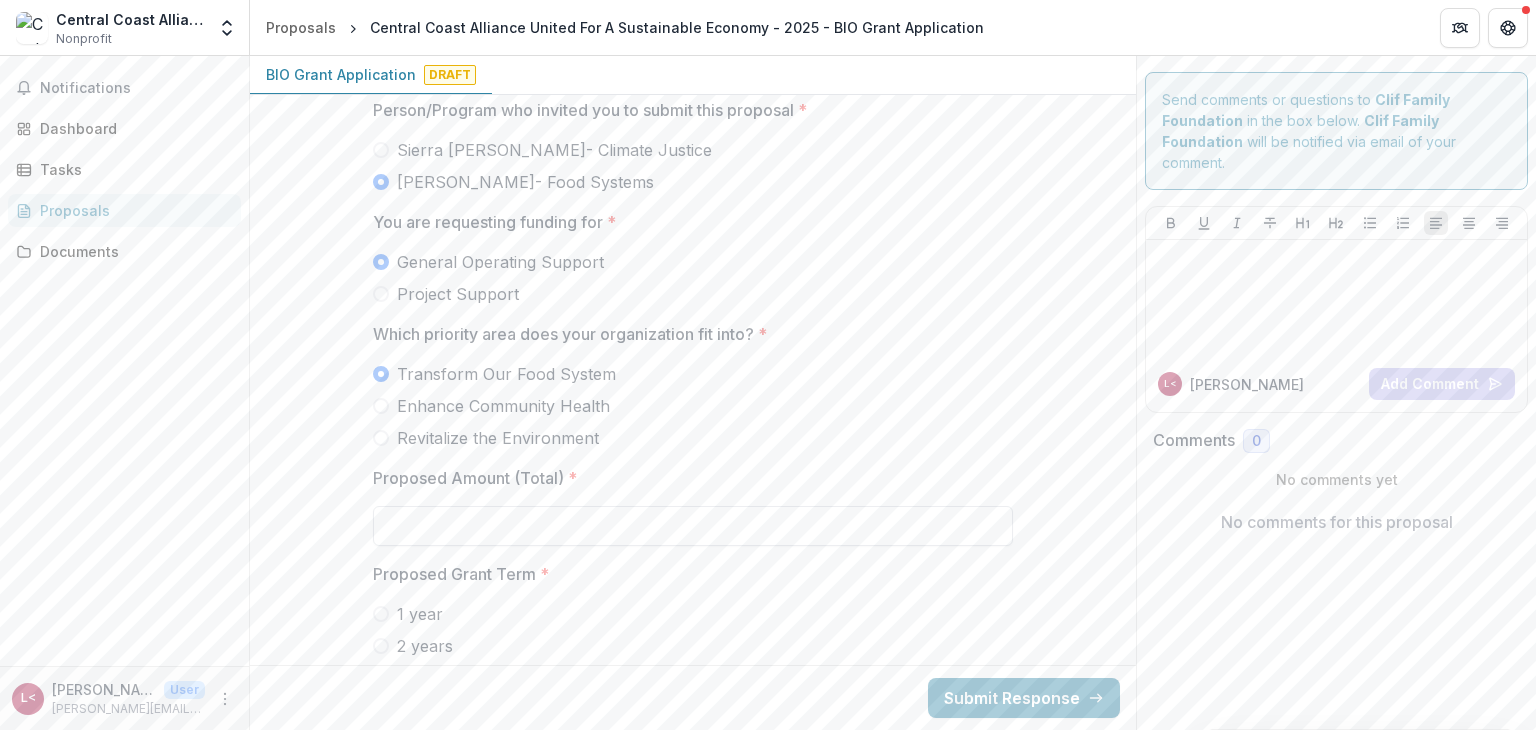 click on "Proposed Amount (Total) *" at bounding box center [693, 526] 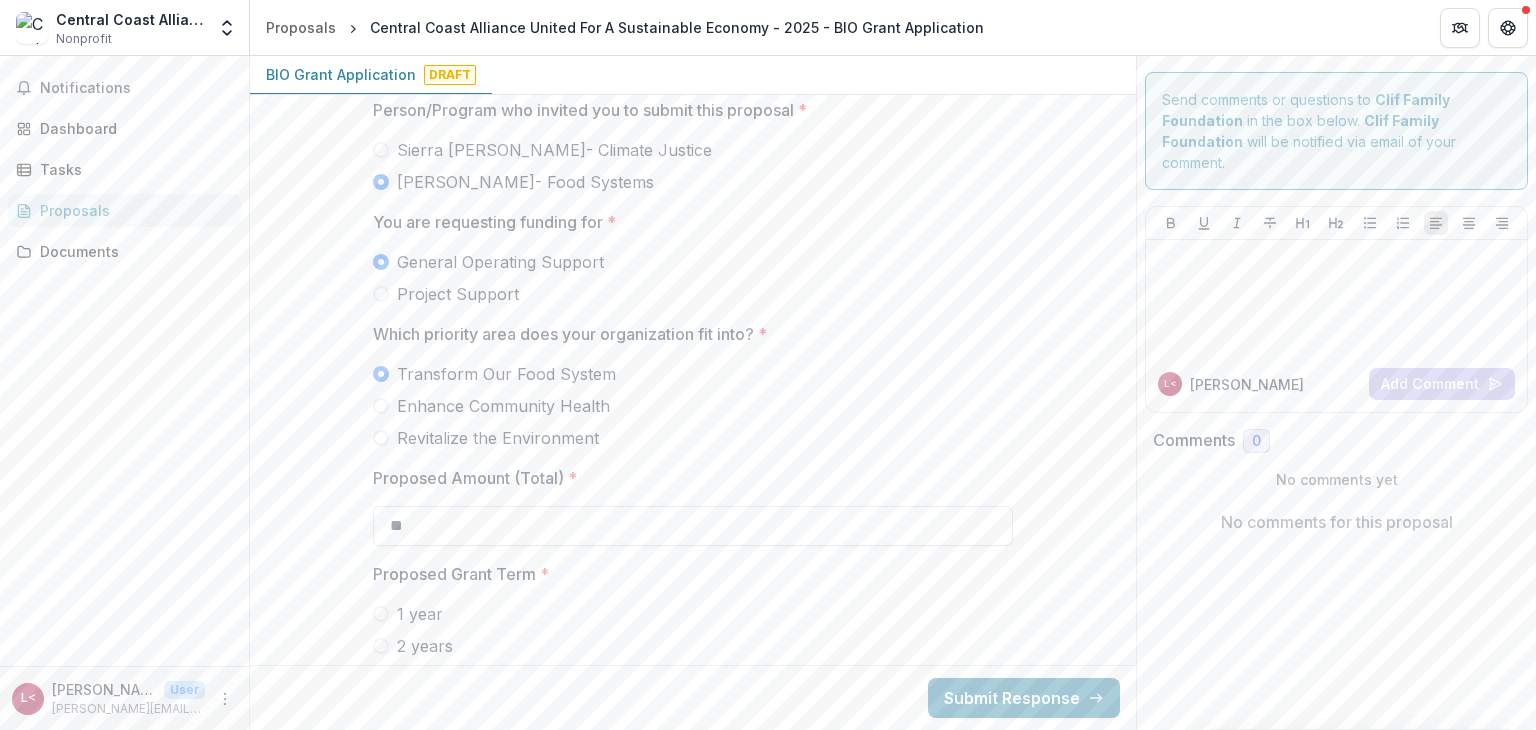 click on "**" at bounding box center (693, 526) 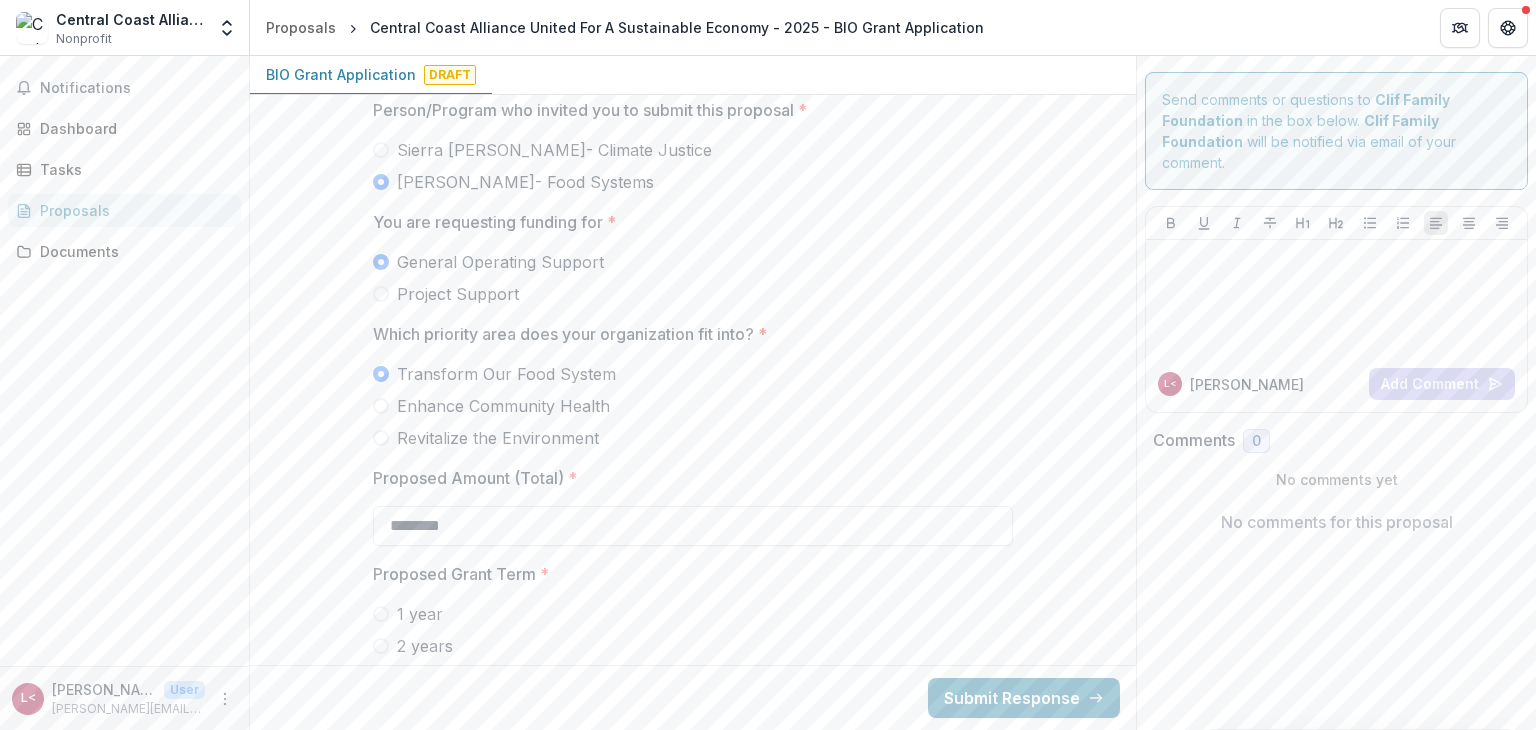 type on "********" 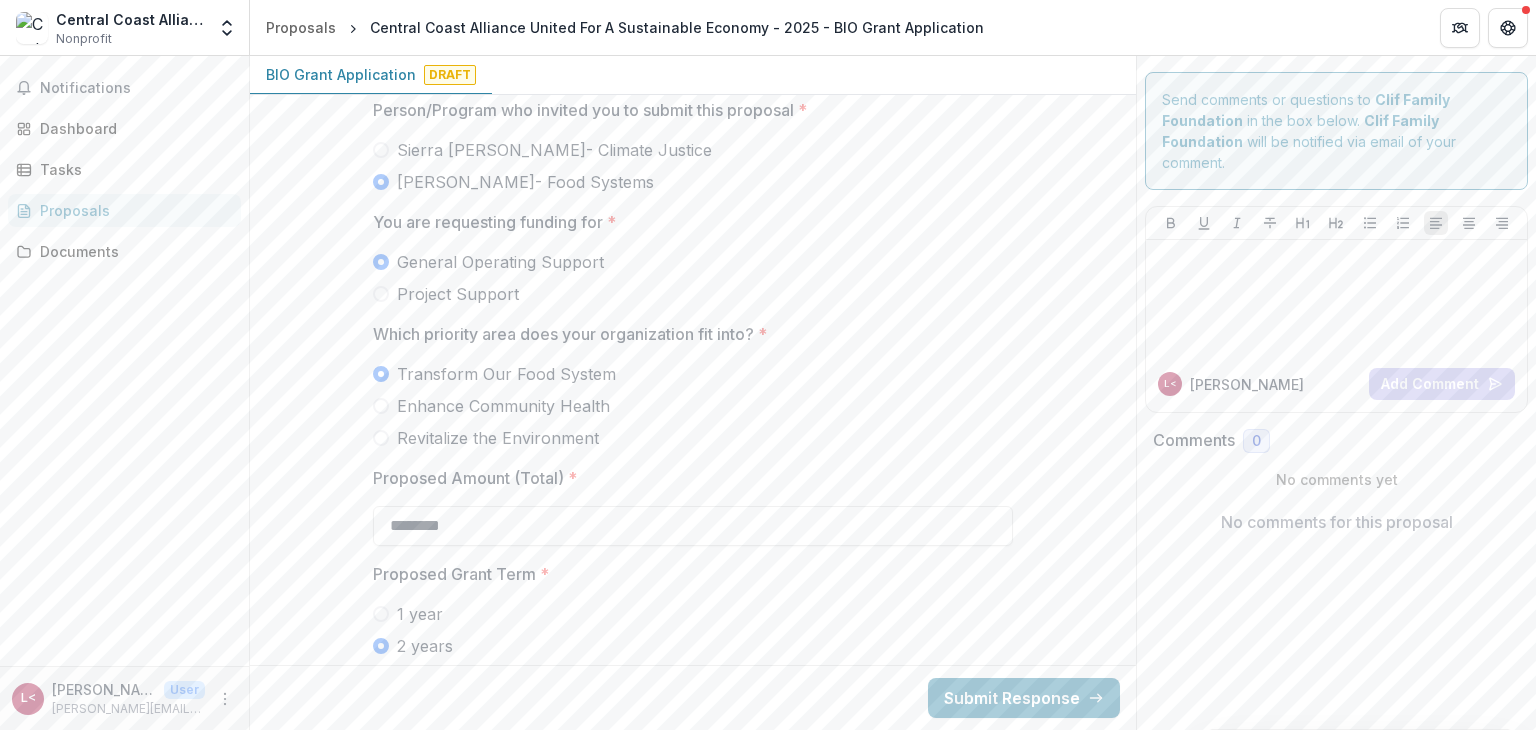 scroll, scrollTop: 1700, scrollLeft: 0, axis: vertical 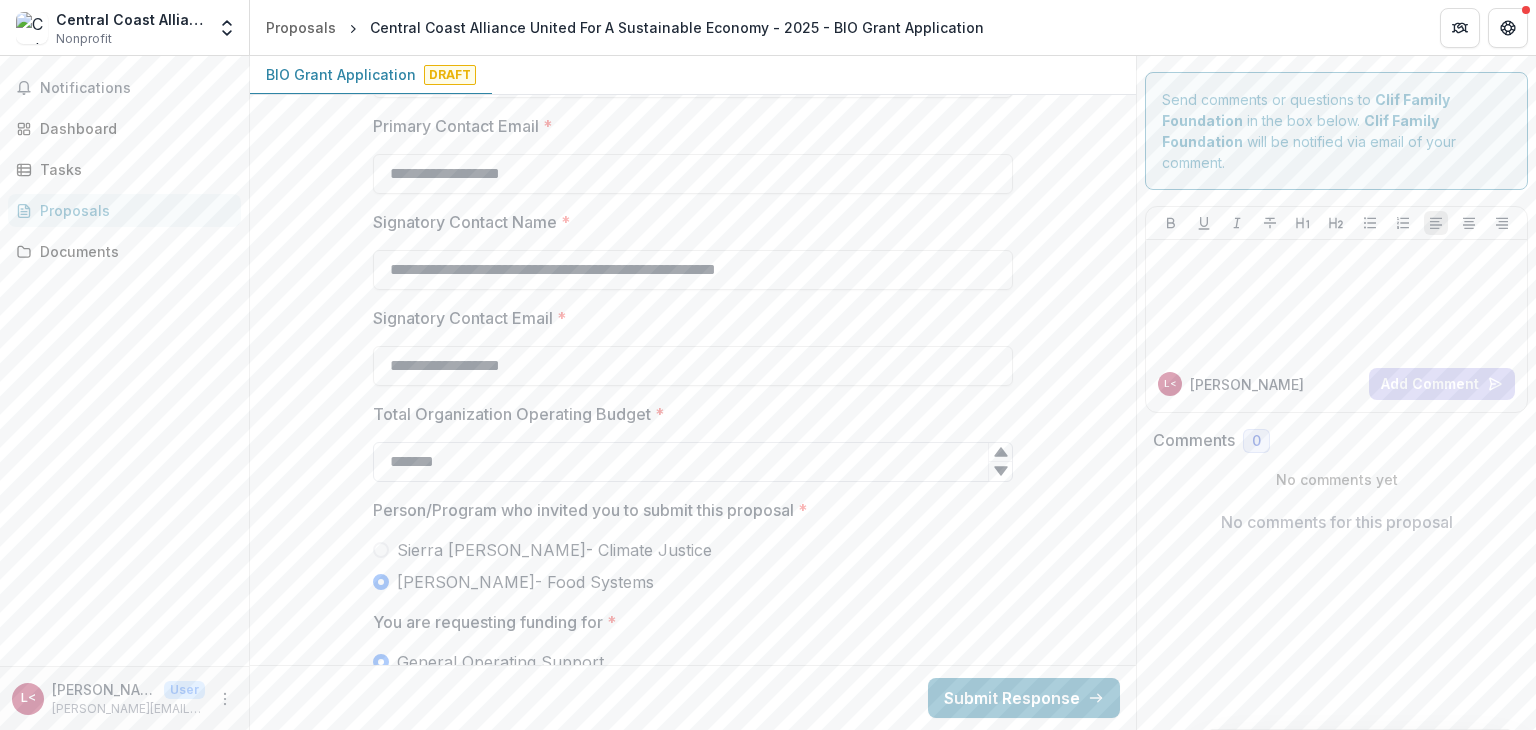 click on "*******" at bounding box center (693, 462) 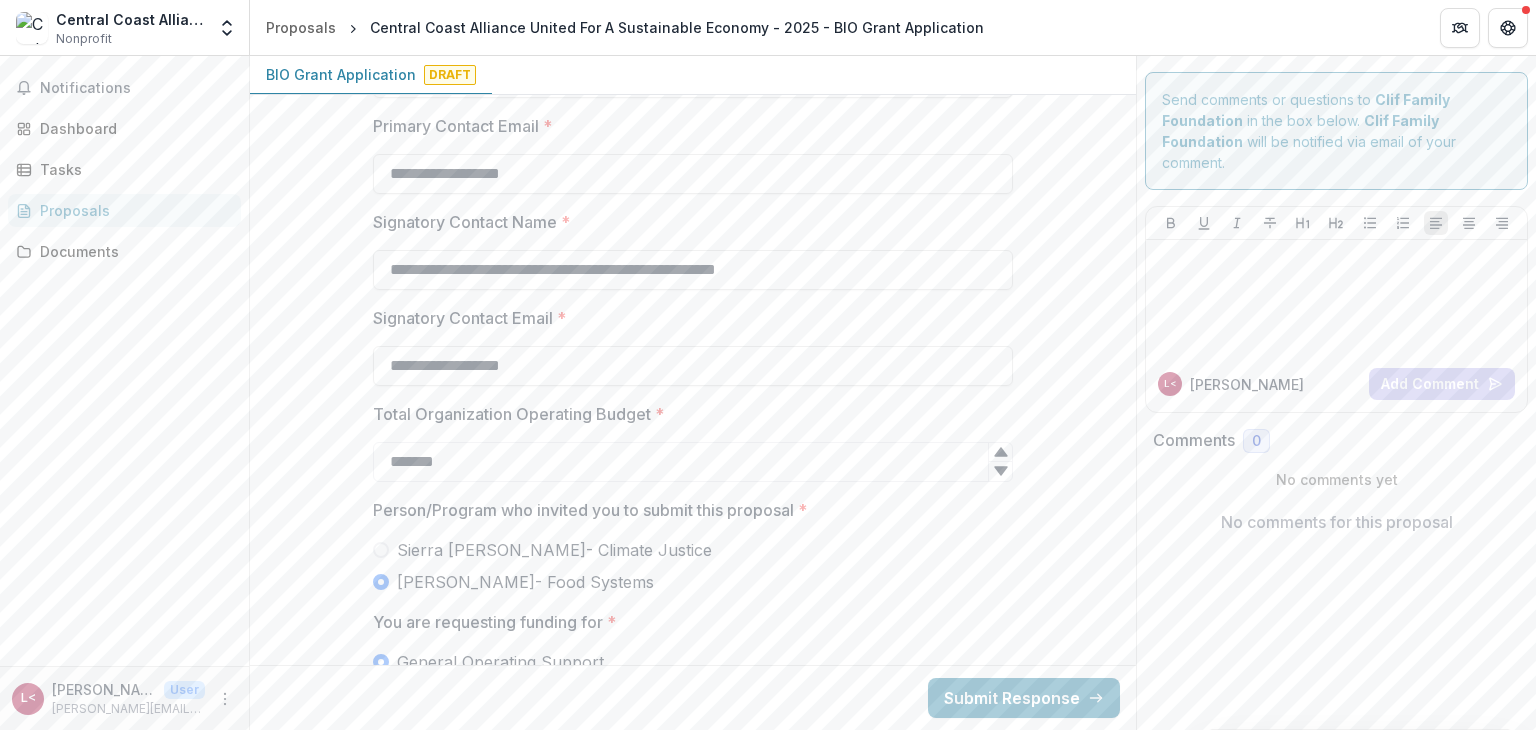 click 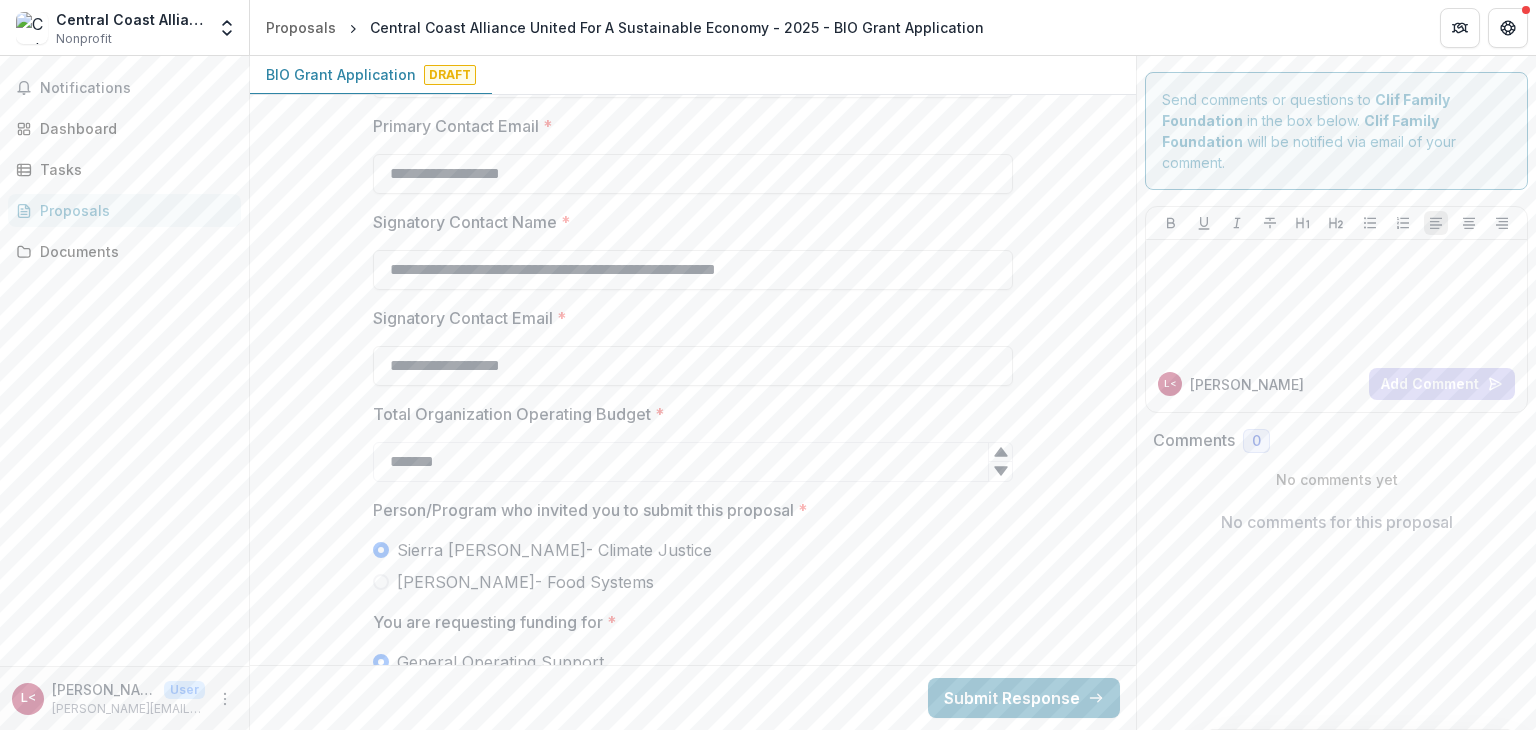 click on "Ann Thrupp- Food Systems" at bounding box center [693, 582] 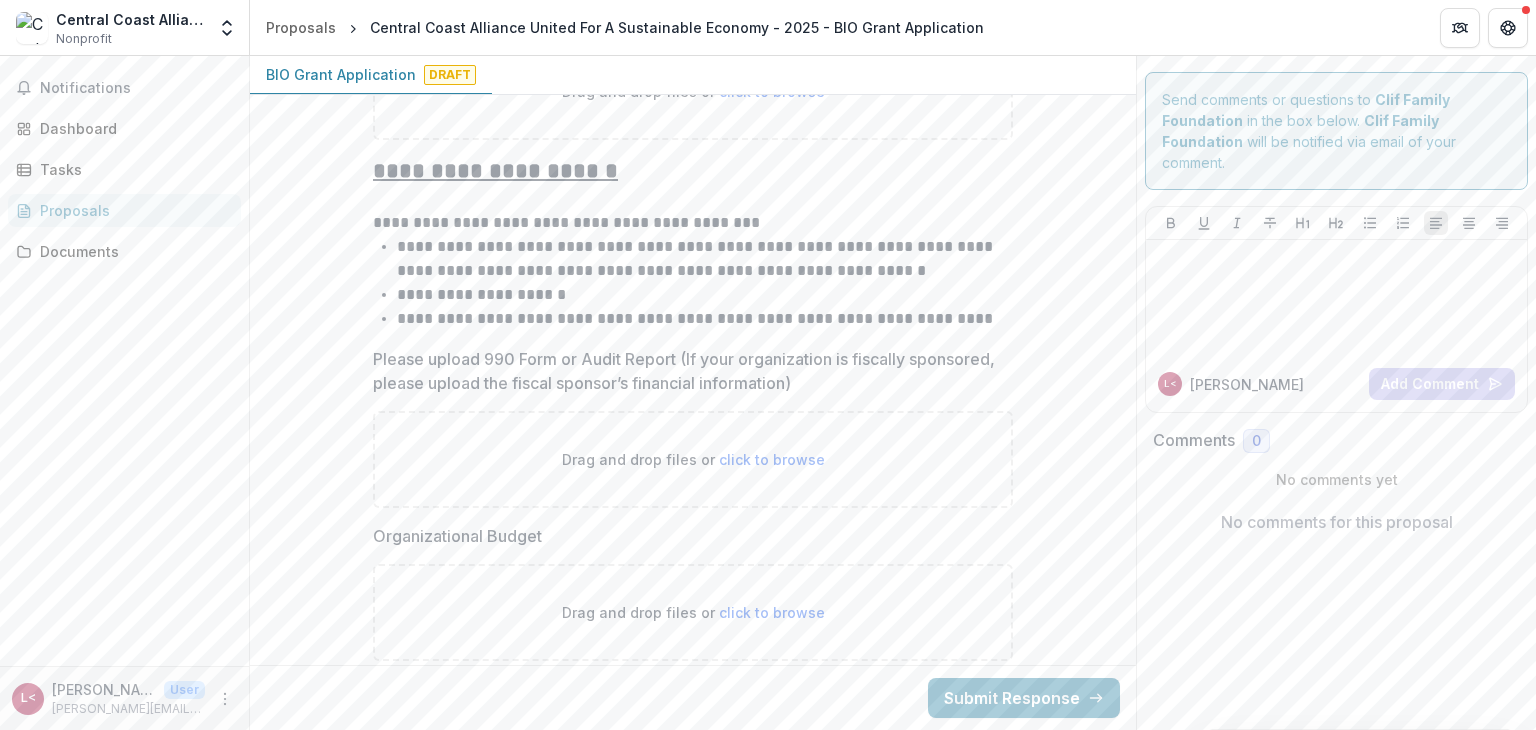 scroll, scrollTop: 3900, scrollLeft: 0, axis: vertical 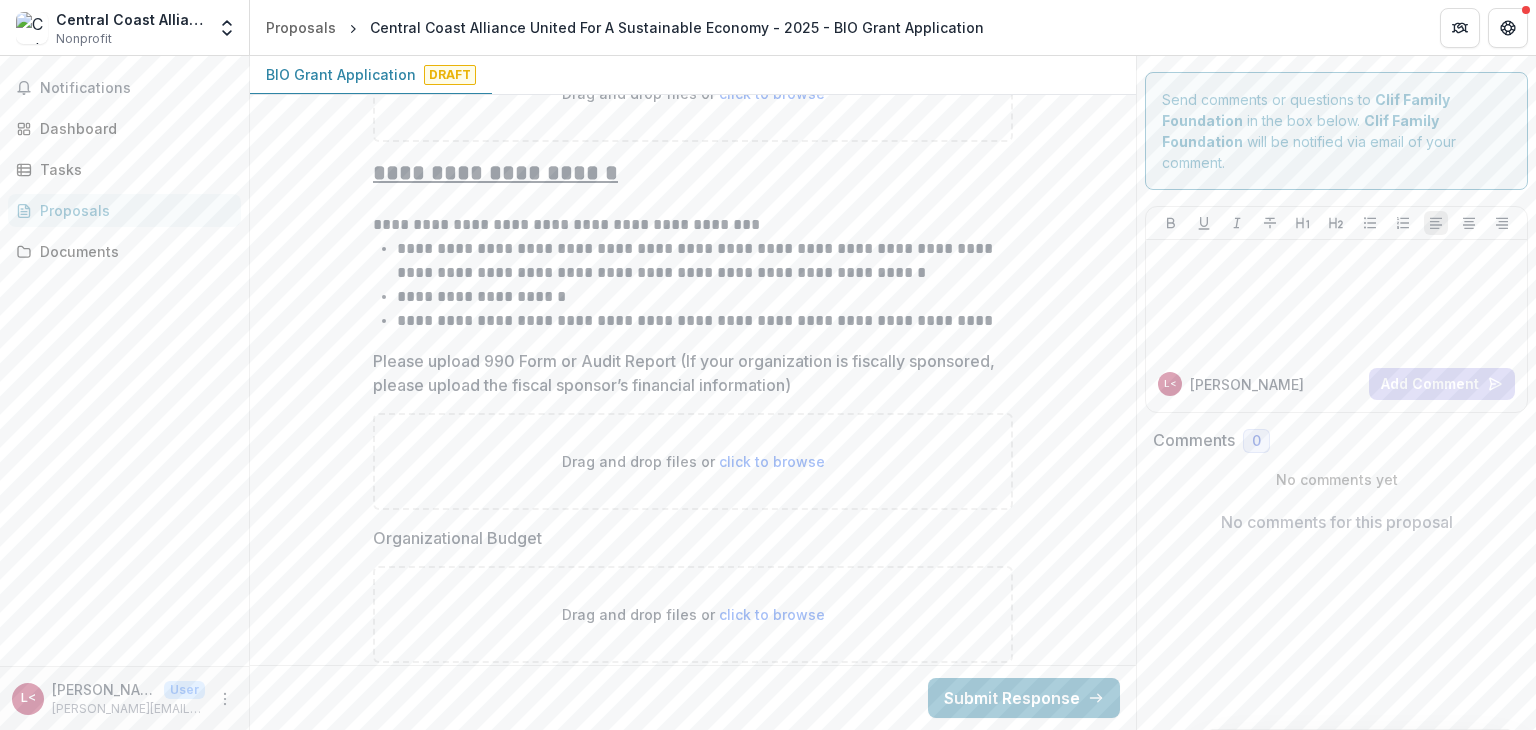 click on "**********" at bounding box center (705, 321) 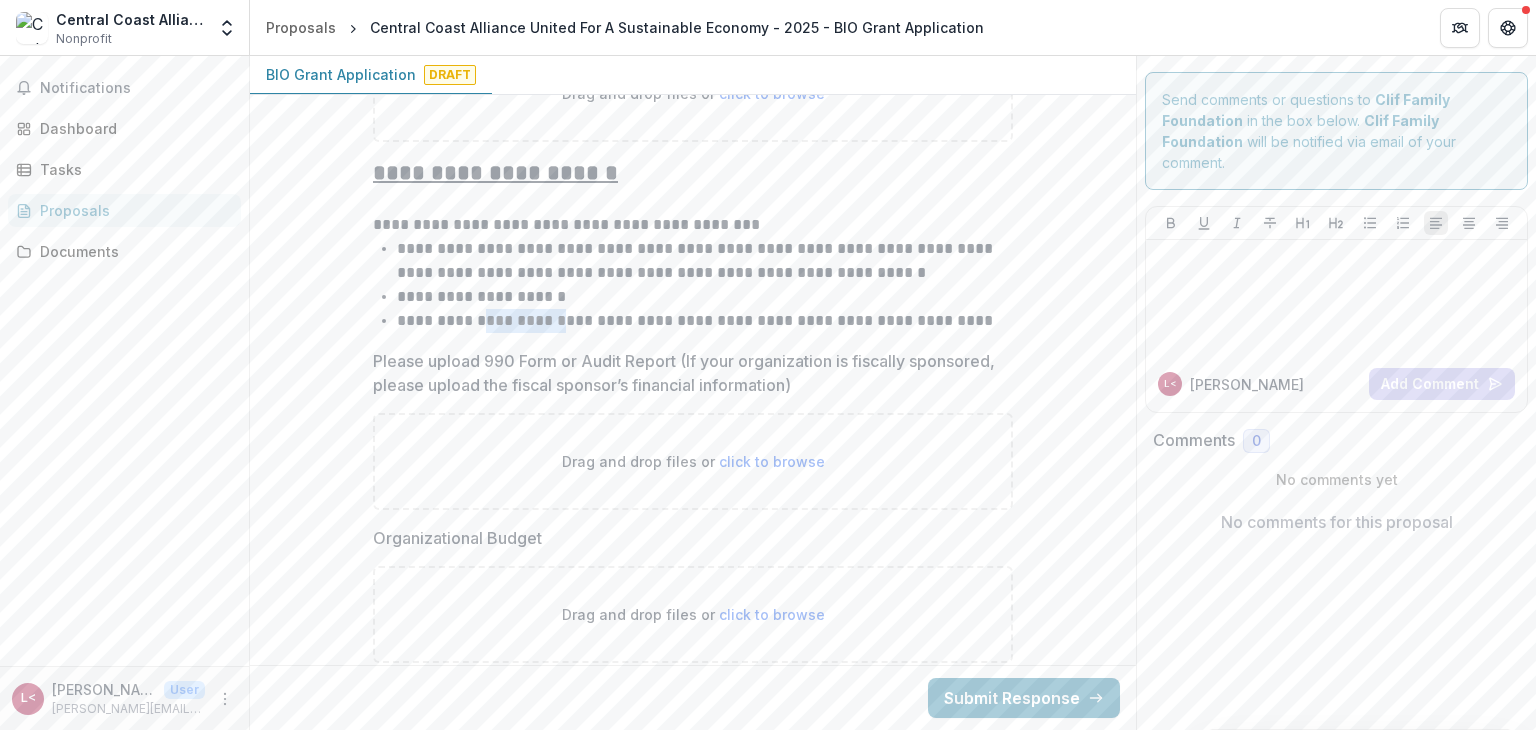 click on "**********" at bounding box center (705, 321) 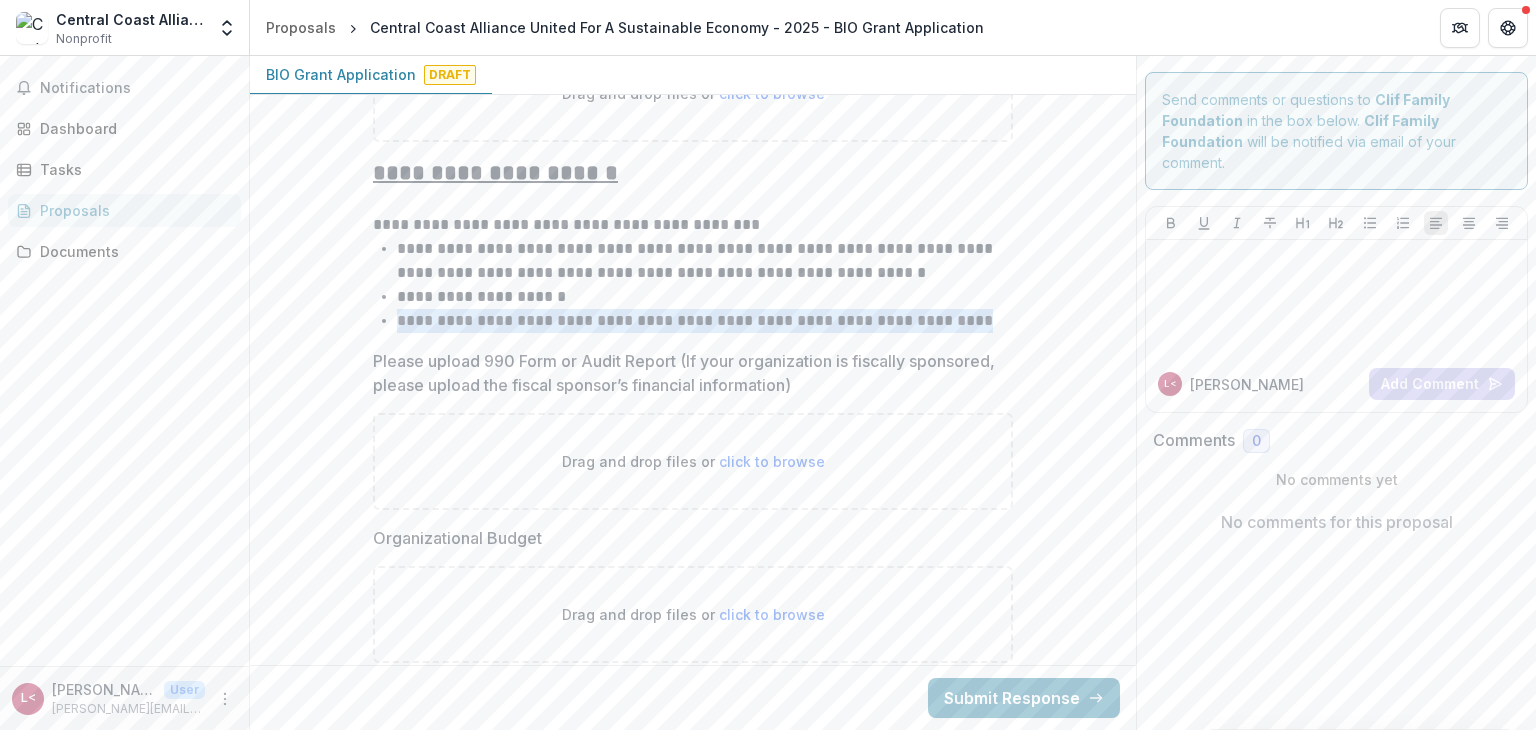 click on "**********" at bounding box center [705, 321] 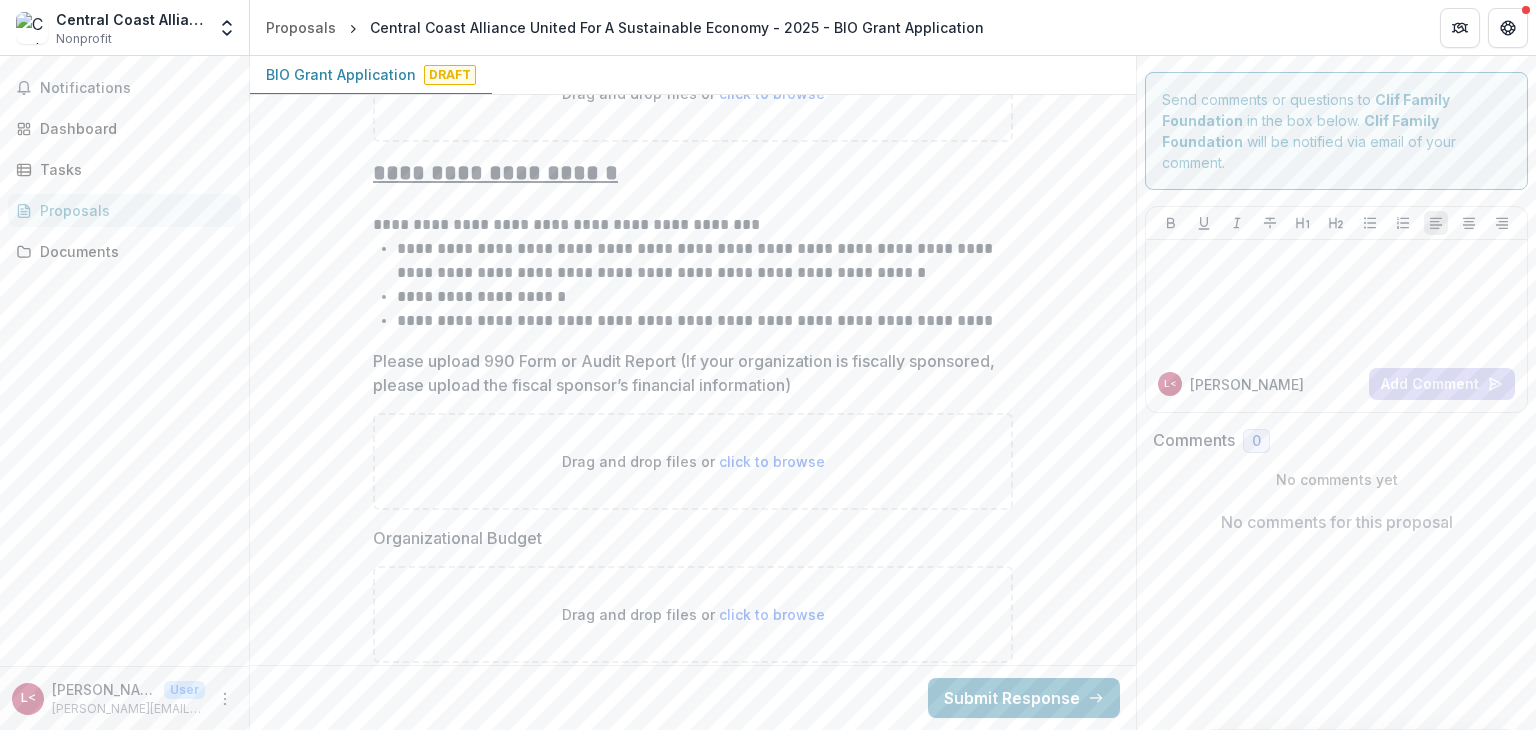 click on "**********" at bounding box center [705, 297] 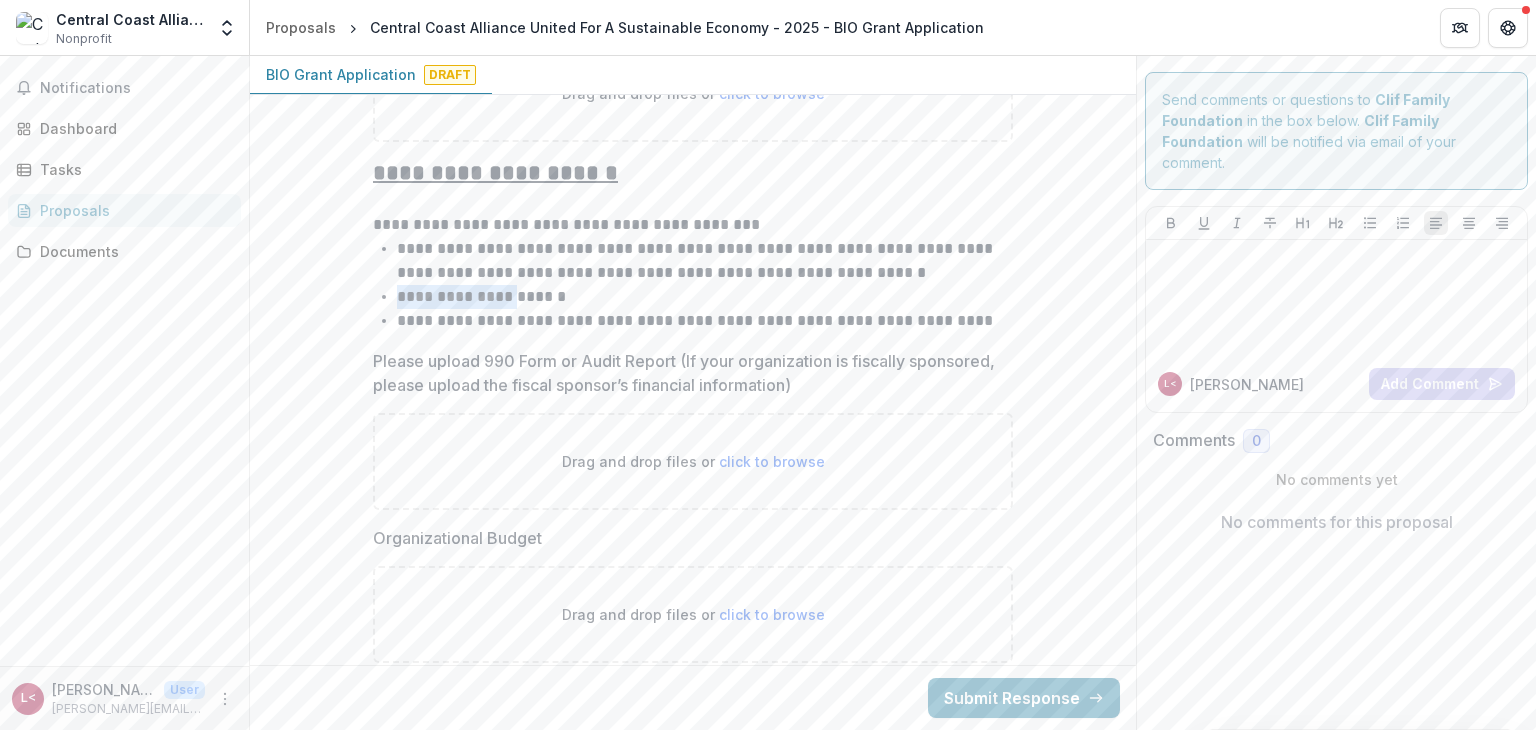 click on "**********" at bounding box center (705, 297) 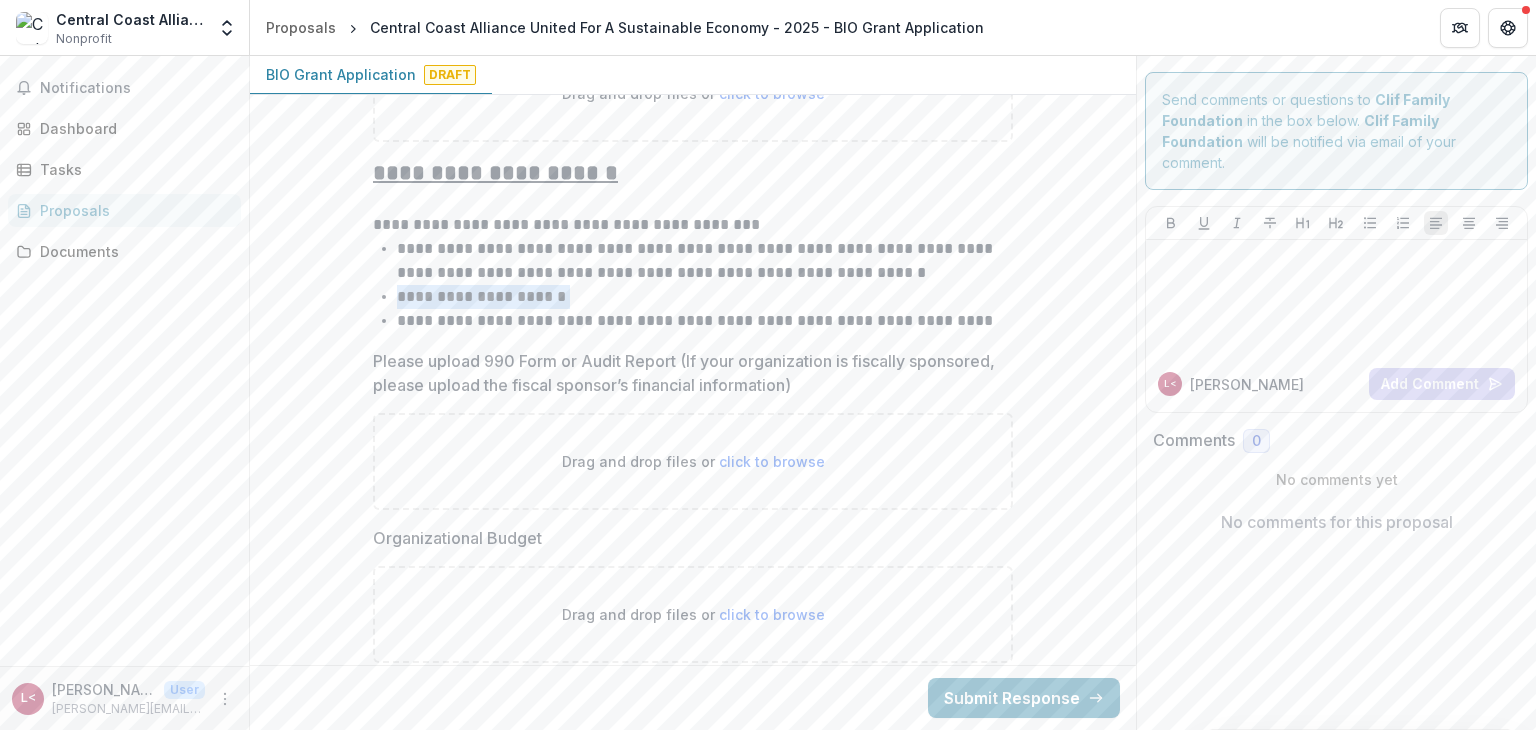 click on "**********" at bounding box center [705, 297] 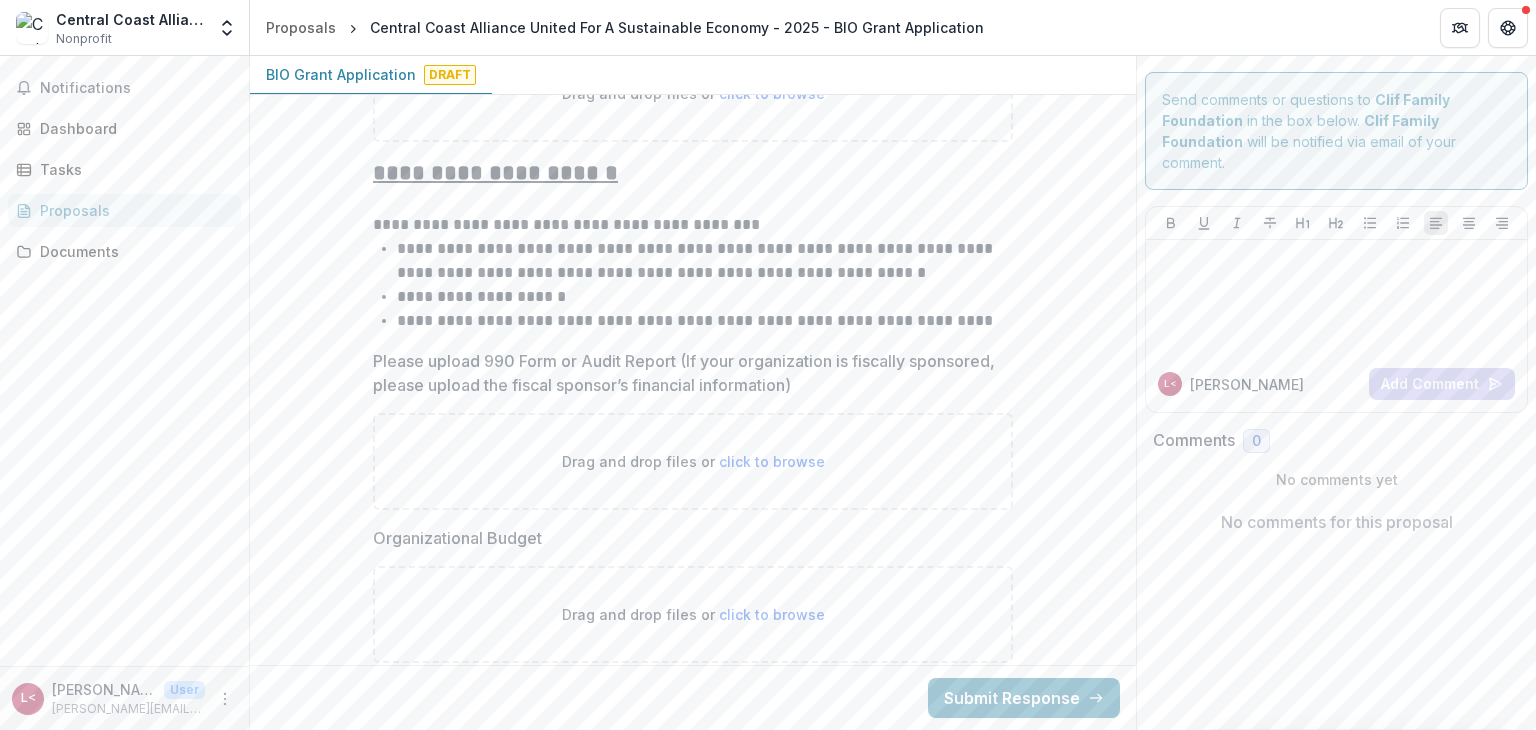 click on "**********" at bounding box center [705, 321] 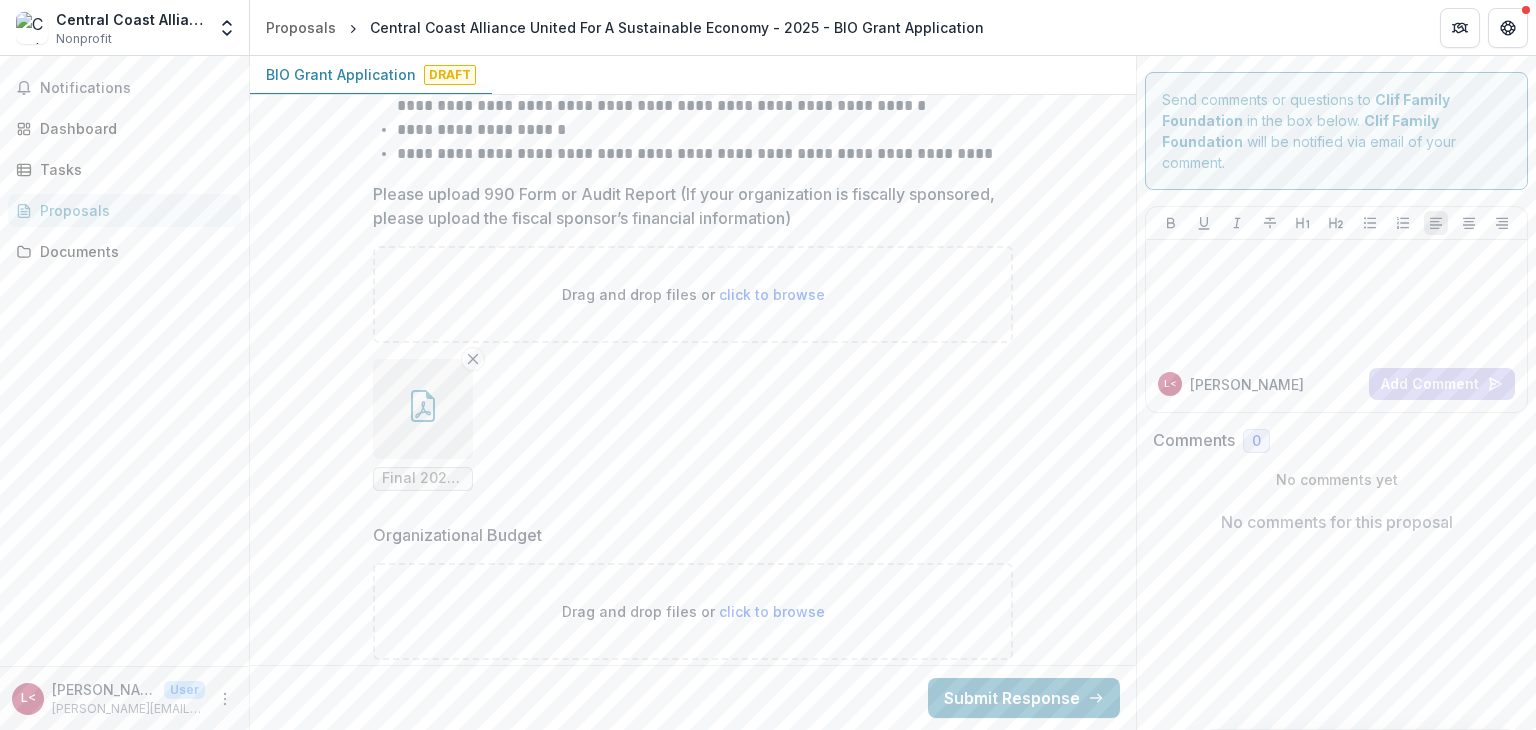 scroll, scrollTop: 4100, scrollLeft: 0, axis: vertical 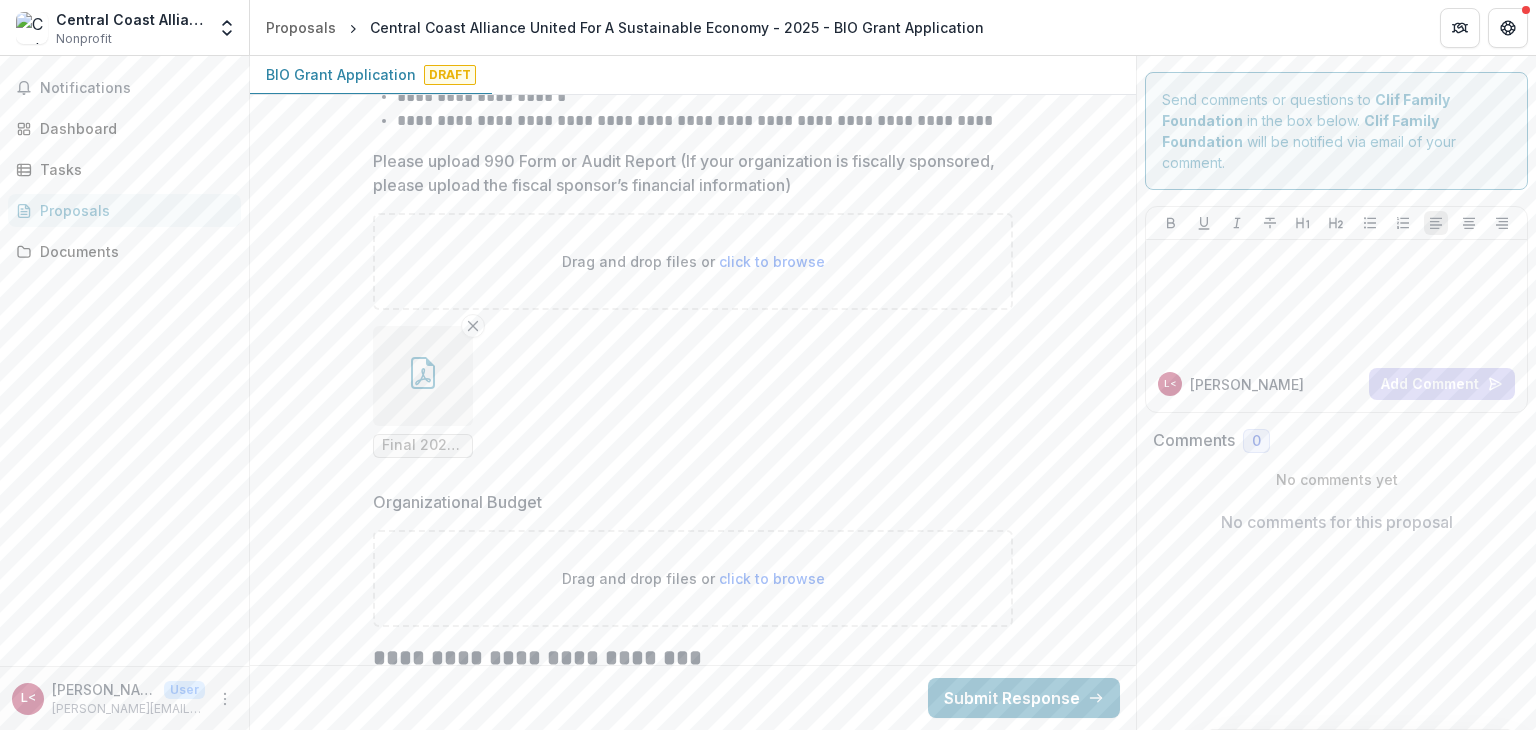 click on "click to browse" at bounding box center [772, 578] 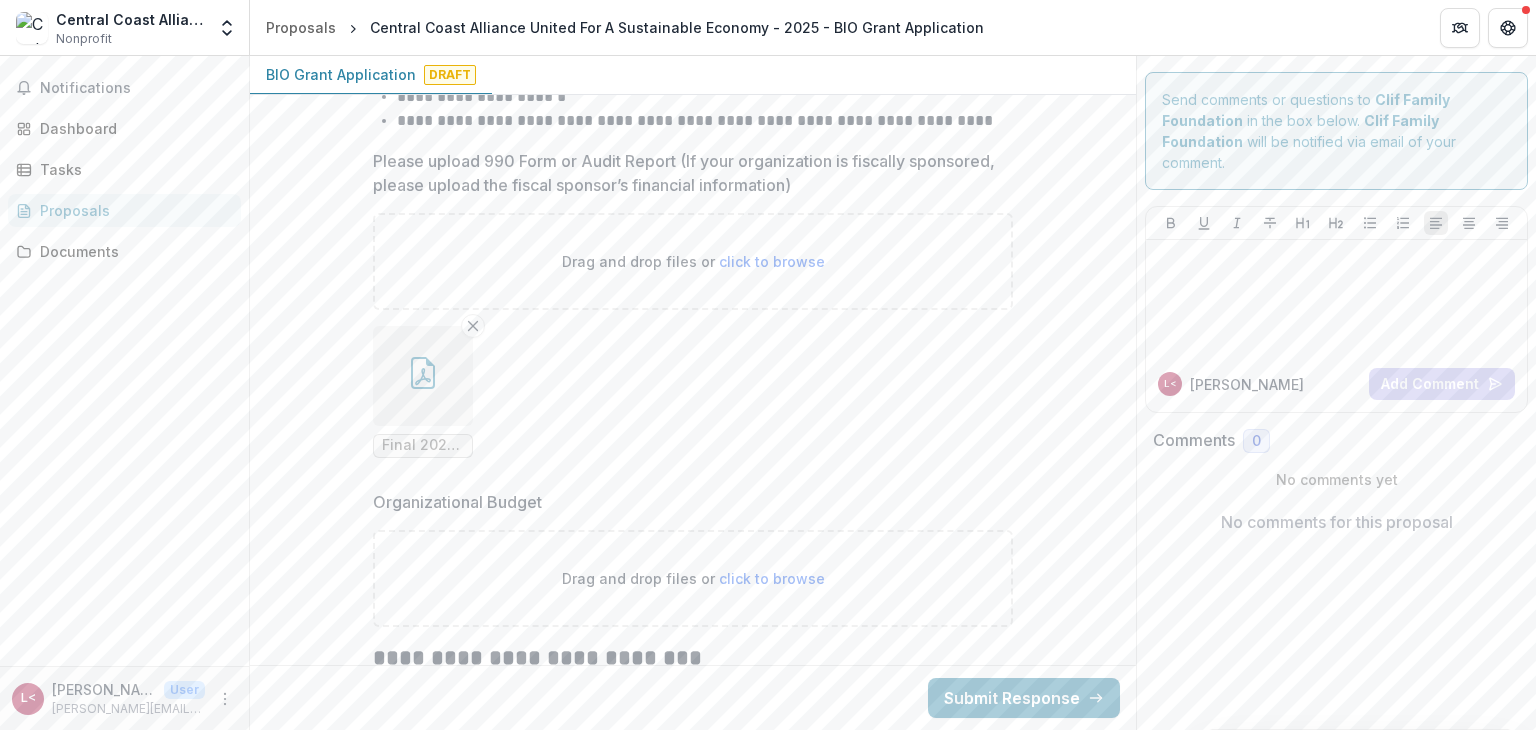type on "**********" 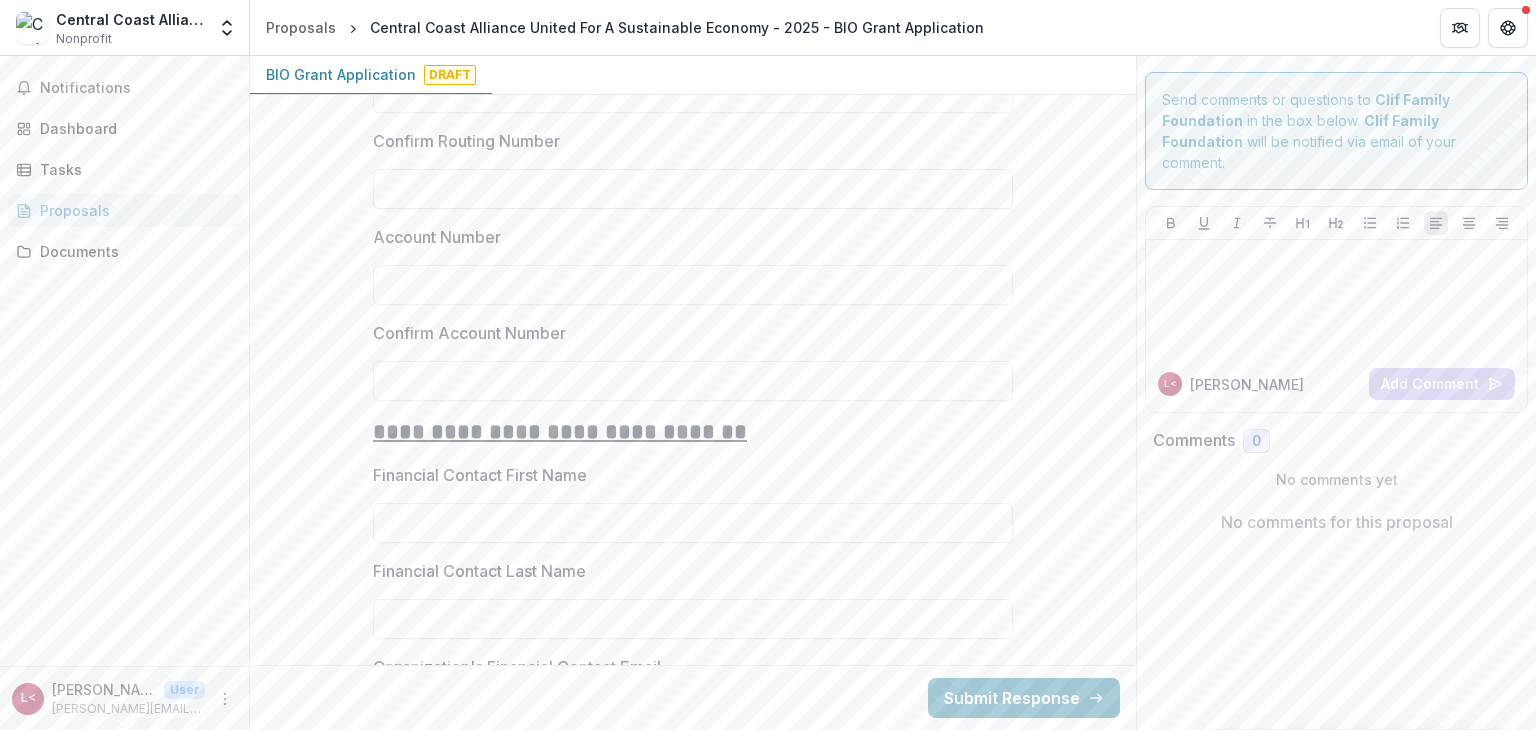 scroll, scrollTop: 5000, scrollLeft: 0, axis: vertical 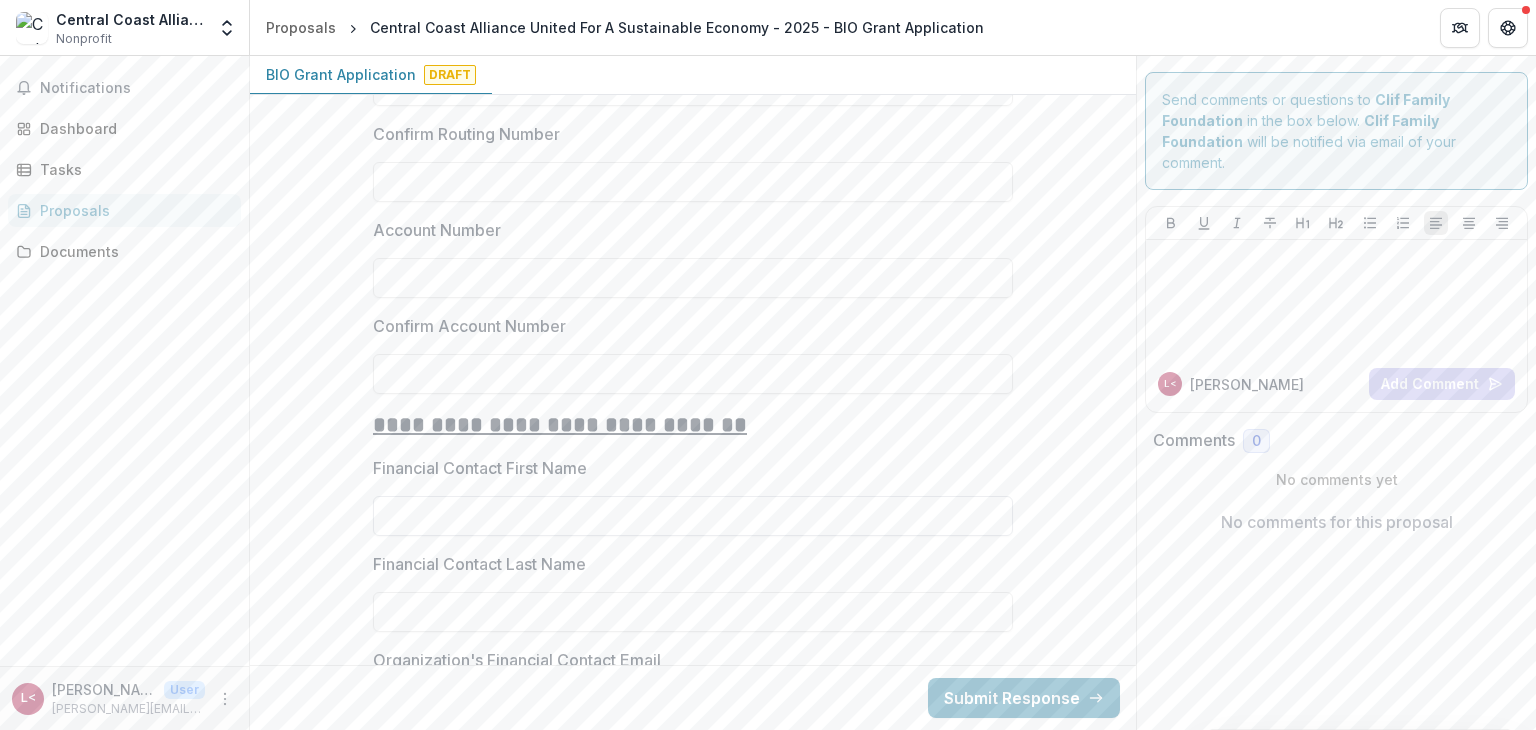click on "Financial Contact First Name" at bounding box center [693, 516] 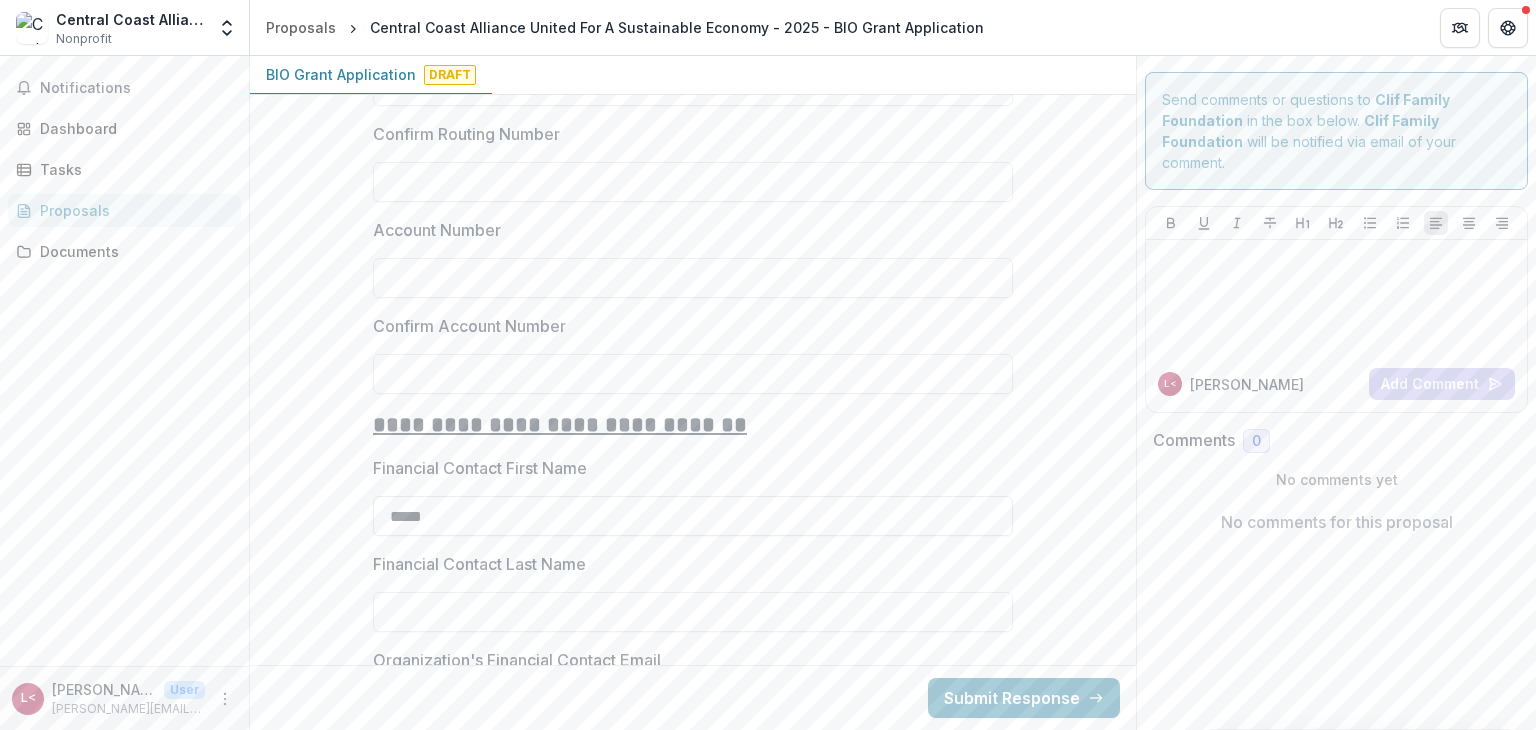 type on "*****" 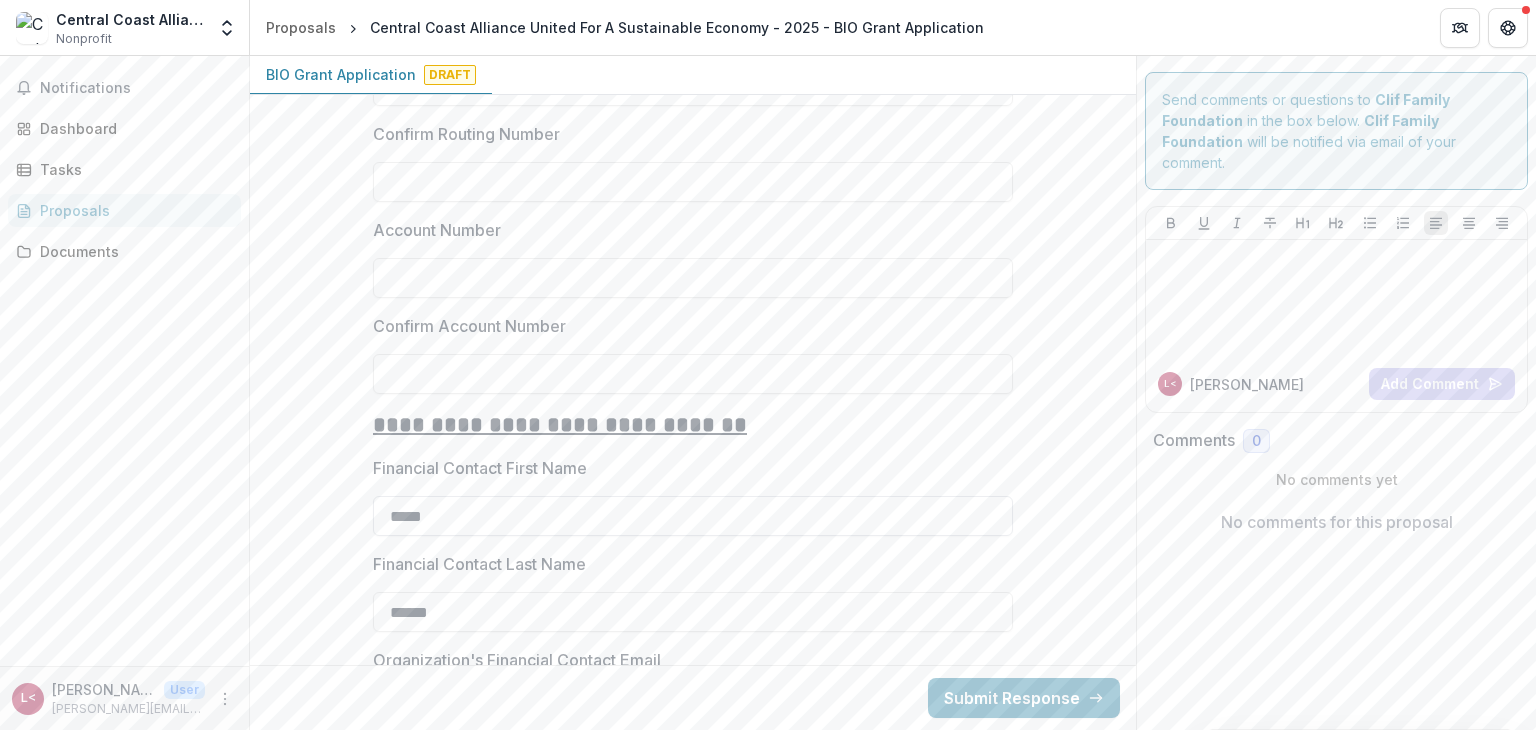 type on "******" 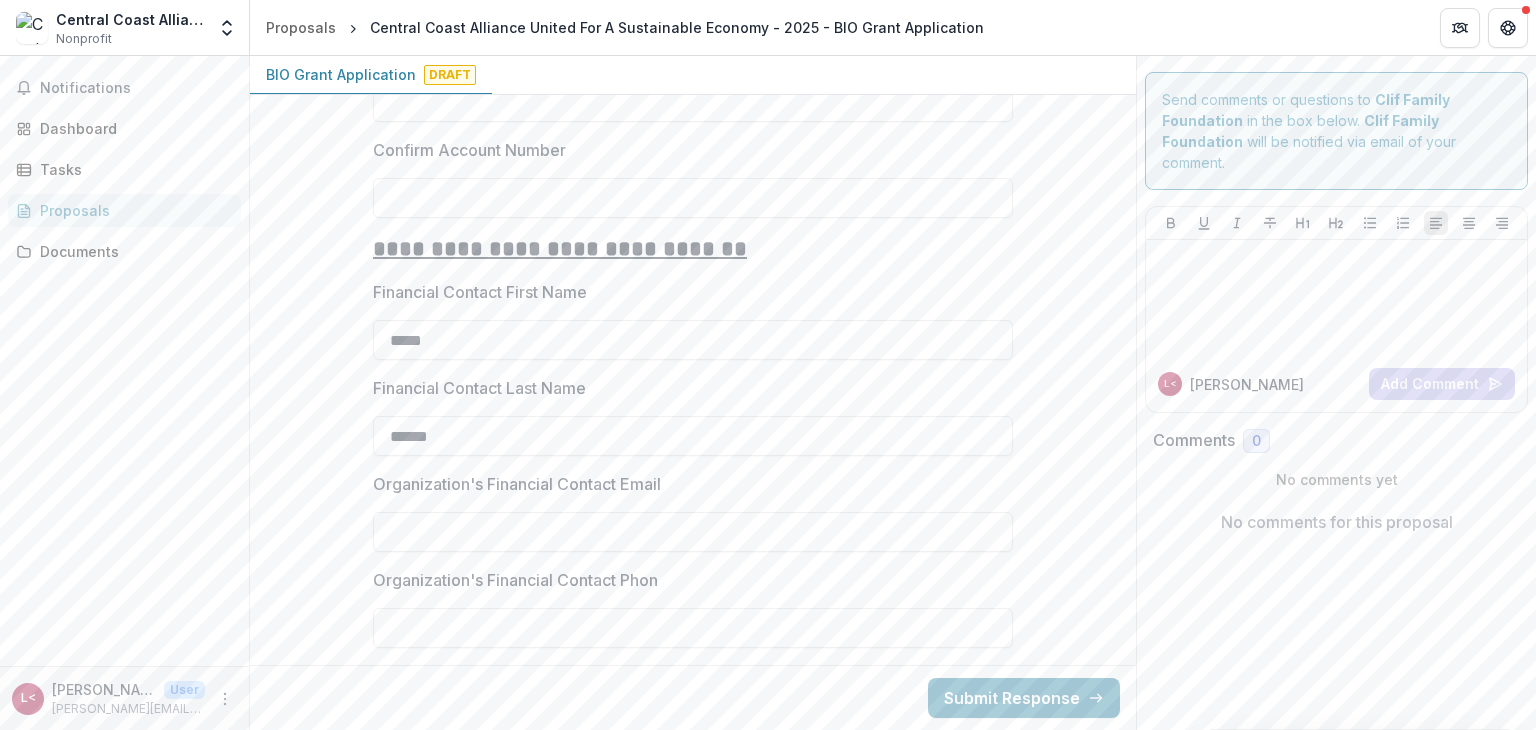 scroll, scrollTop: 5179, scrollLeft: 0, axis: vertical 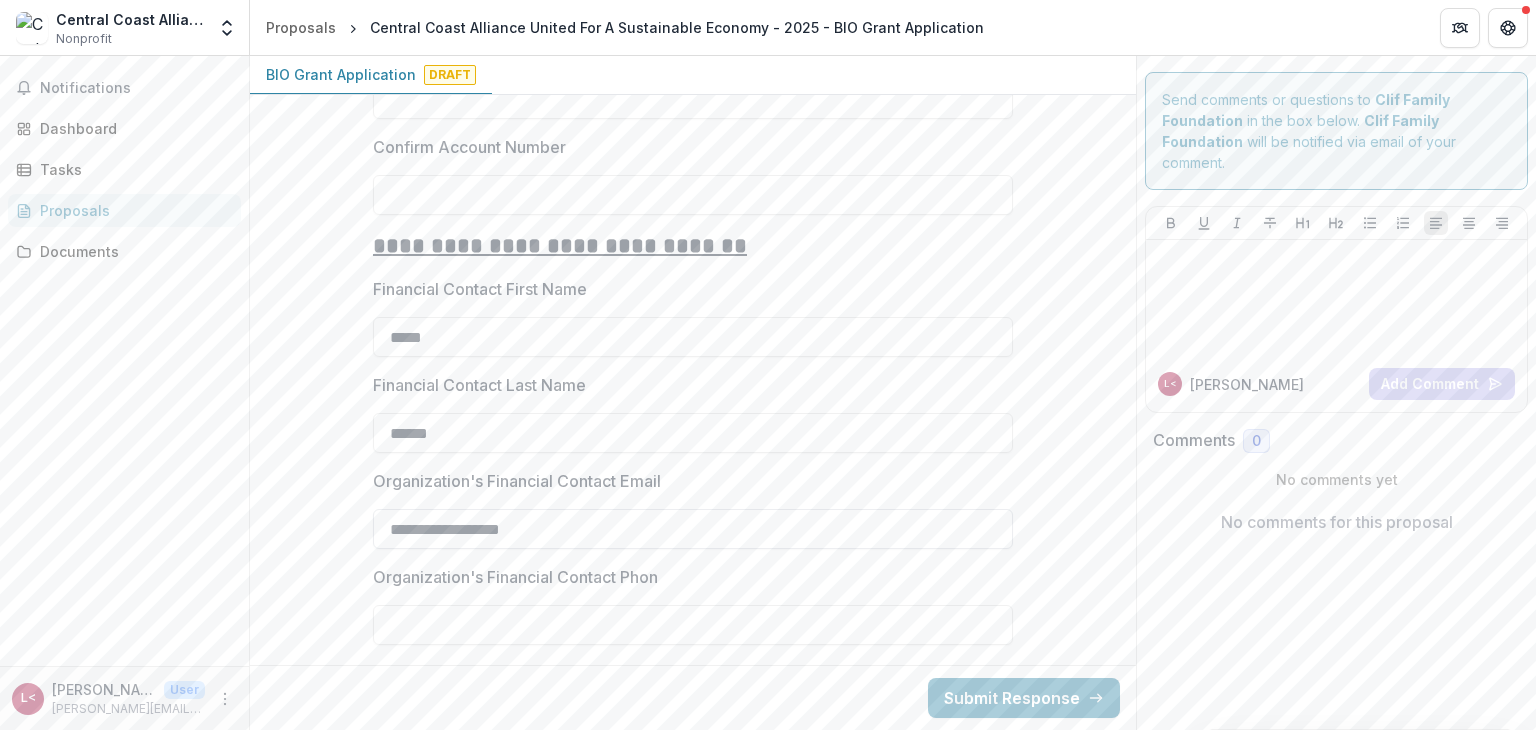 type on "**********" 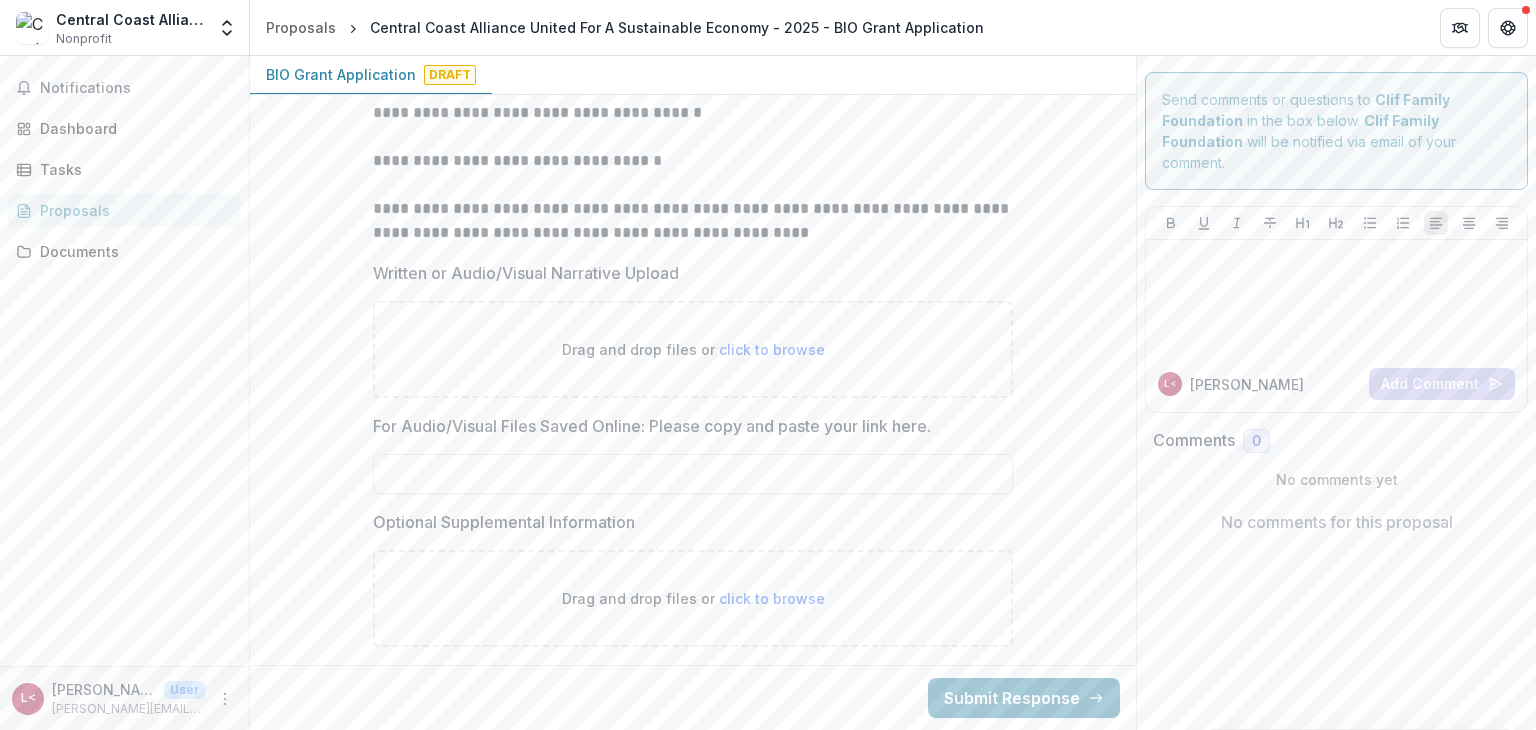 scroll, scrollTop: 3179, scrollLeft: 0, axis: vertical 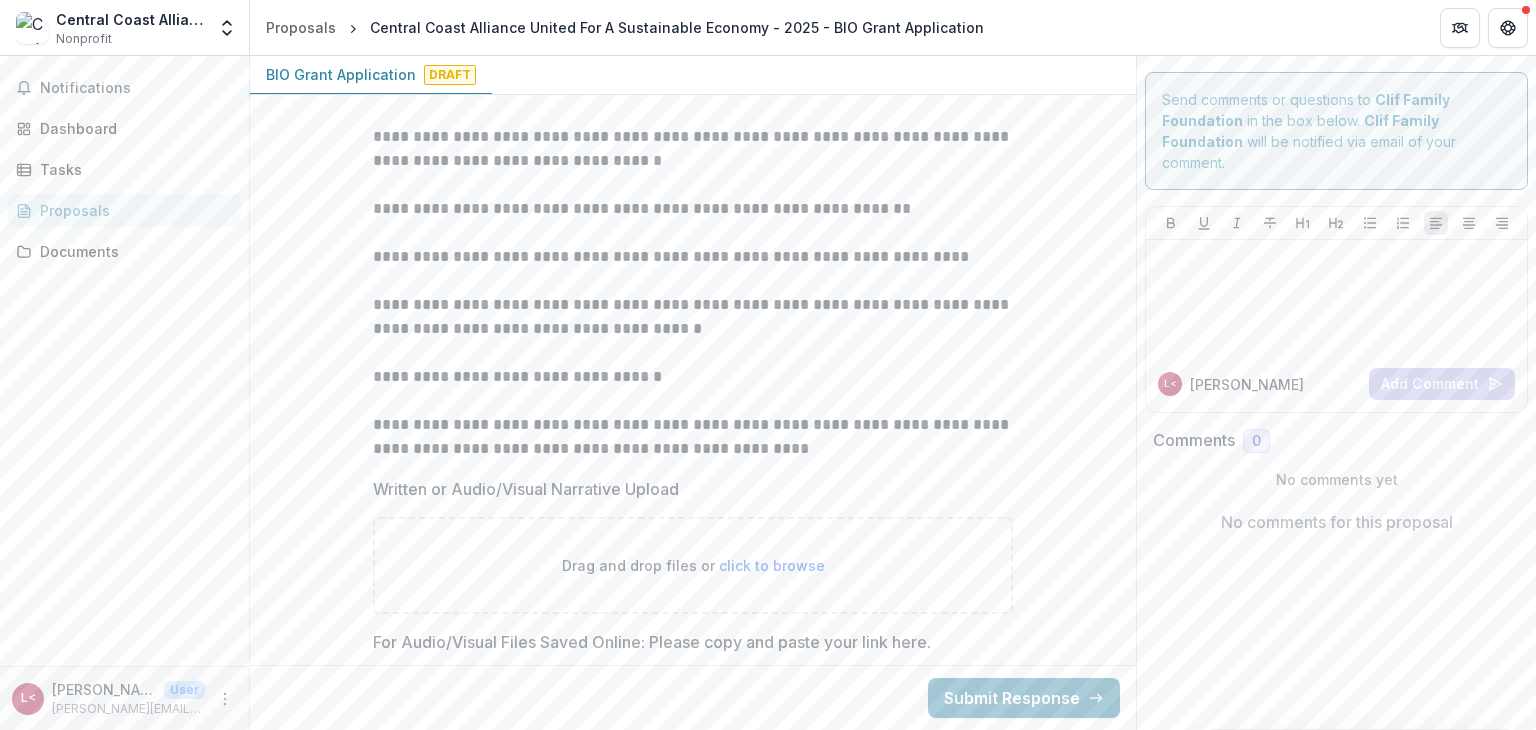 type on "**********" 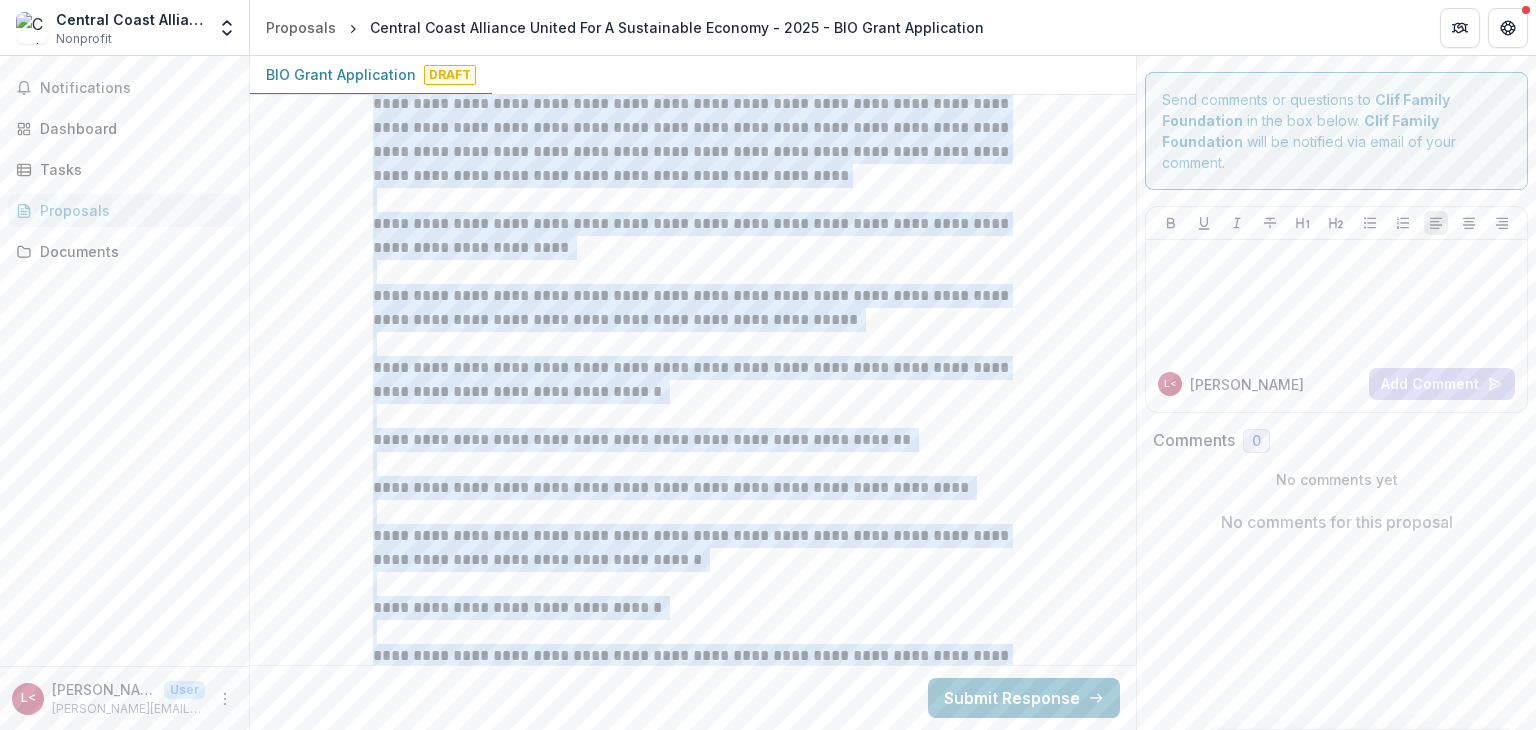 scroll, scrollTop: 2924, scrollLeft: 0, axis: vertical 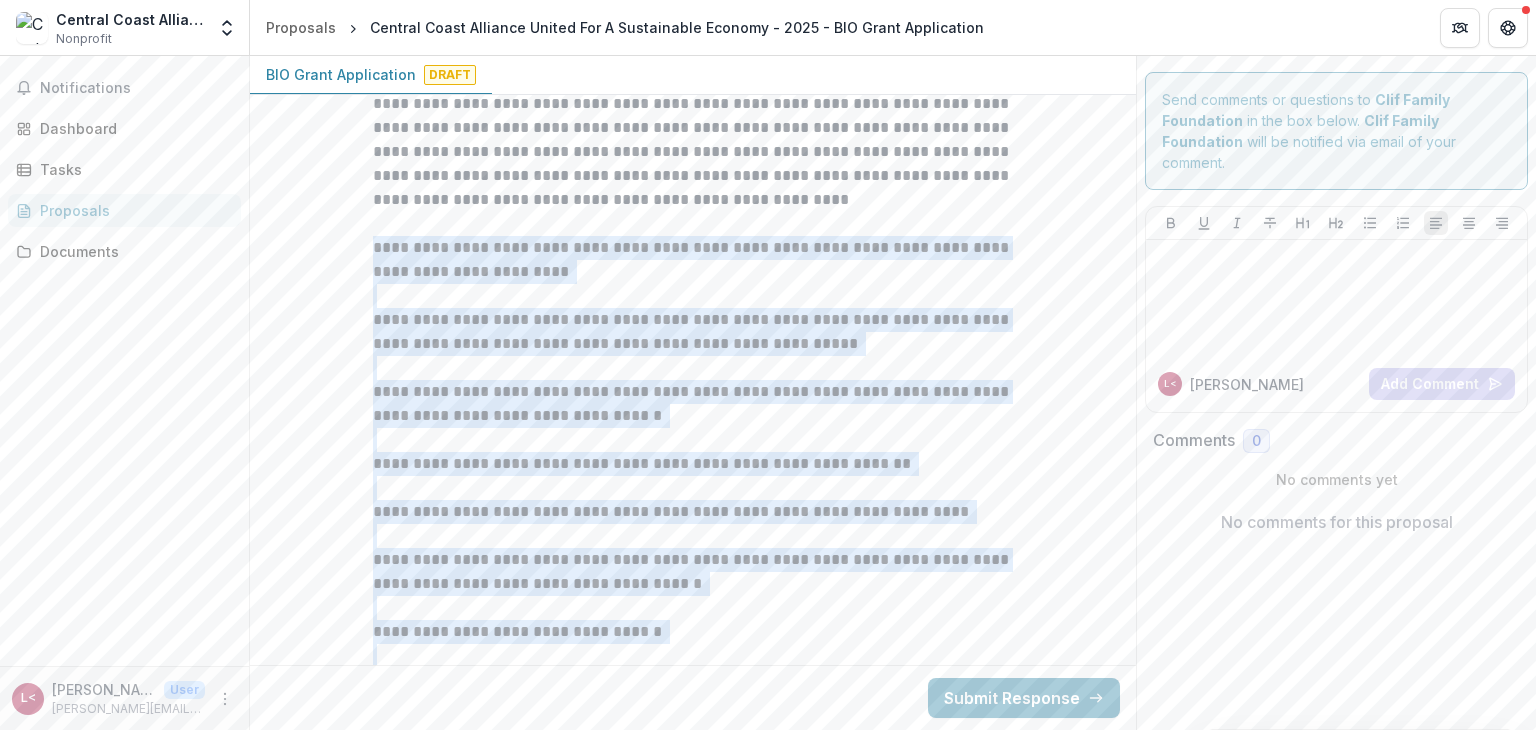 drag, startPoint x: 815, startPoint y: 446, endPoint x: 340, endPoint y: 236, distance: 519.3506 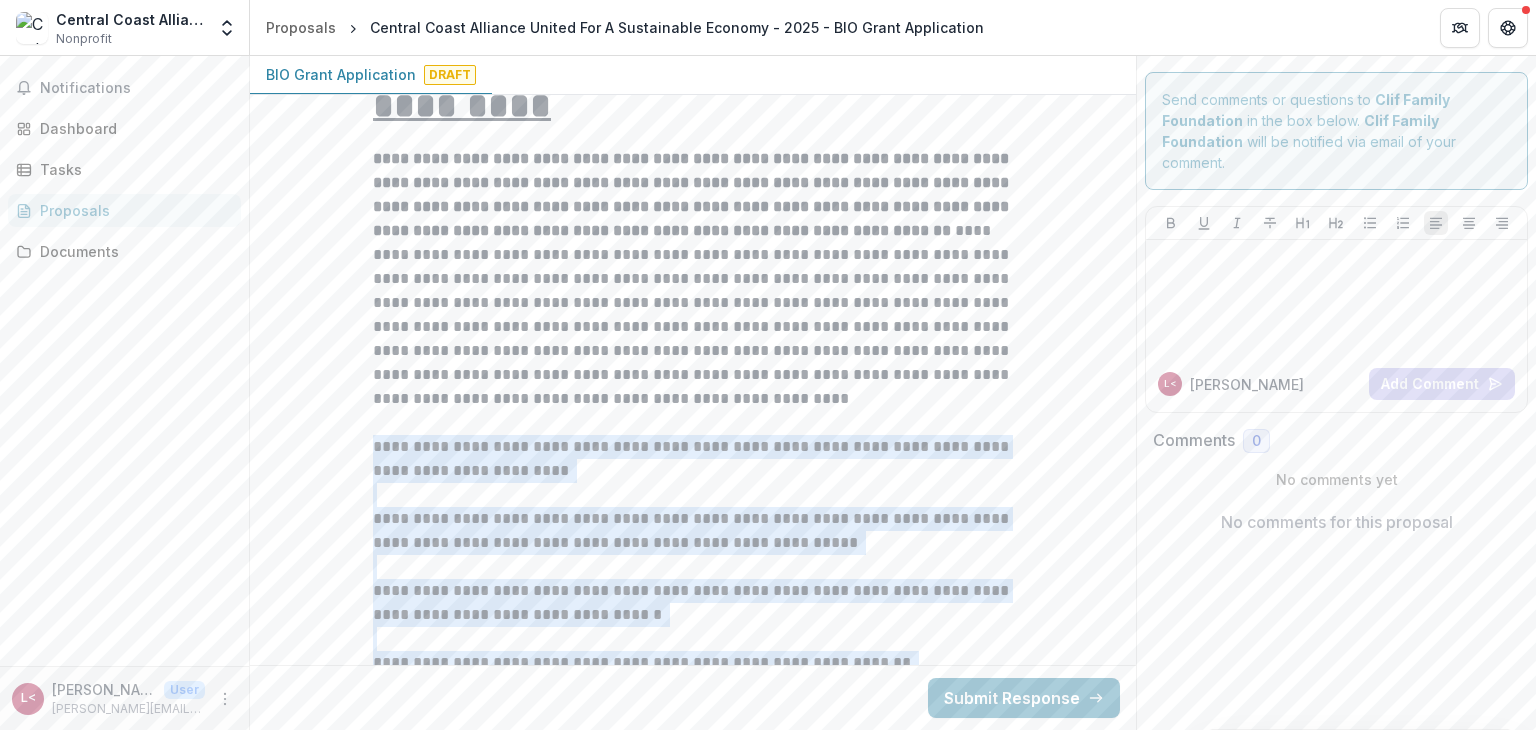 scroll, scrollTop: 2724, scrollLeft: 0, axis: vertical 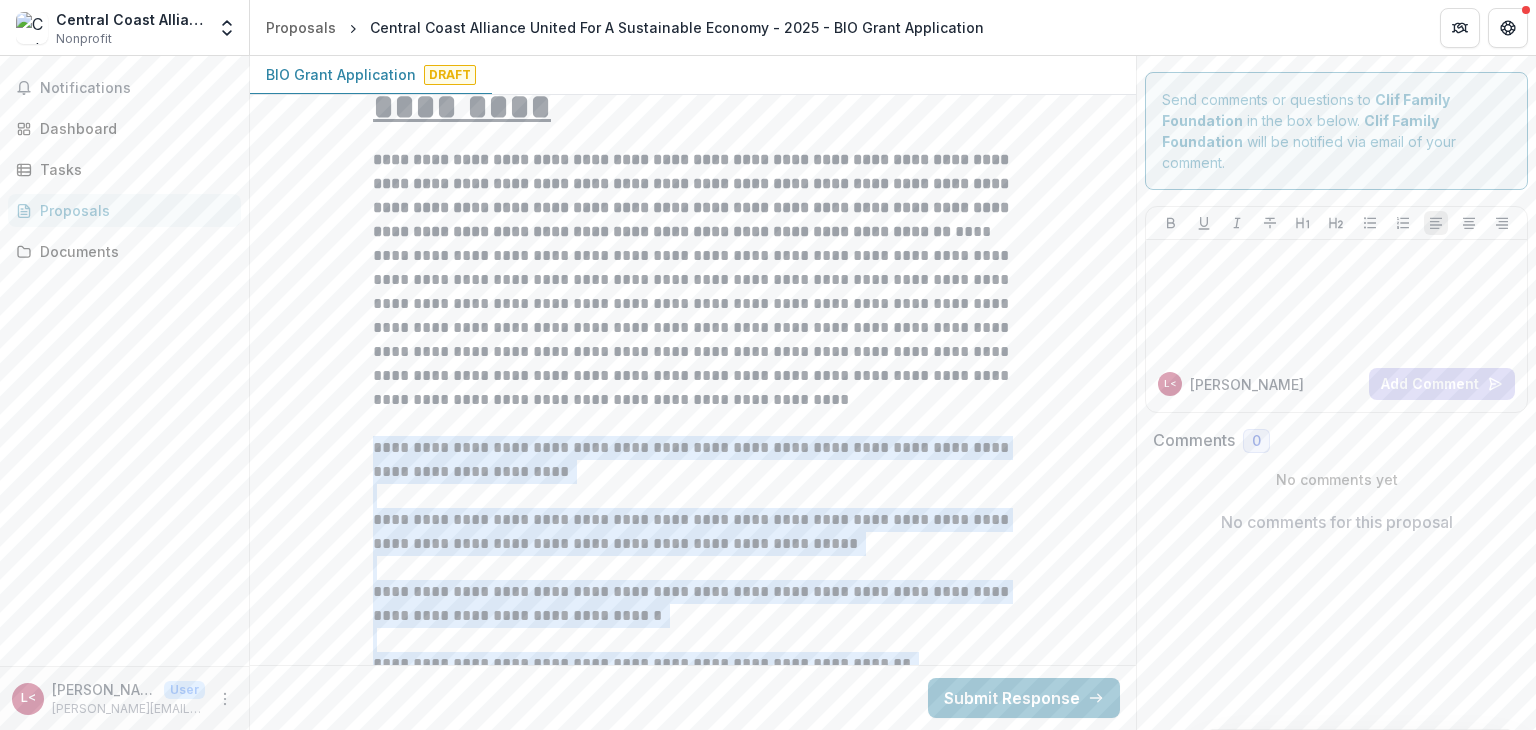 copy on "**********" 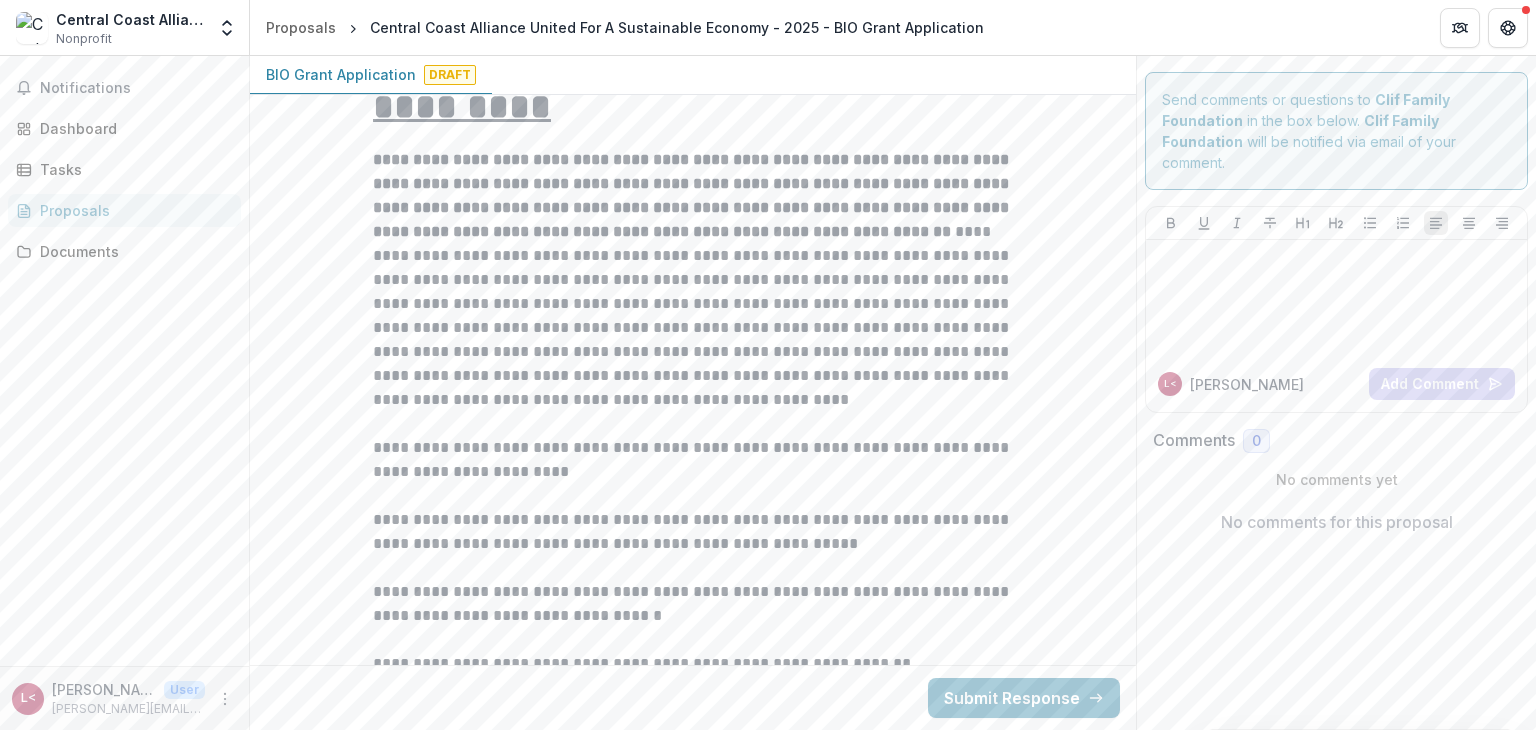 click on "**********" at bounding box center [693, 280] 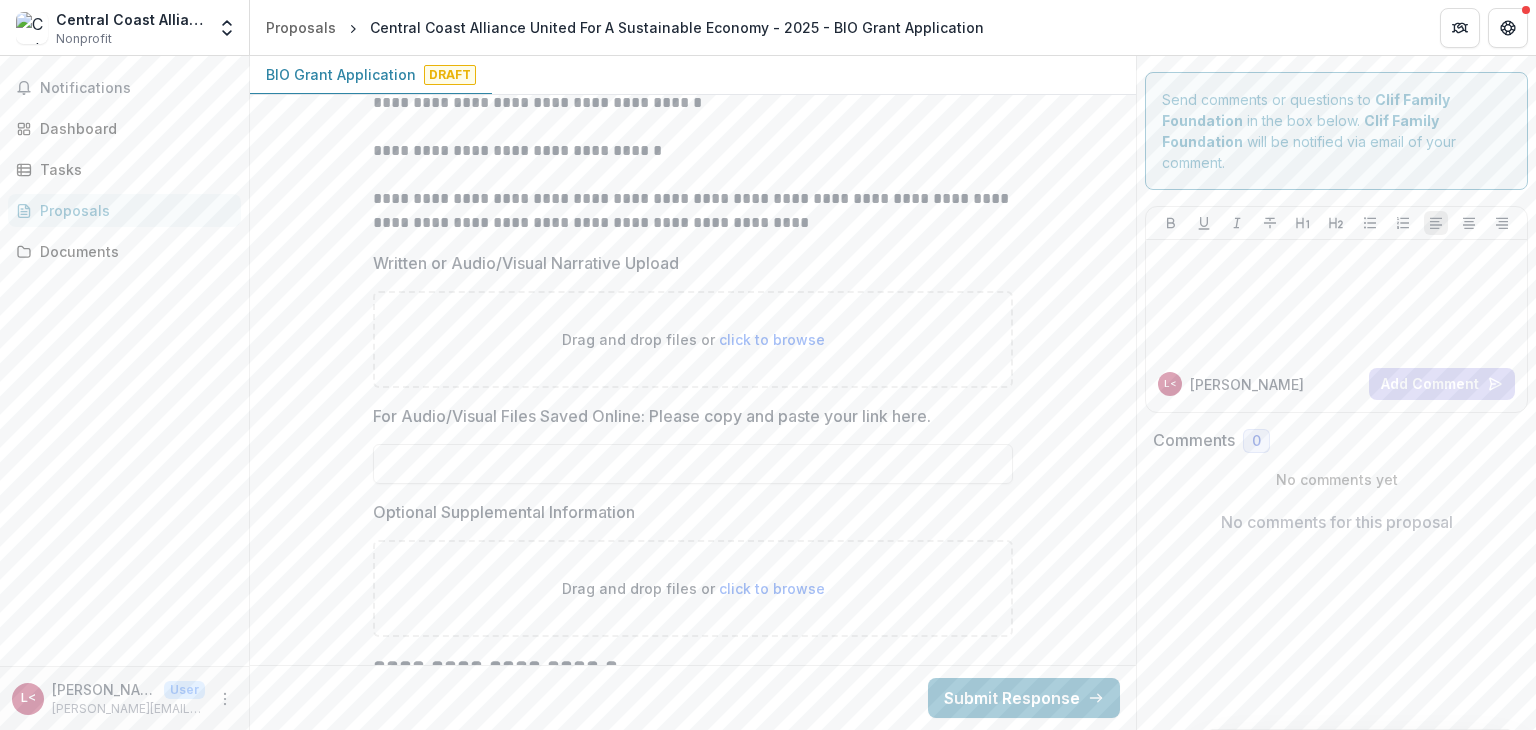 scroll, scrollTop: 3524, scrollLeft: 0, axis: vertical 